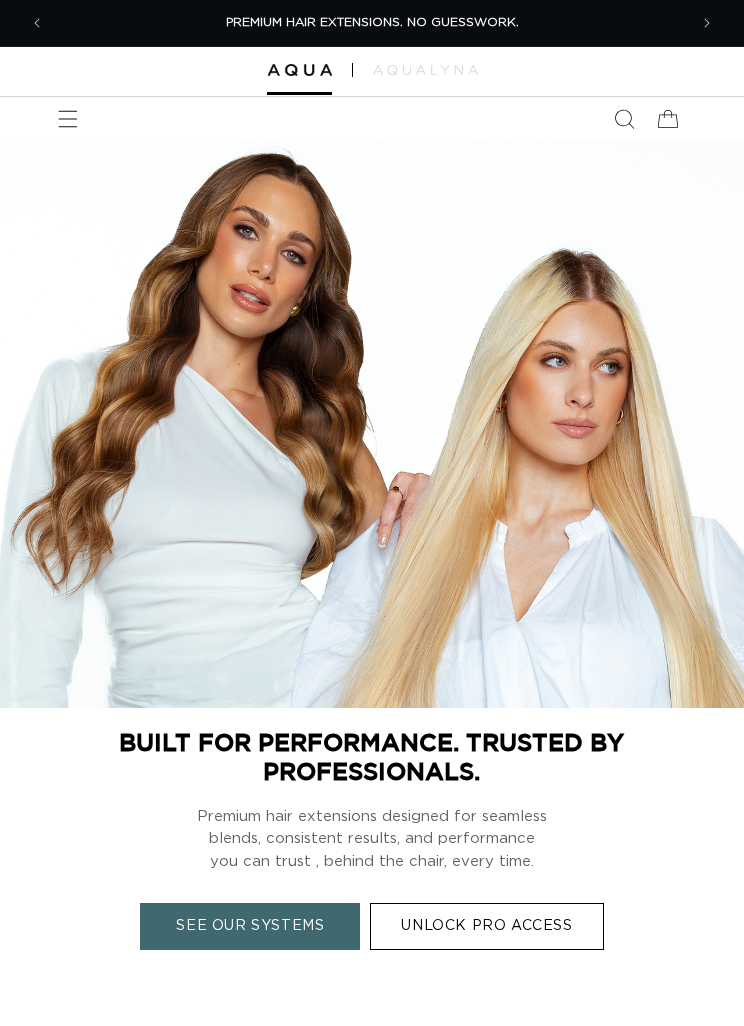 scroll, scrollTop: 0, scrollLeft: 0, axis: both 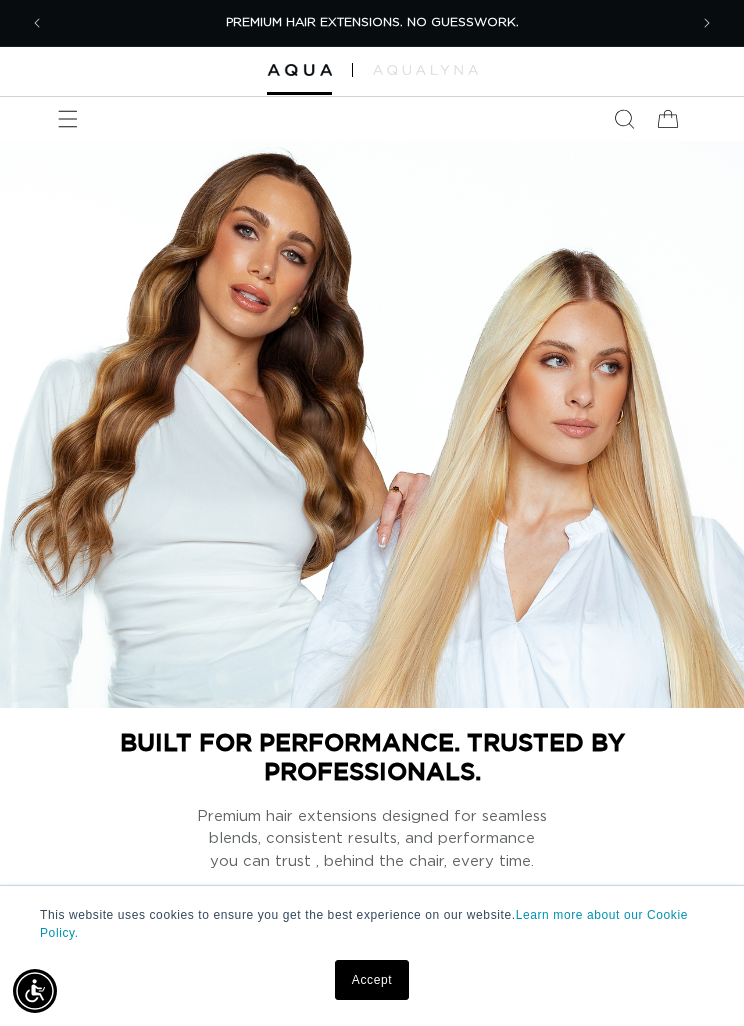 click on "Accept" at bounding box center (372, 980) 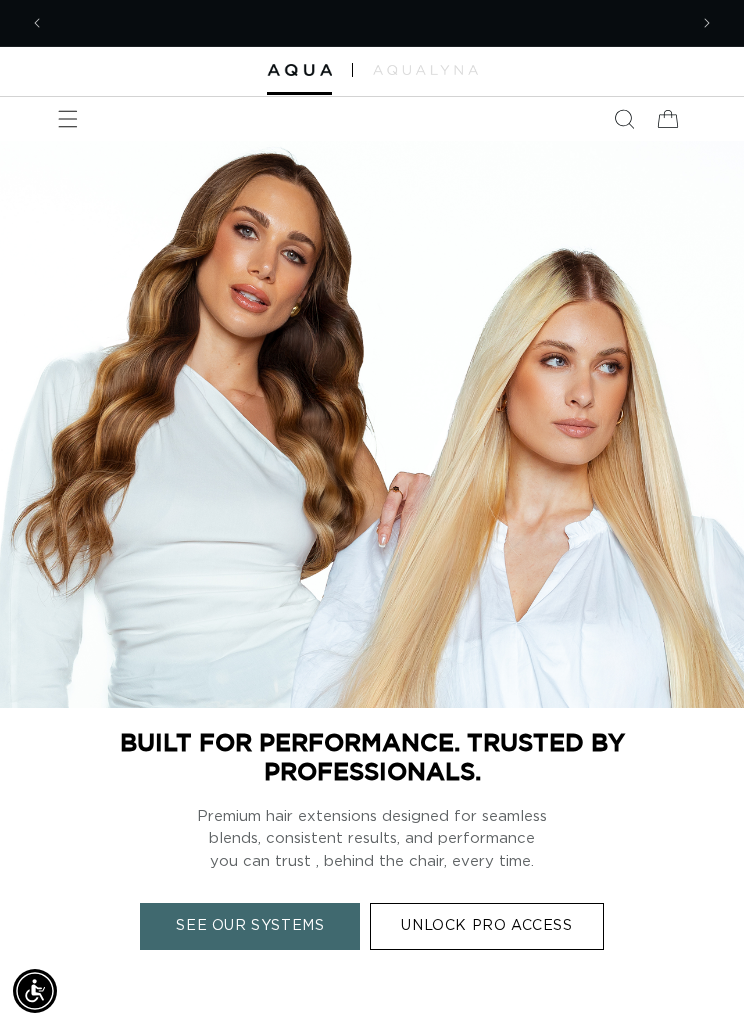 scroll, scrollTop: 0, scrollLeft: 634, axis: horizontal 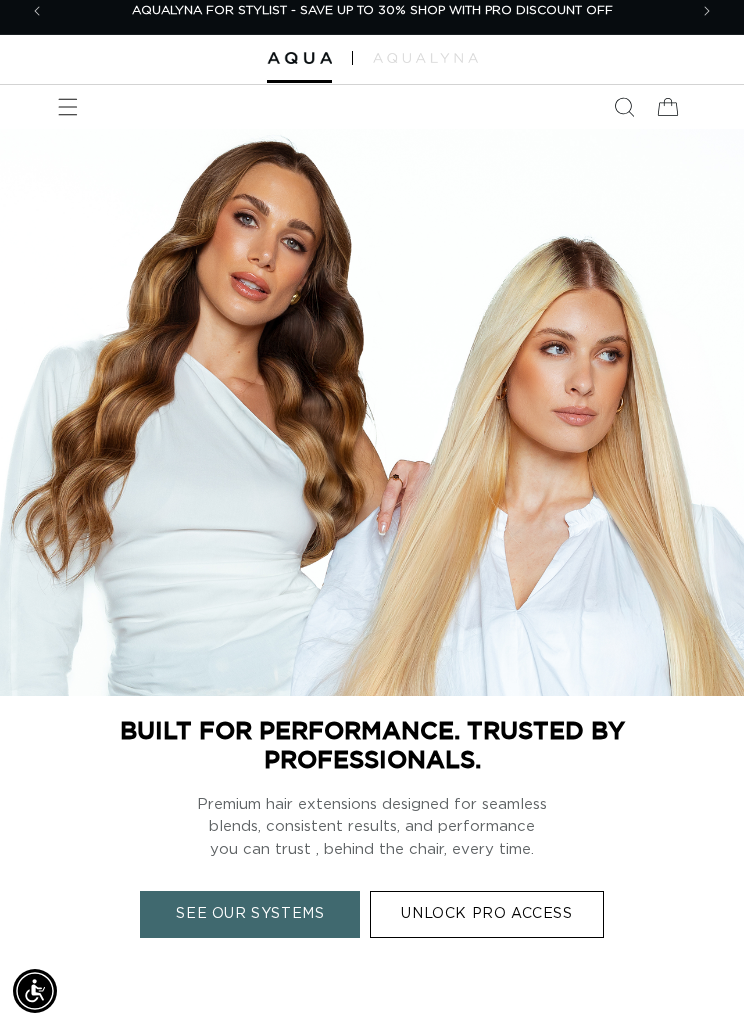 click on "UNLOCK PRO ACCESS" at bounding box center [486, 914] 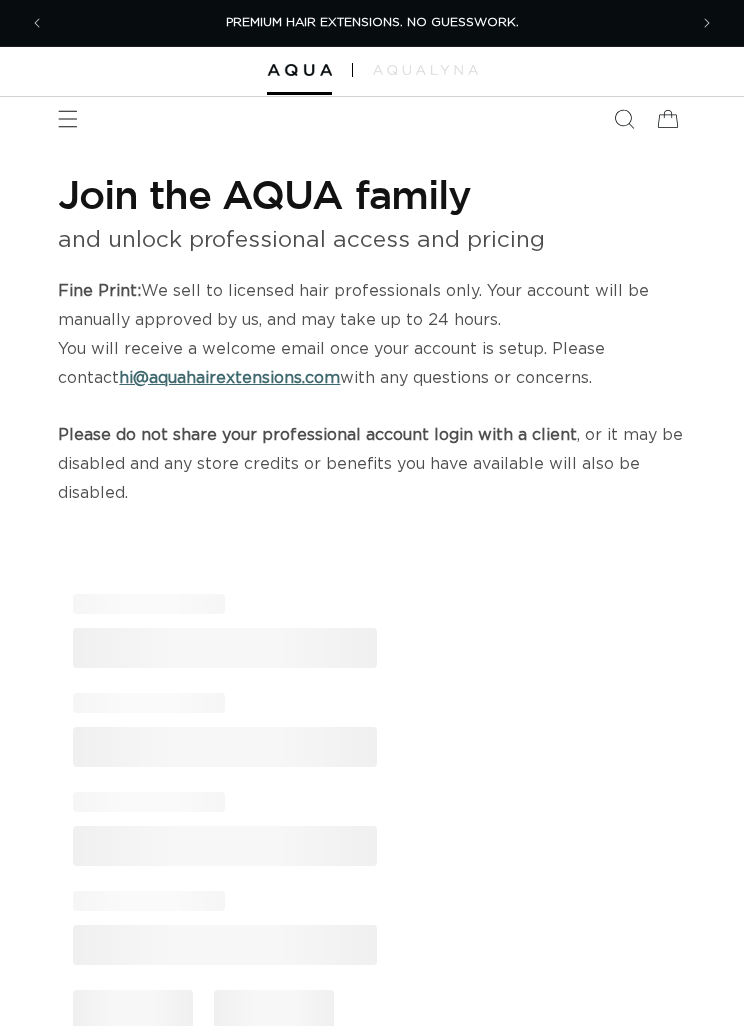 scroll, scrollTop: 0, scrollLeft: 0, axis: both 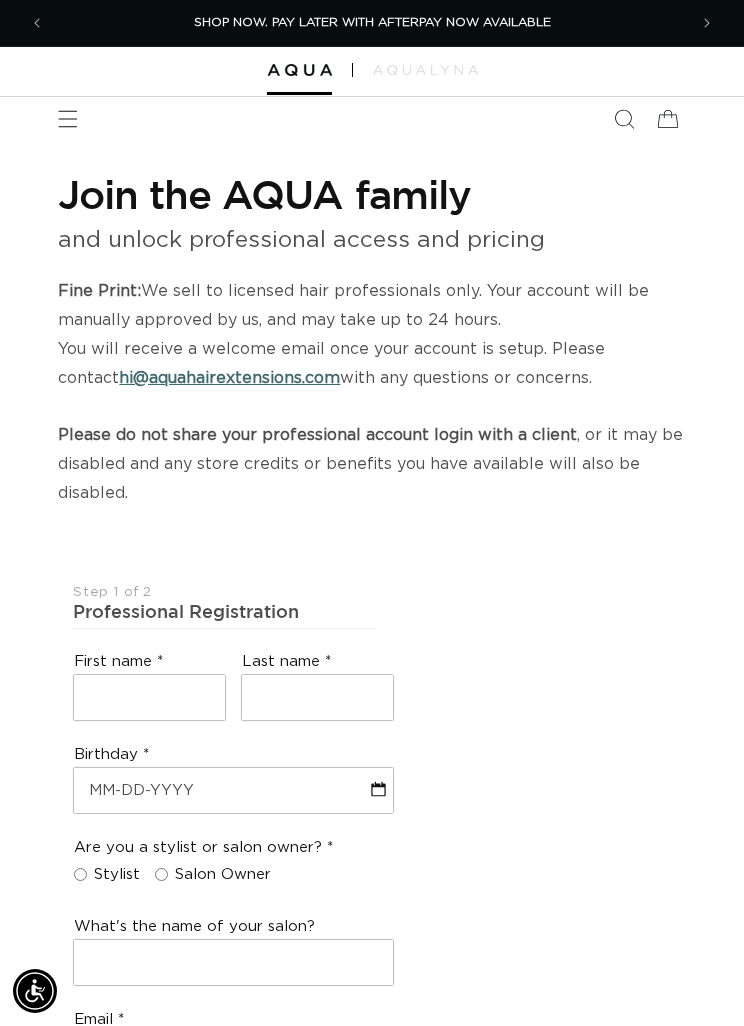 click 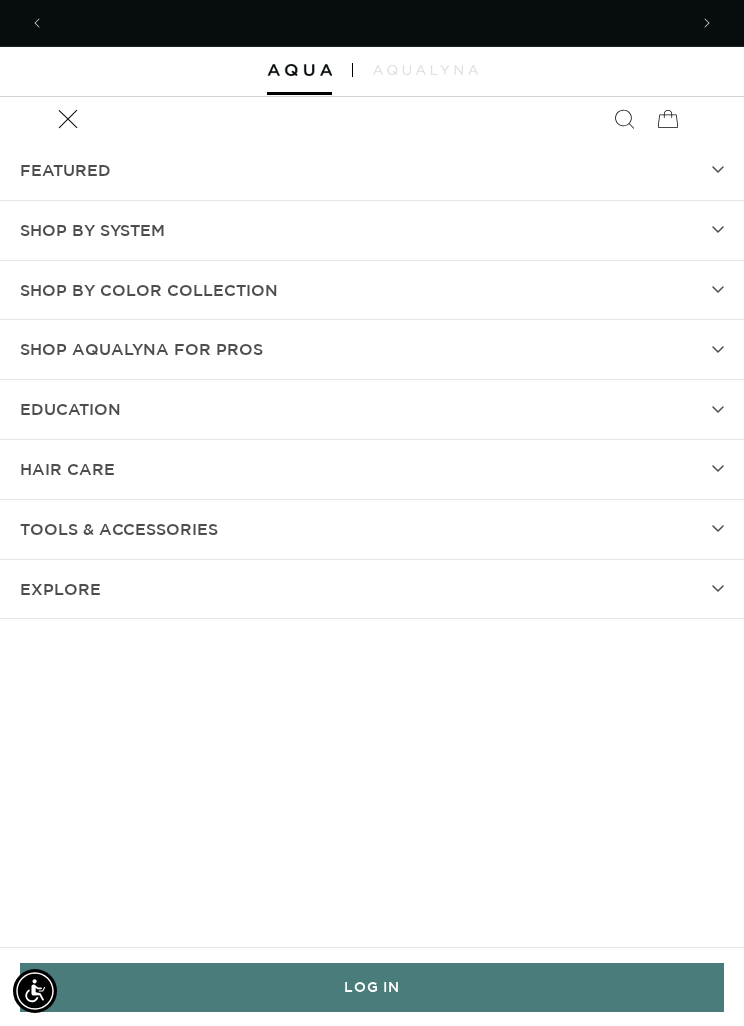 scroll, scrollTop: 0, scrollLeft: 1268, axis: horizontal 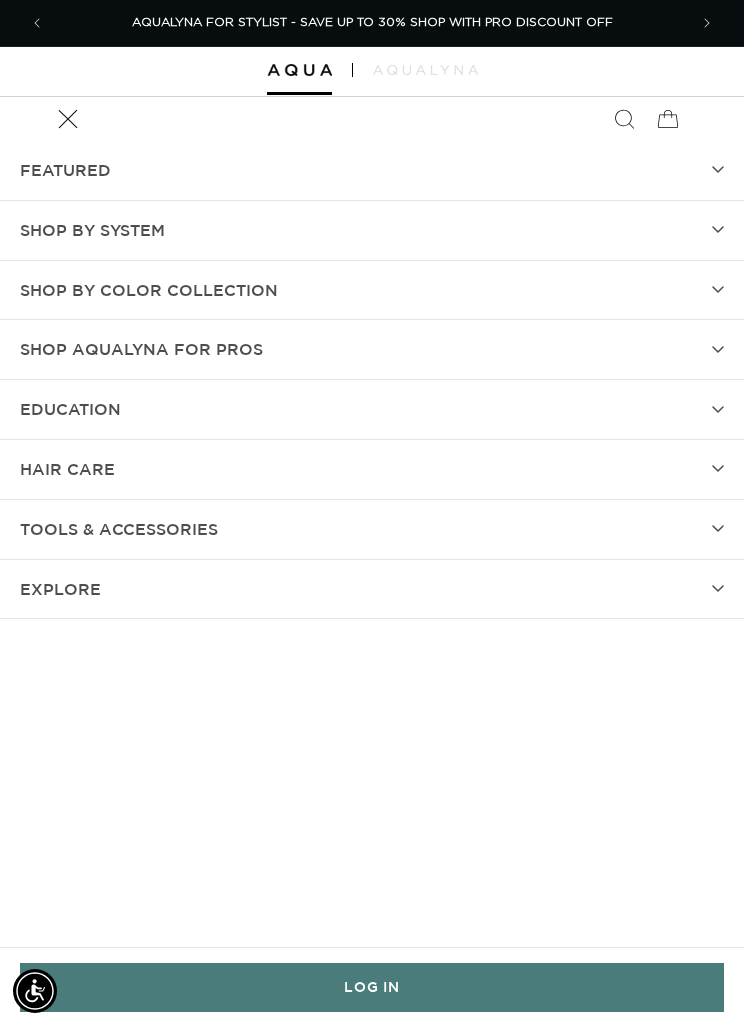 click on "Shop by Color Collection" at bounding box center [372, 290] 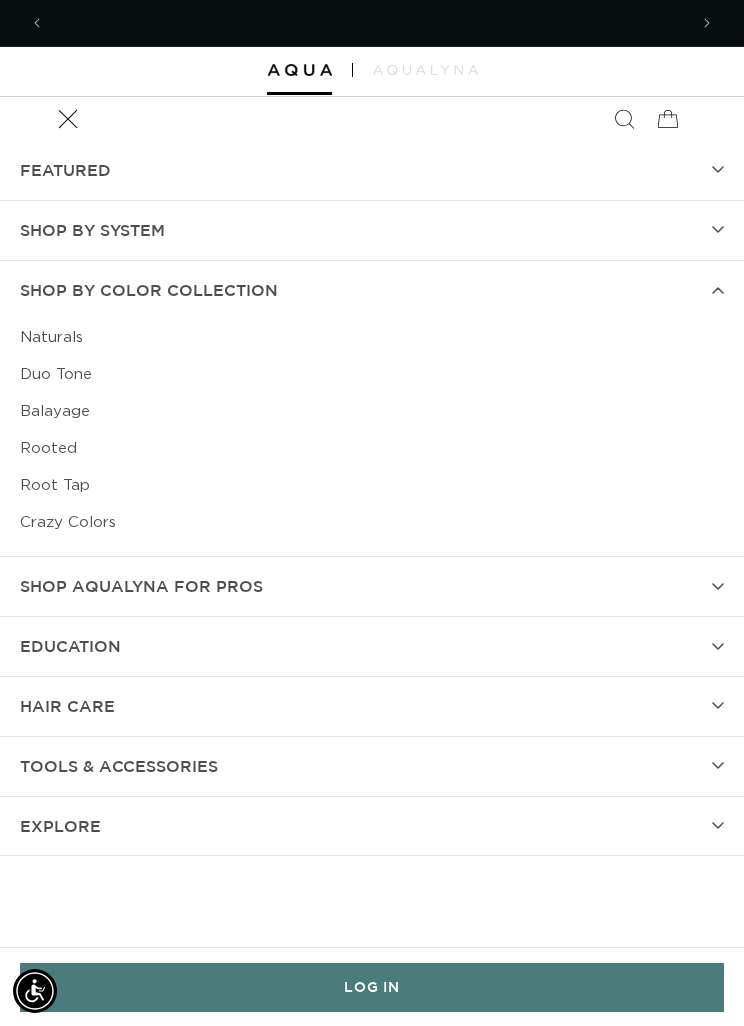 scroll, scrollTop: 0, scrollLeft: 0, axis: both 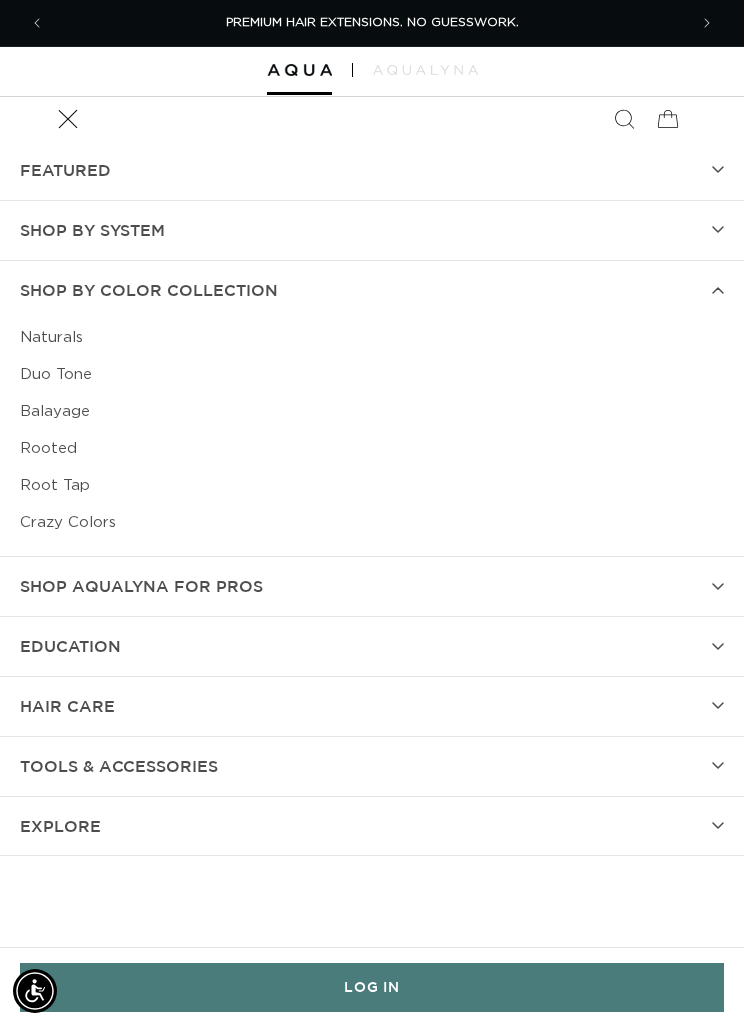 click on "Rooted" at bounding box center (372, 448) 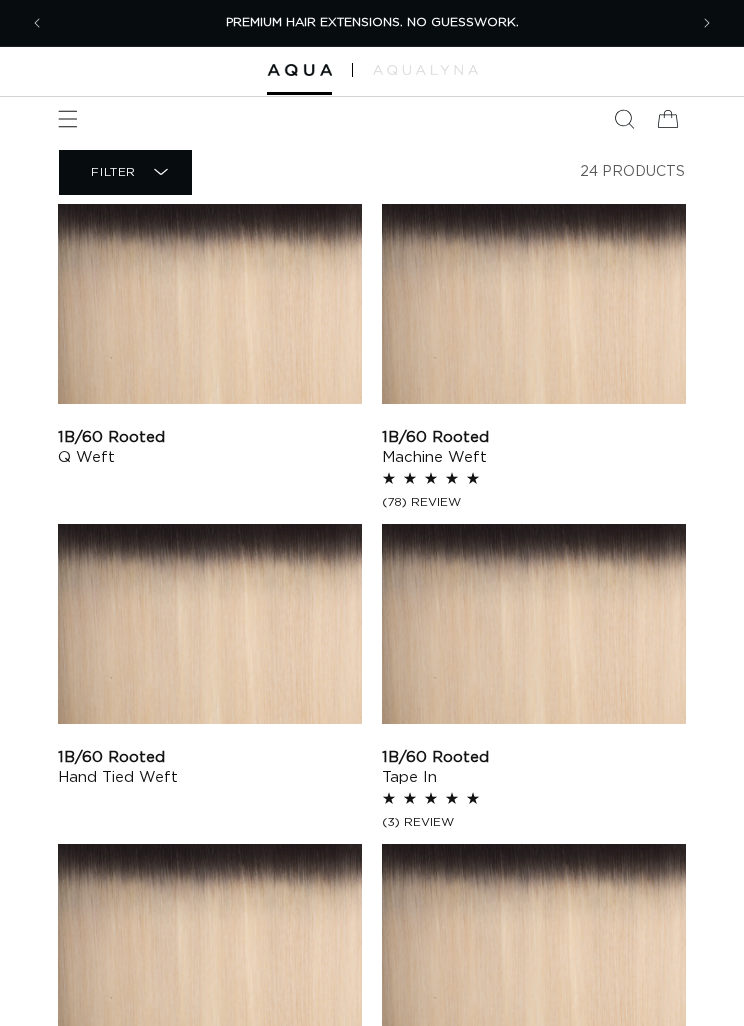 scroll, scrollTop: 0, scrollLeft: 0, axis: both 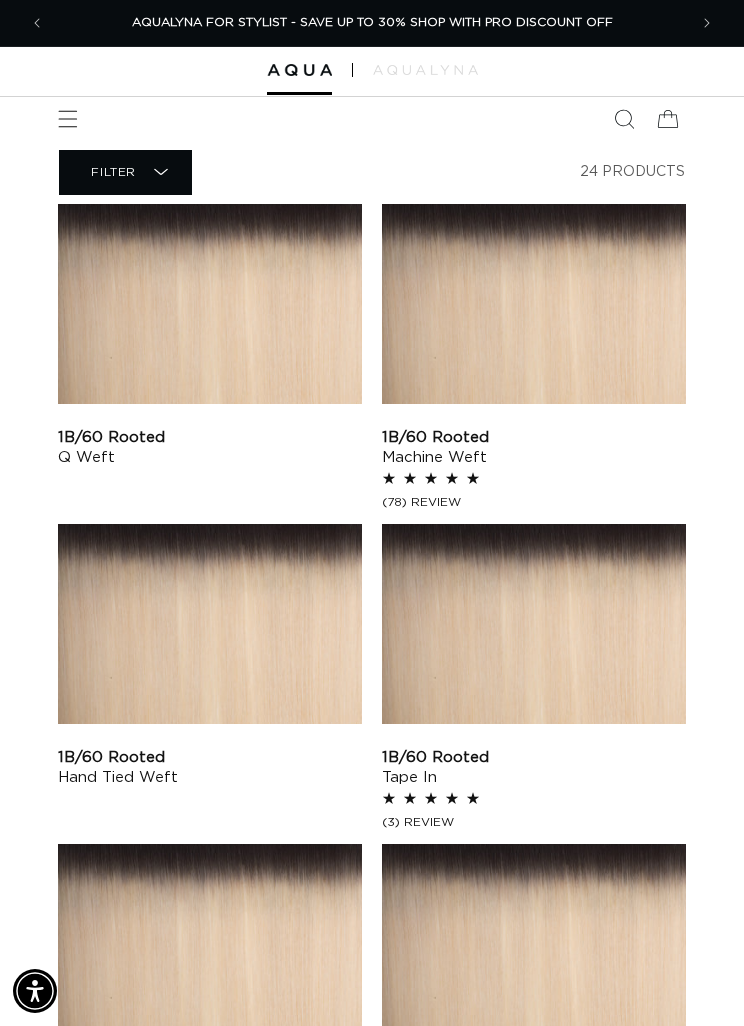 click on "1B/60 Rooted
Q Weft" at bounding box center [210, 448] 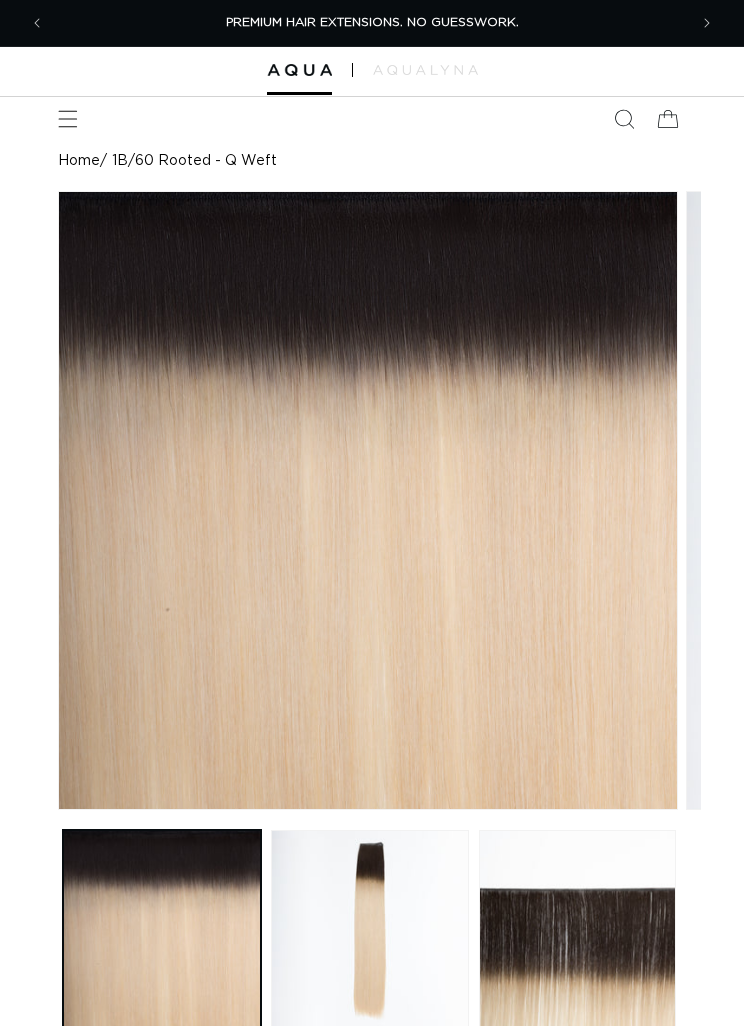 scroll, scrollTop: 0, scrollLeft: 0, axis: both 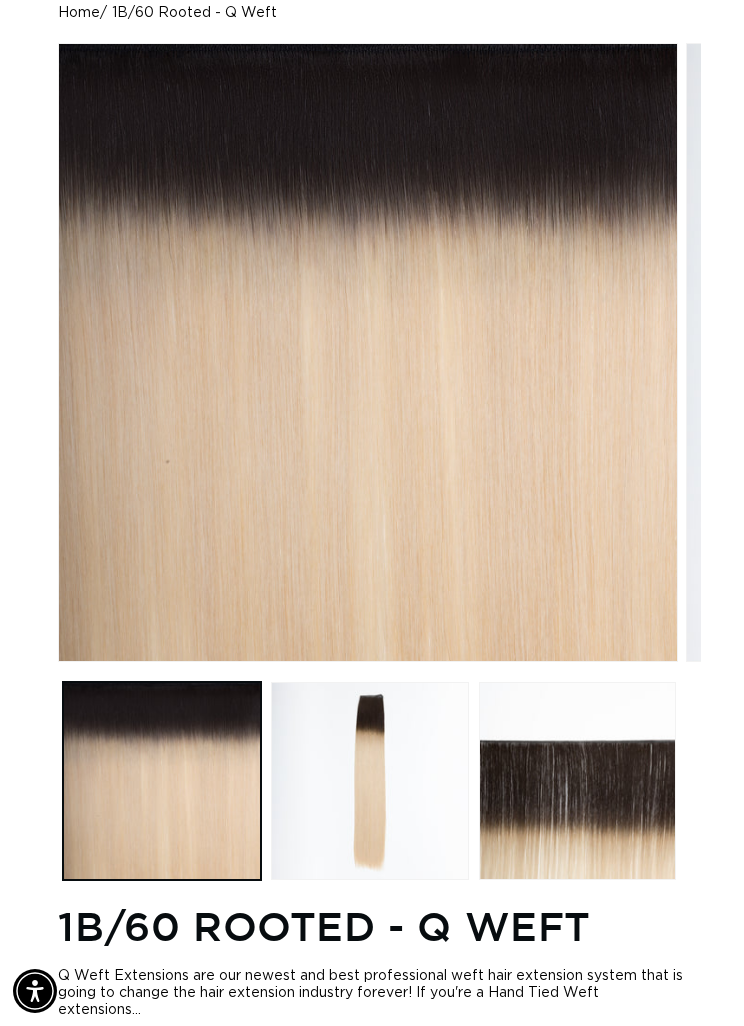 click at bounding box center (370, 781) 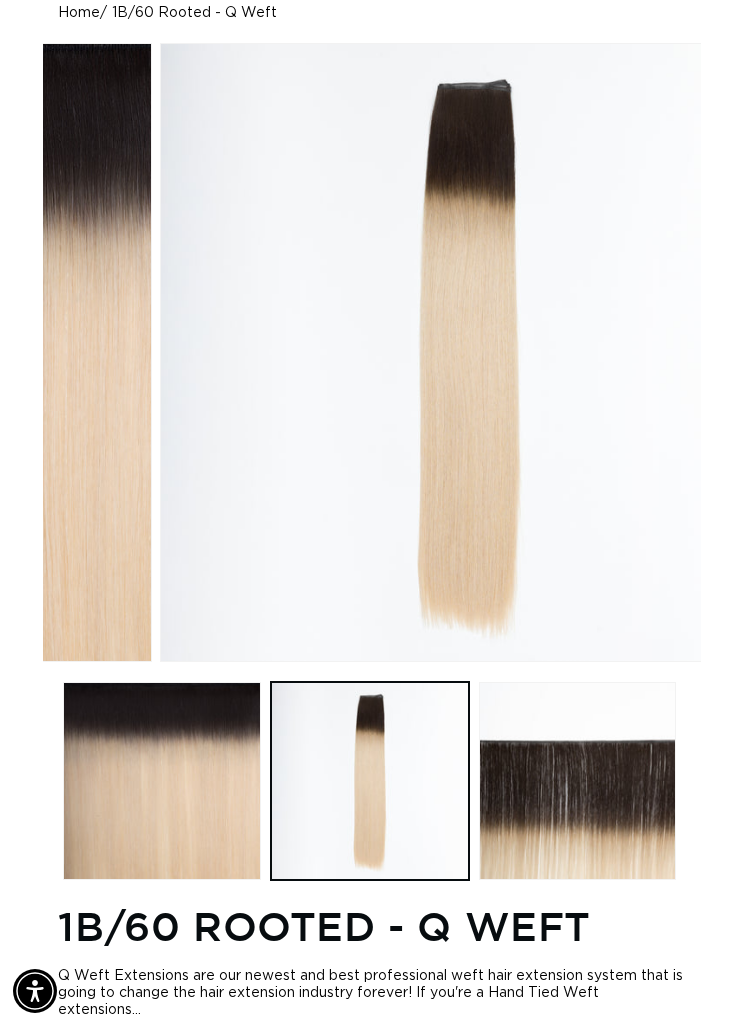scroll, scrollTop: 0, scrollLeft: 627, axis: horizontal 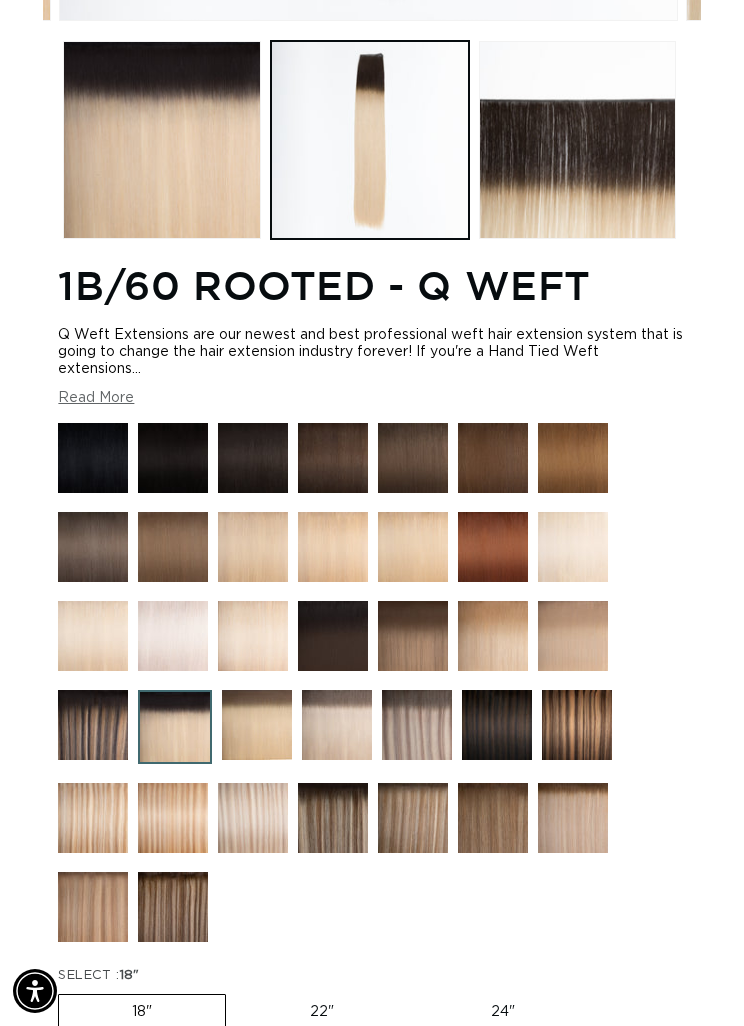 click at bounding box center (173, 907) 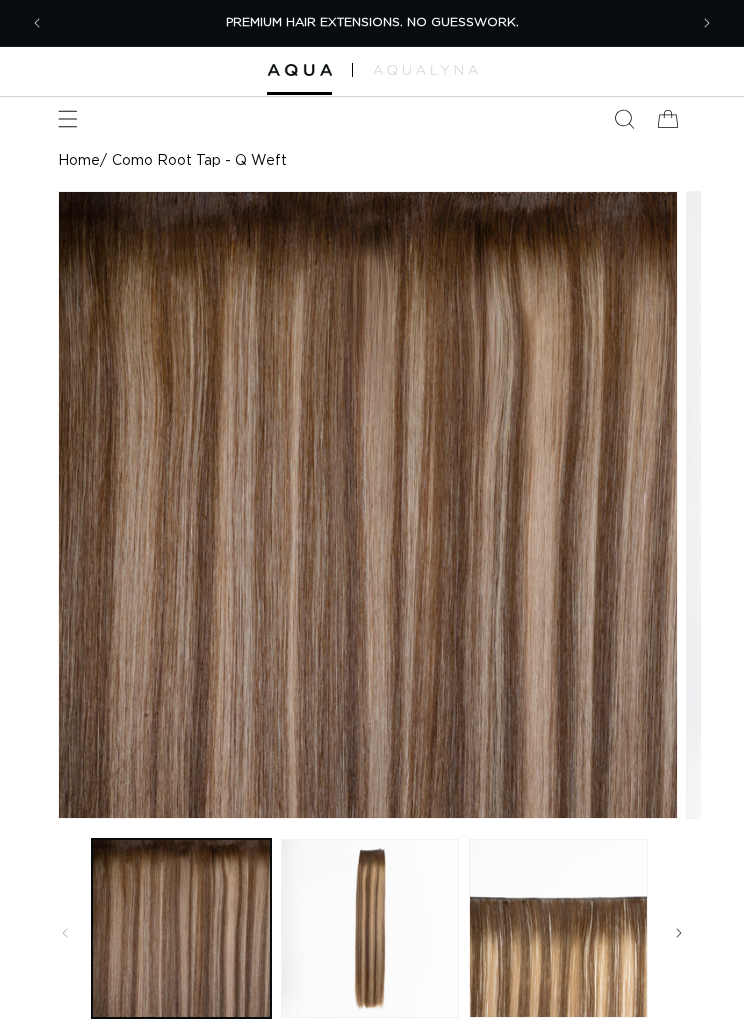 scroll, scrollTop: 0, scrollLeft: 0, axis: both 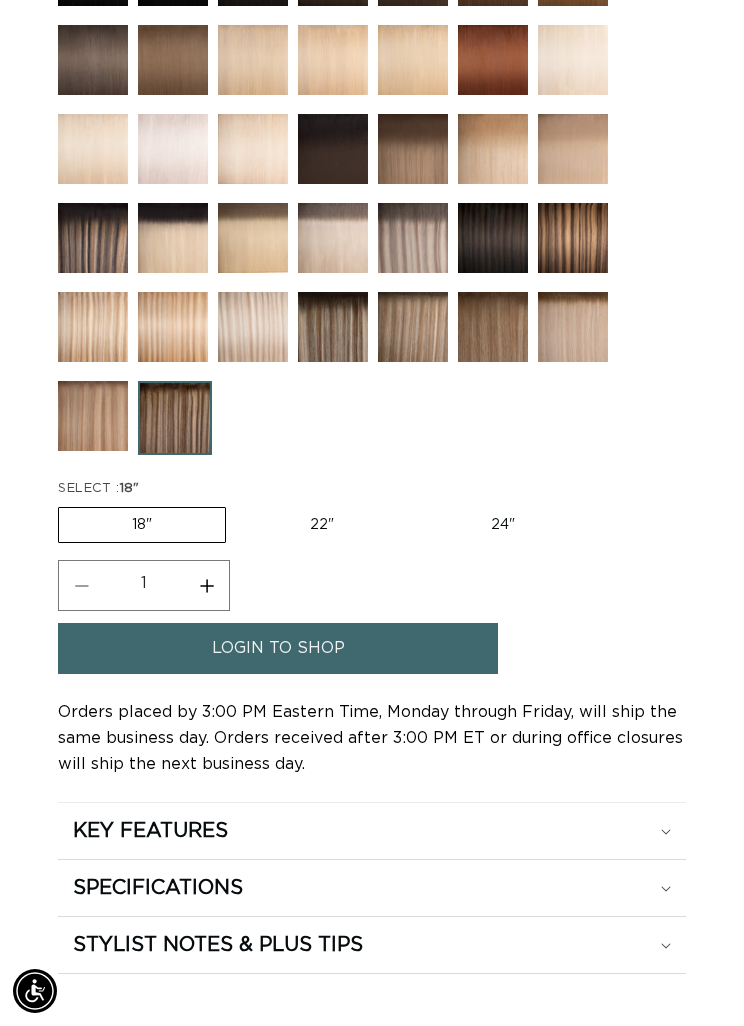 click on "22" Variant sold out or unavailable" at bounding box center (322, 525) 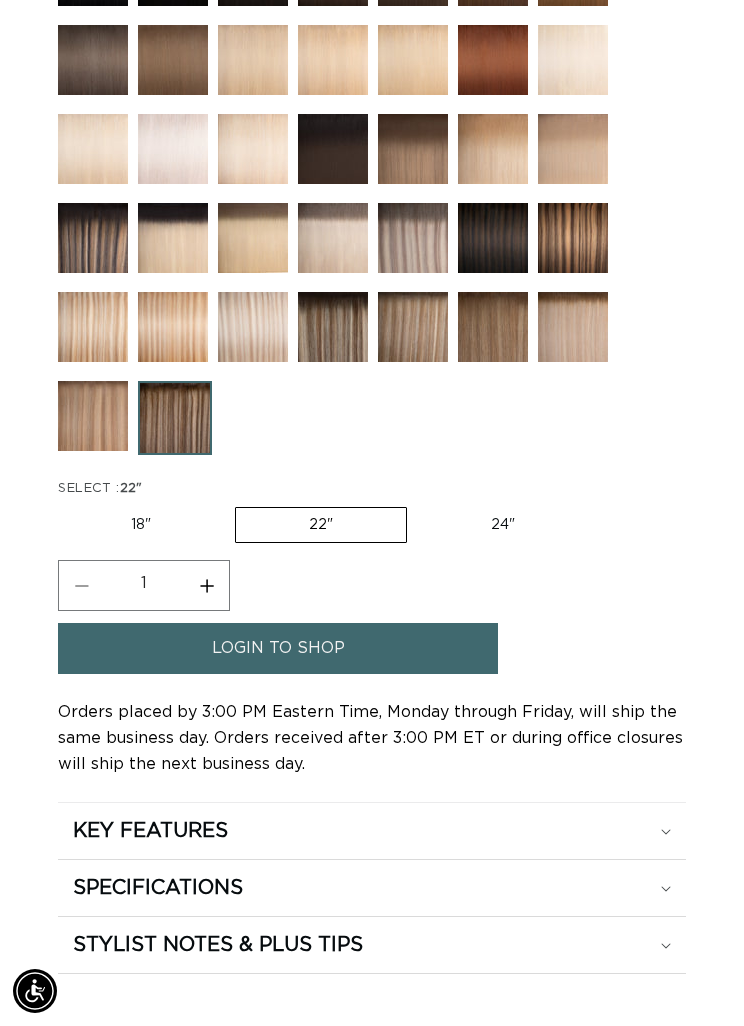 scroll, scrollTop: 0, scrollLeft: 0, axis: both 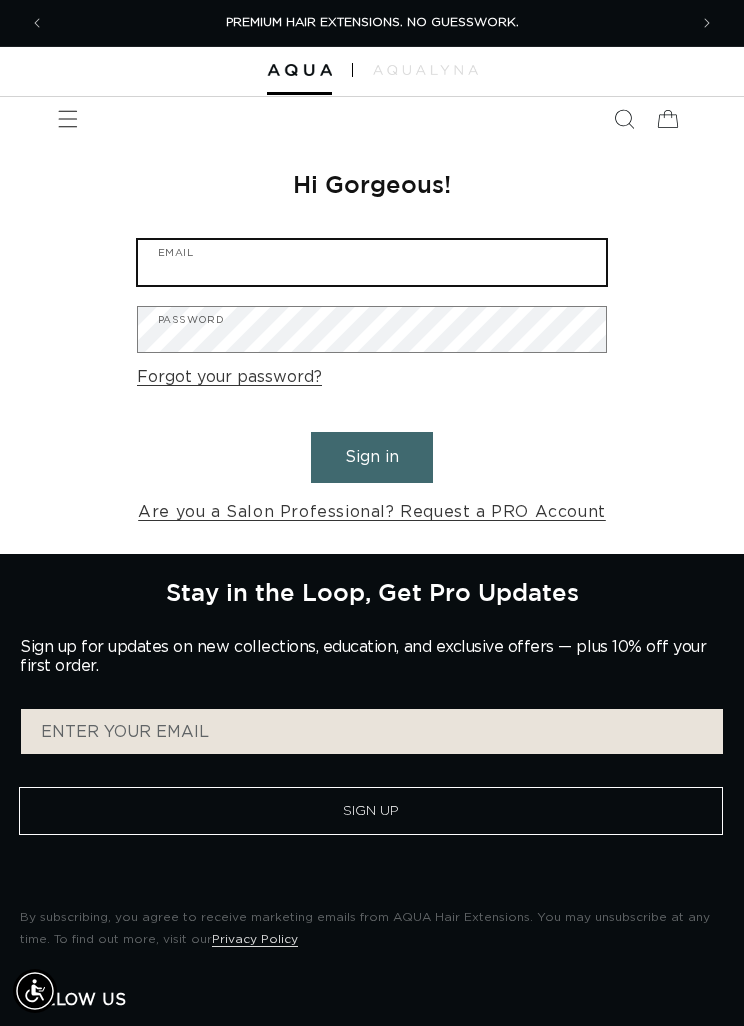click on "Email" at bounding box center [372, 262] 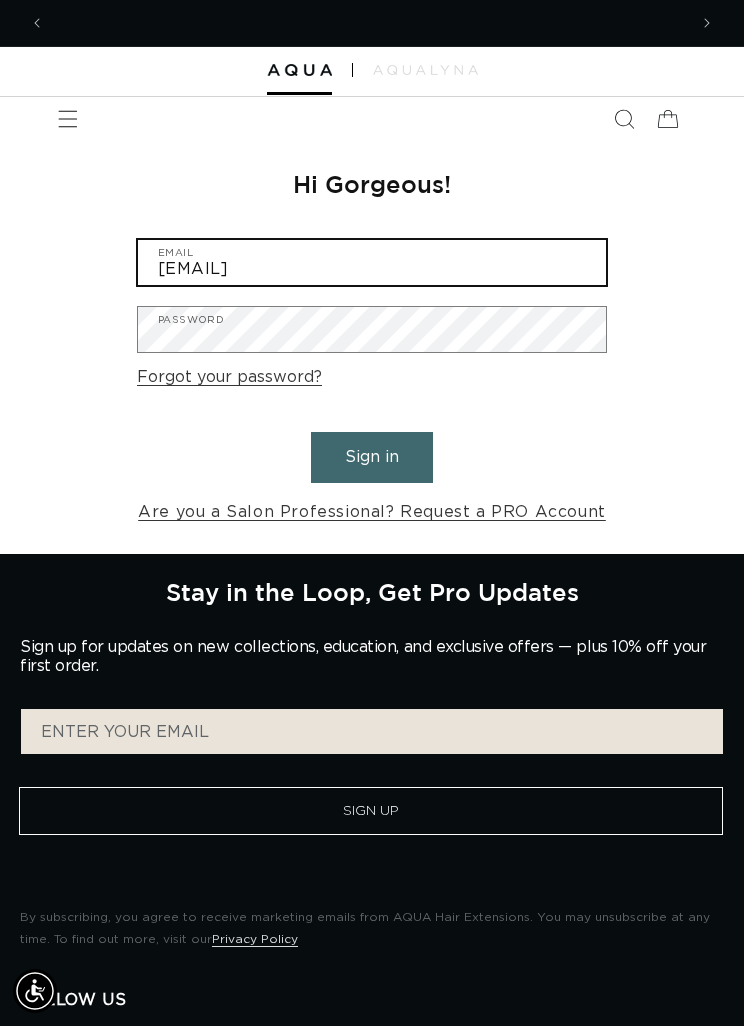 scroll, scrollTop: 0, scrollLeft: 0, axis: both 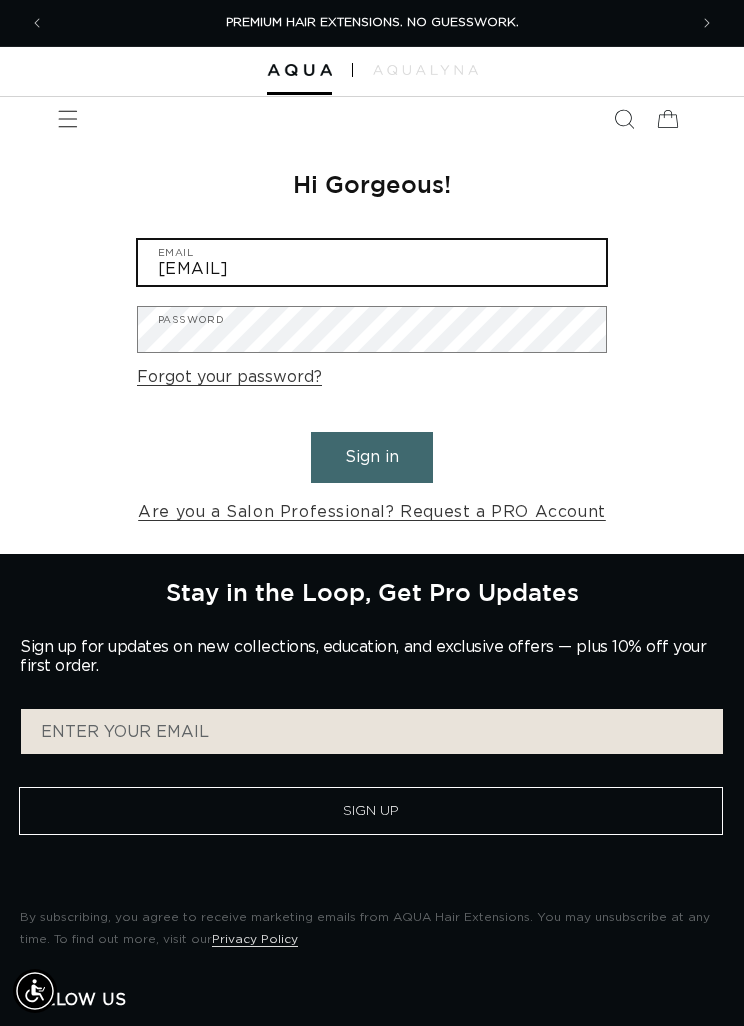 type on "[EMAIL]" 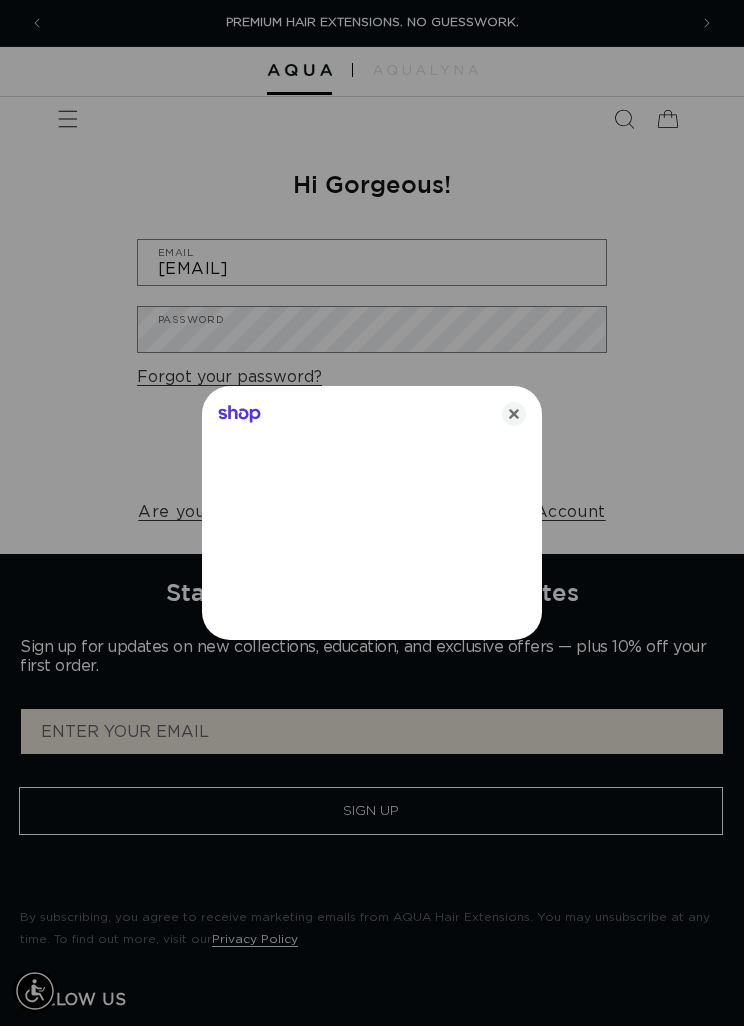 click at bounding box center (372, 513) 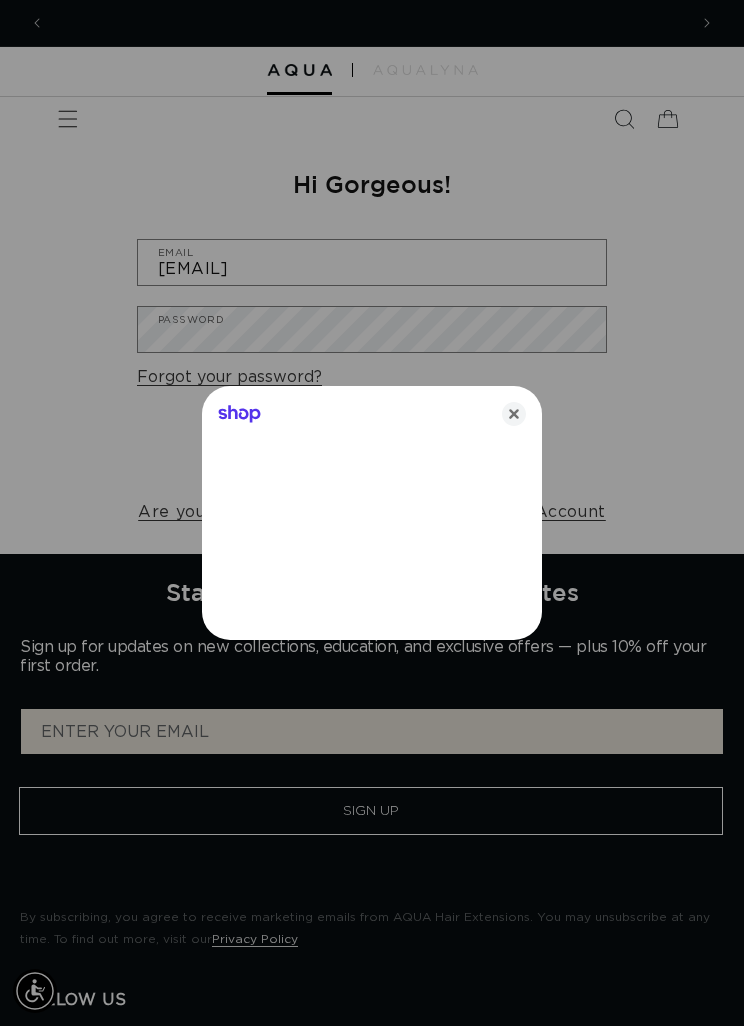 scroll, scrollTop: 0, scrollLeft: 634, axis: horizontal 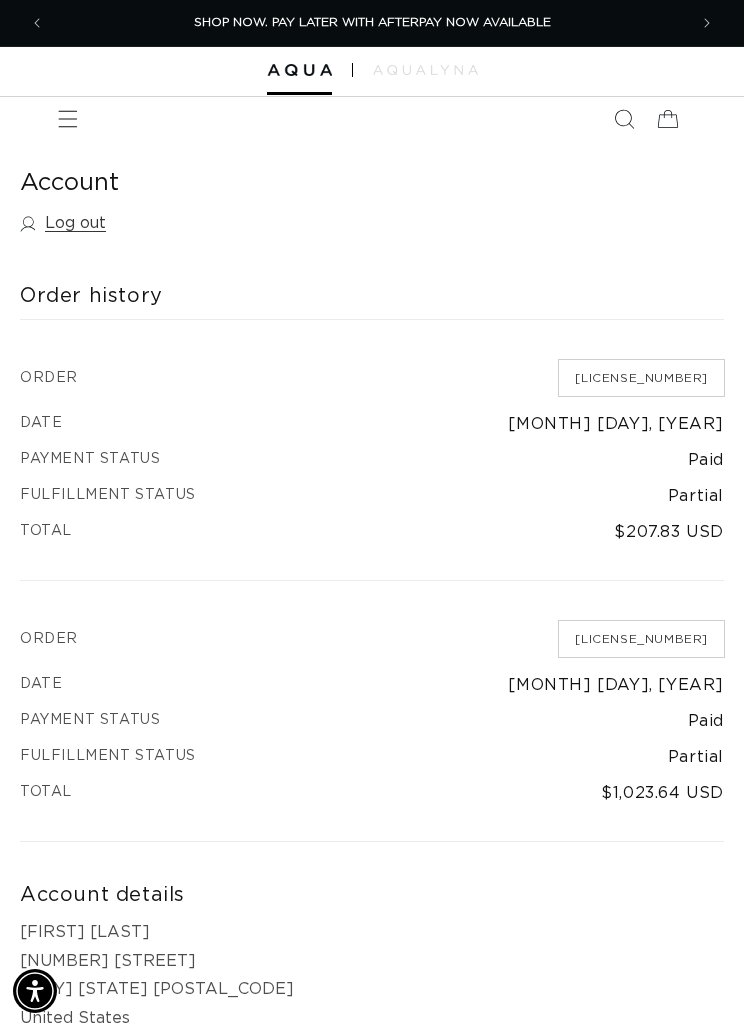 click 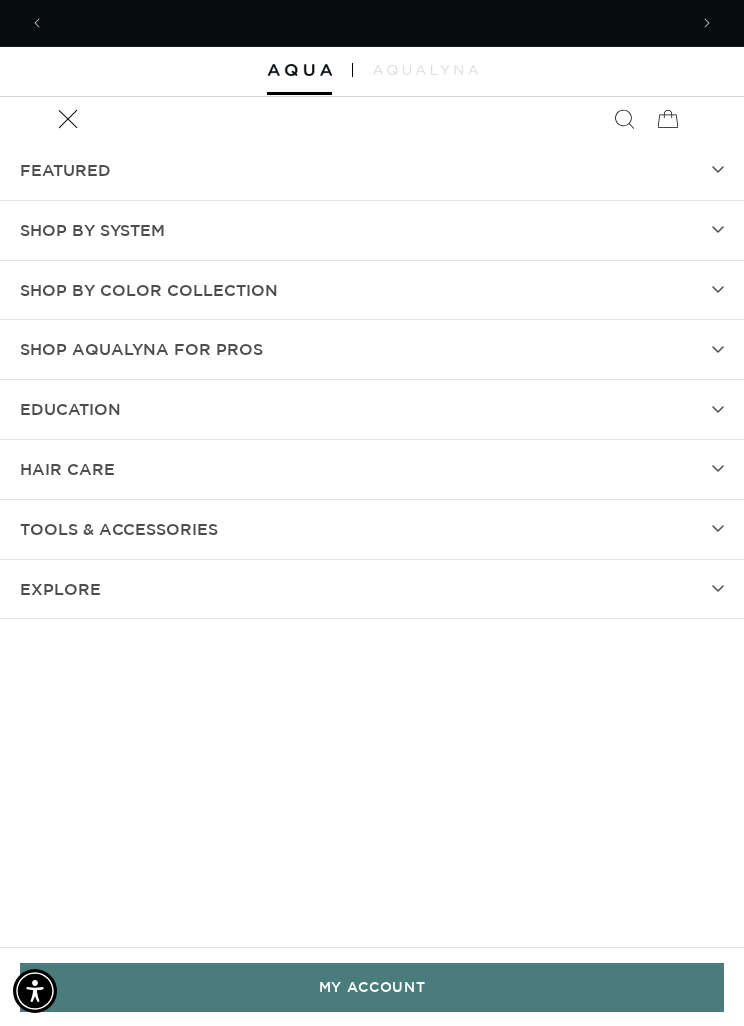 scroll, scrollTop: 0, scrollLeft: 1268, axis: horizontal 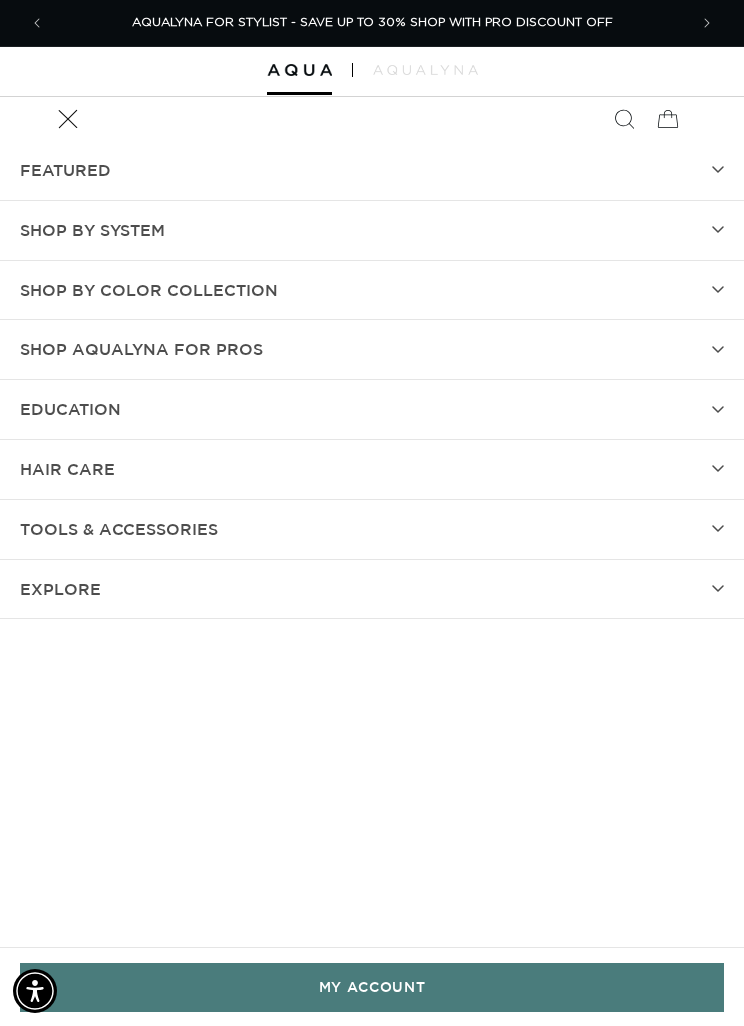 click on "Shop by Color Collection" at bounding box center (372, 290) 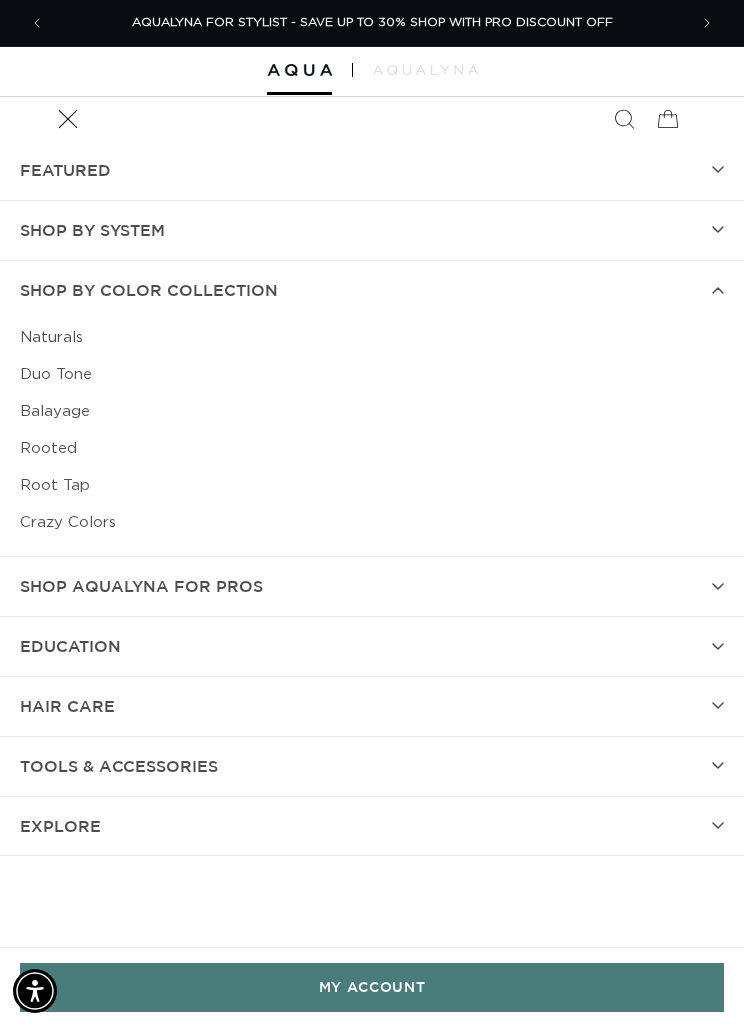 click on "Crazy Colors" at bounding box center (372, 522) 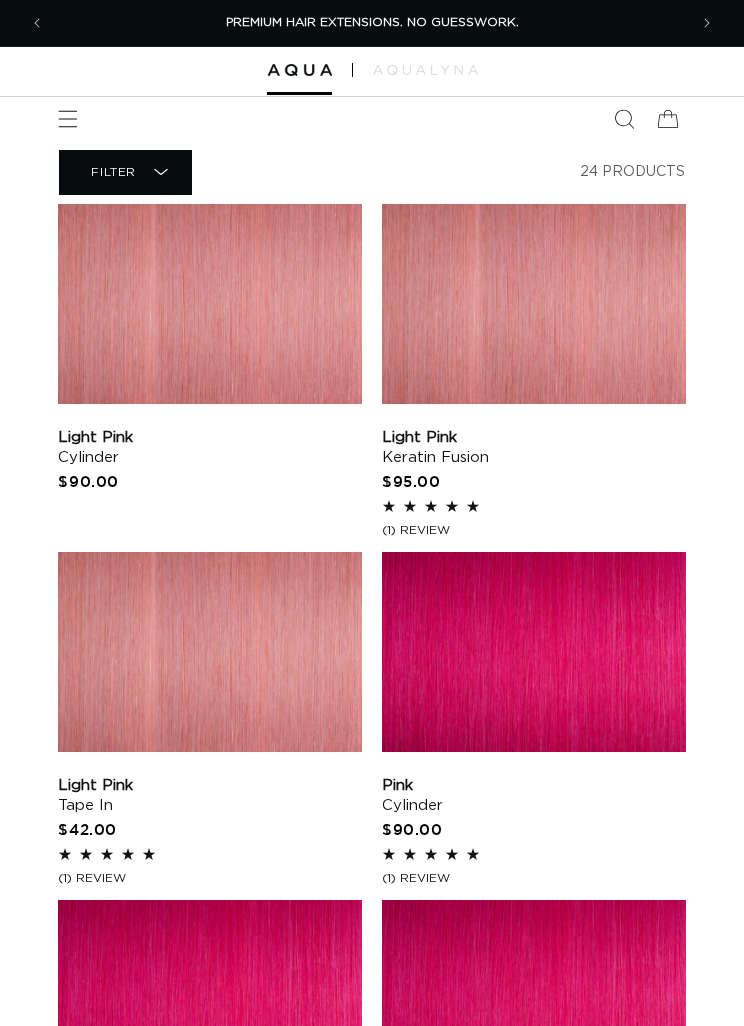 scroll, scrollTop: 0, scrollLeft: 0, axis: both 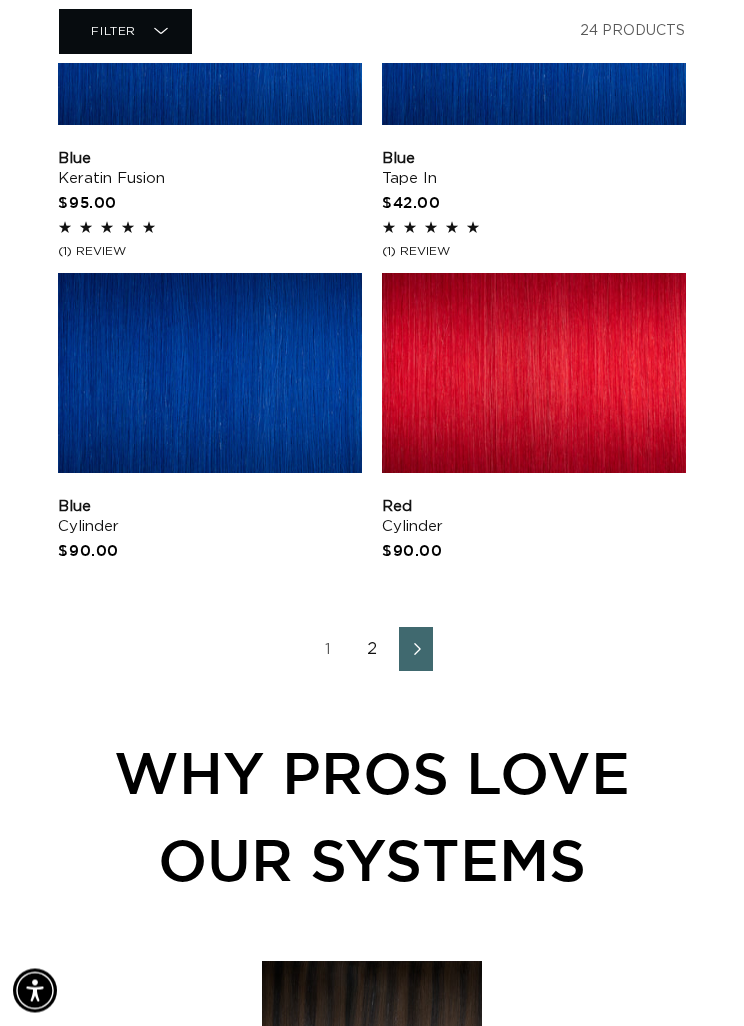 click on "2" at bounding box center (372, 650) 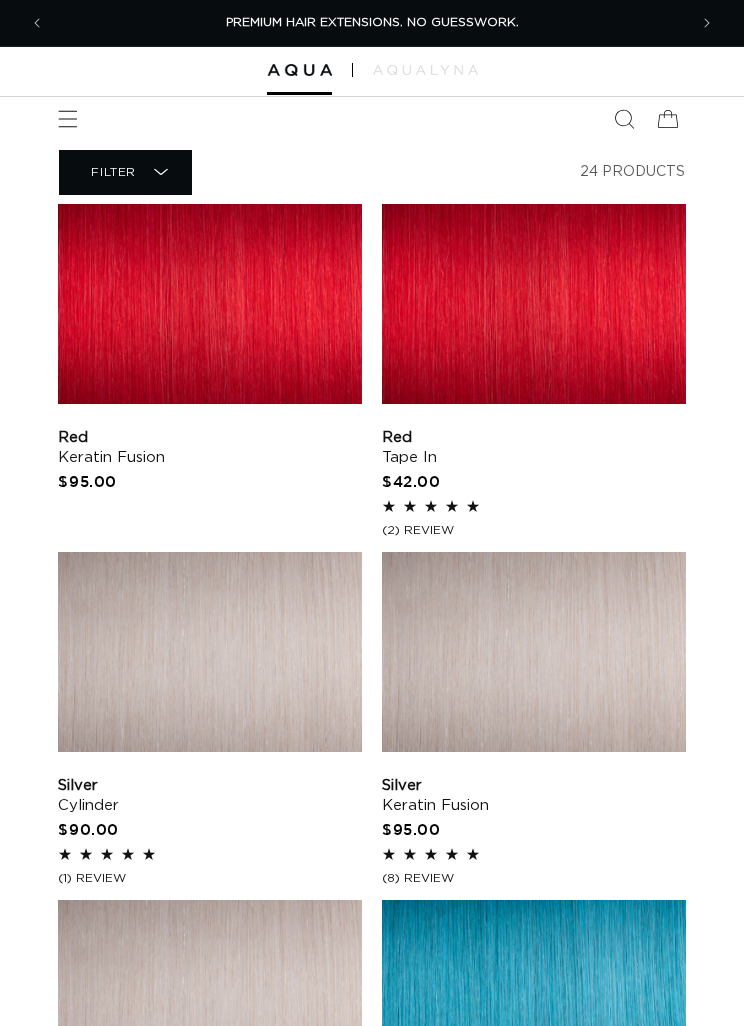 scroll, scrollTop: 0, scrollLeft: 0, axis: both 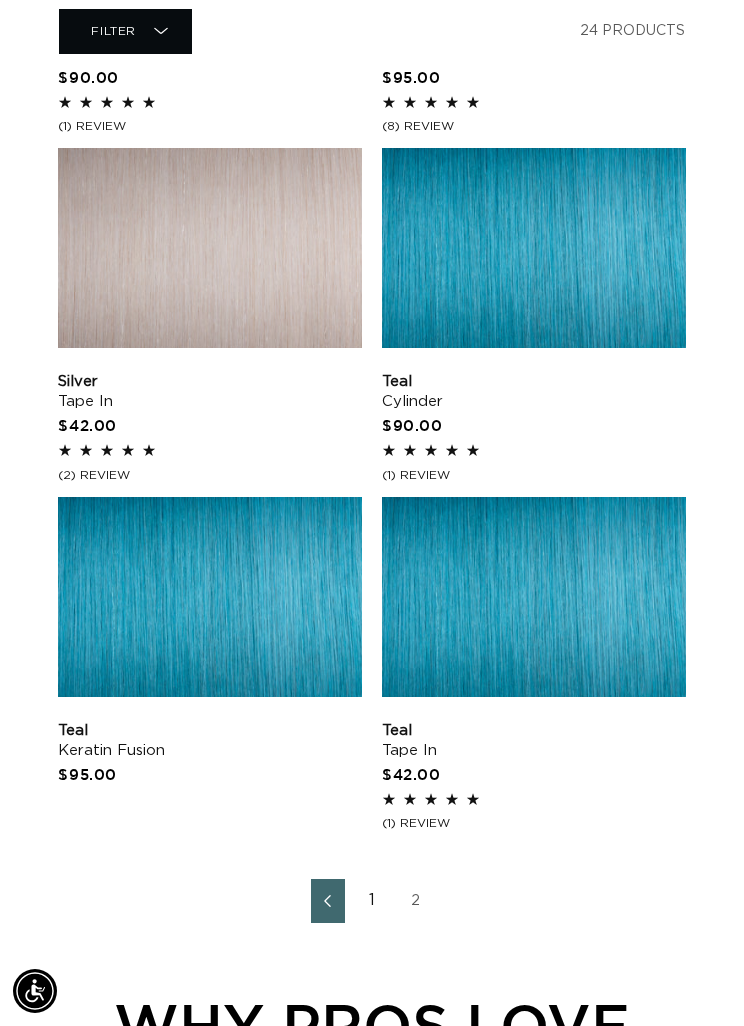 click on "Teal
Tape In" at bounding box center (534, 741) 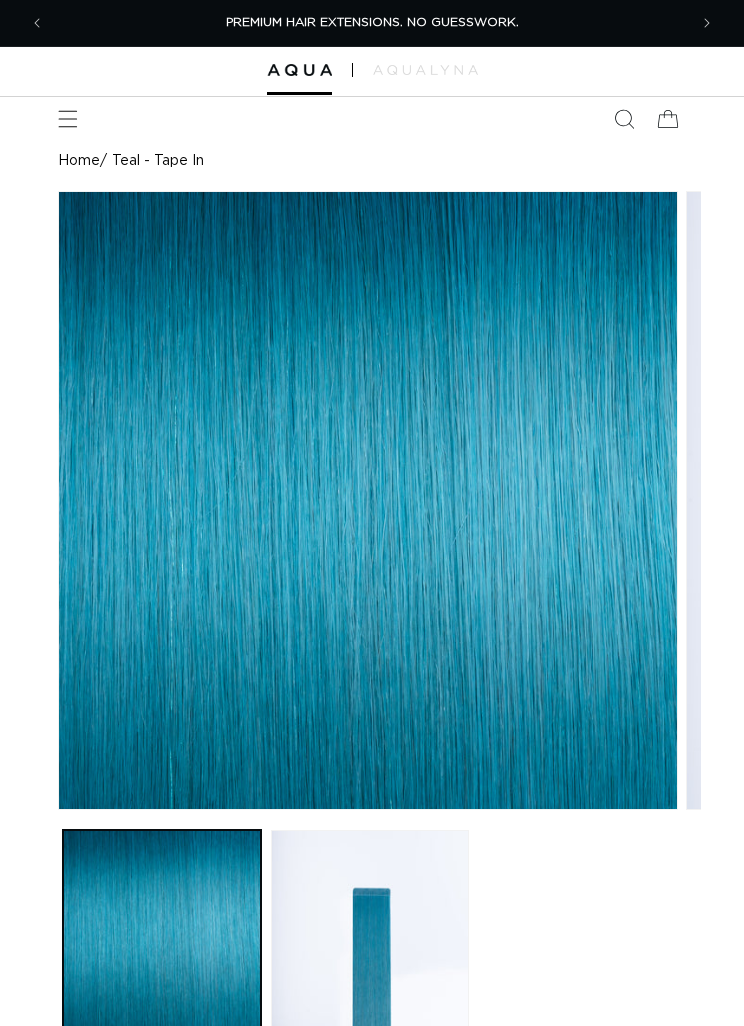scroll, scrollTop: 0, scrollLeft: 0, axis: both 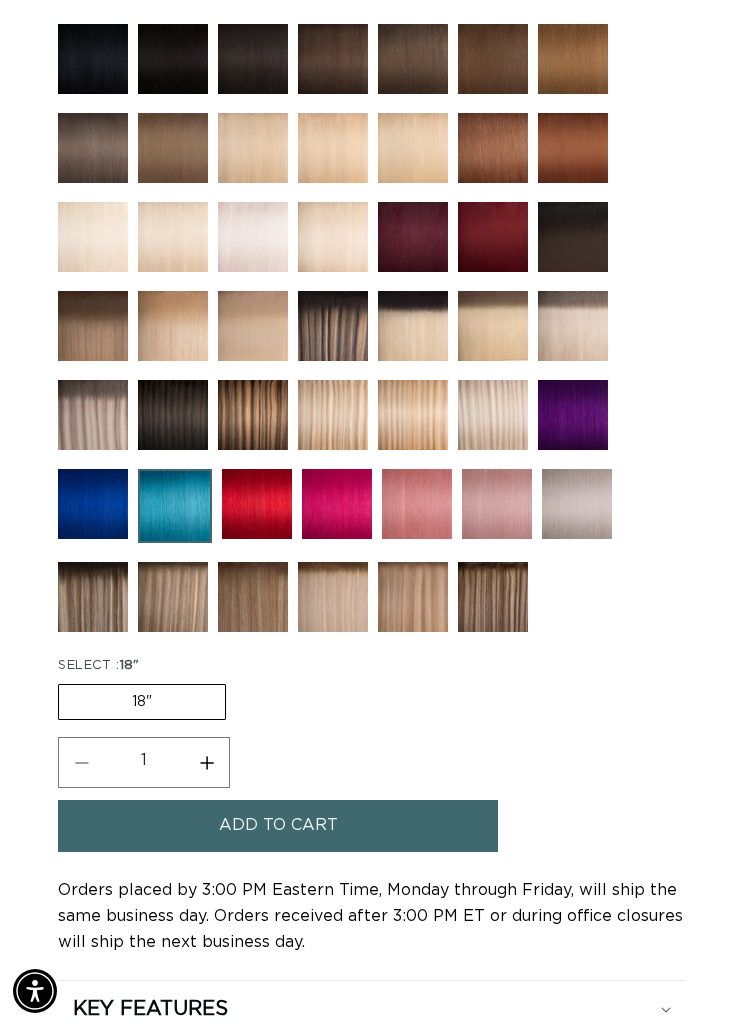 click at bounding box center (573, 415) 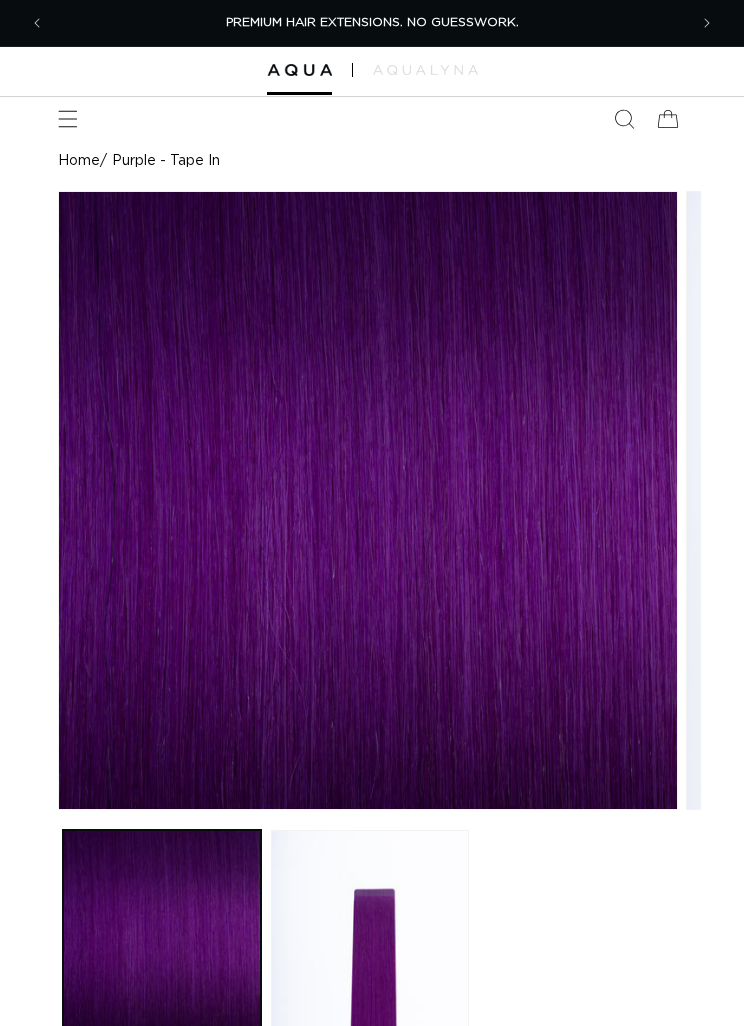 scroll, scrollTop: 0, scrollLeft: 0, axis: both 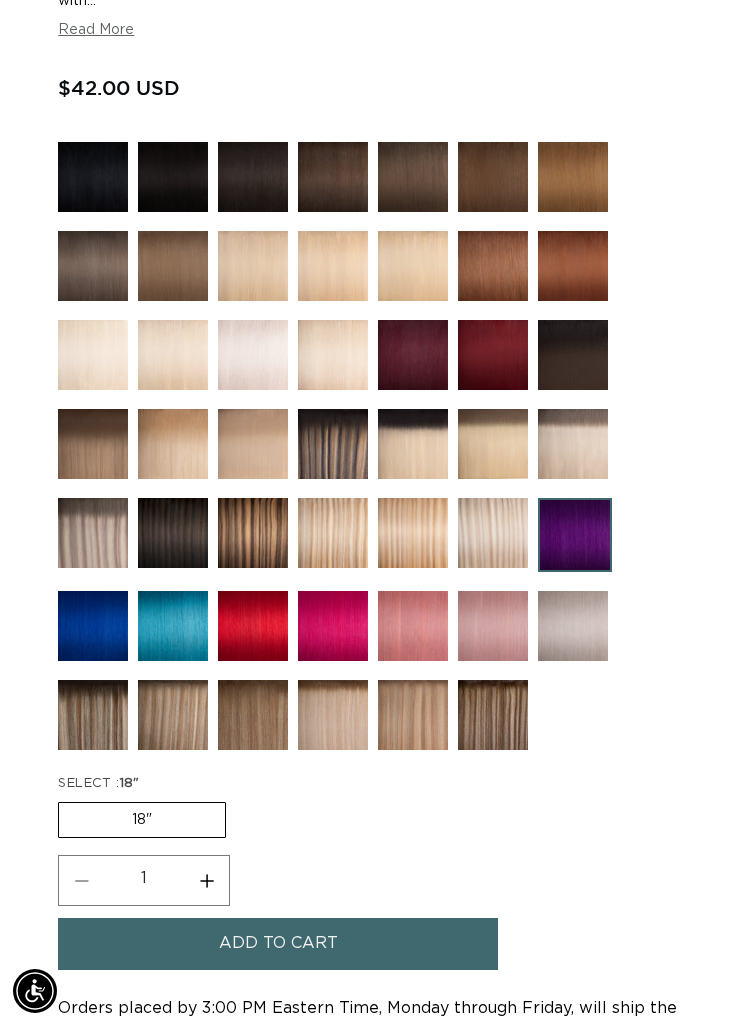 click at bounding box center (173, 626) 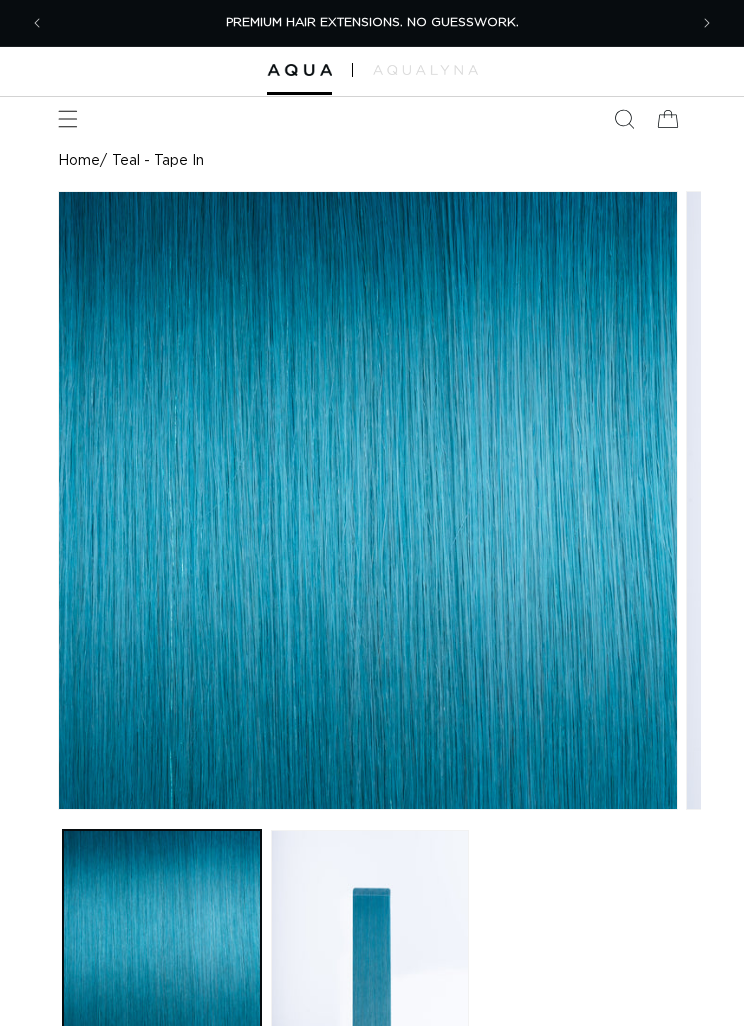 scroll, scrollTop: 0, scrollLeft: 0, axis: both 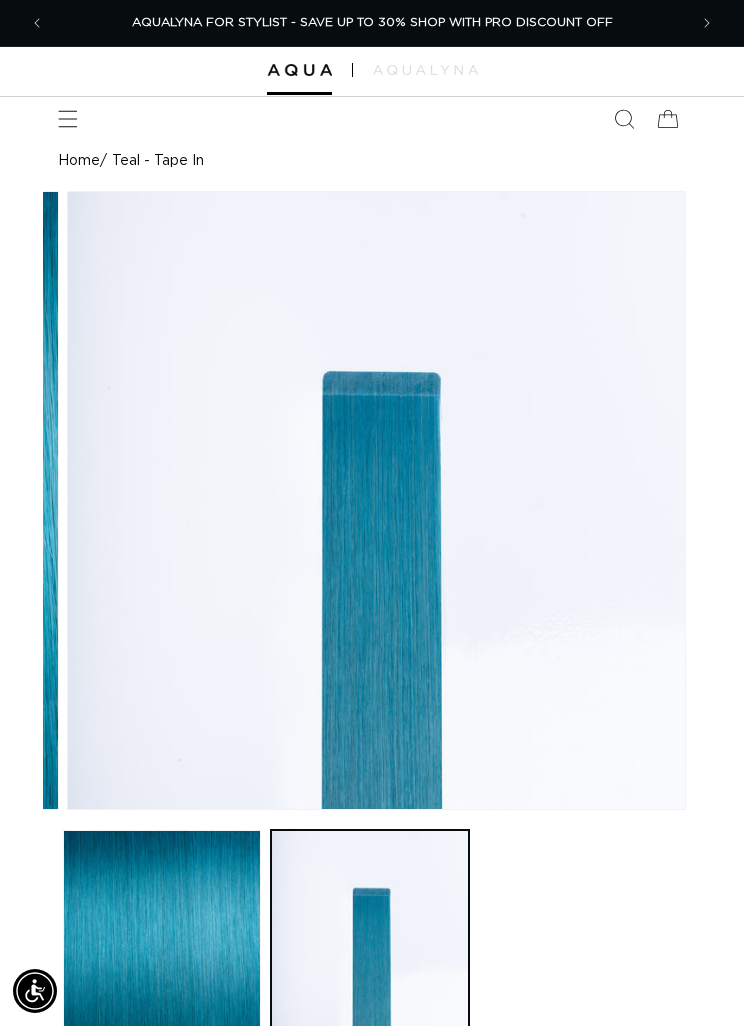 click 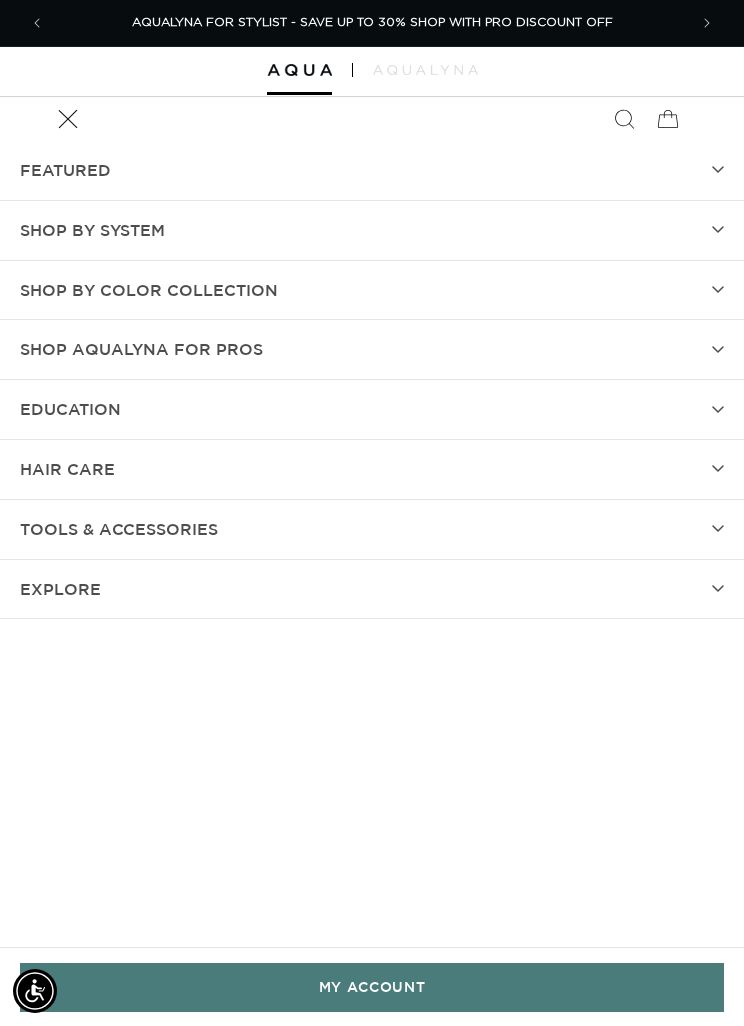 click on "Shop AquaLyna for Pros" at bounding box center (372, 349) 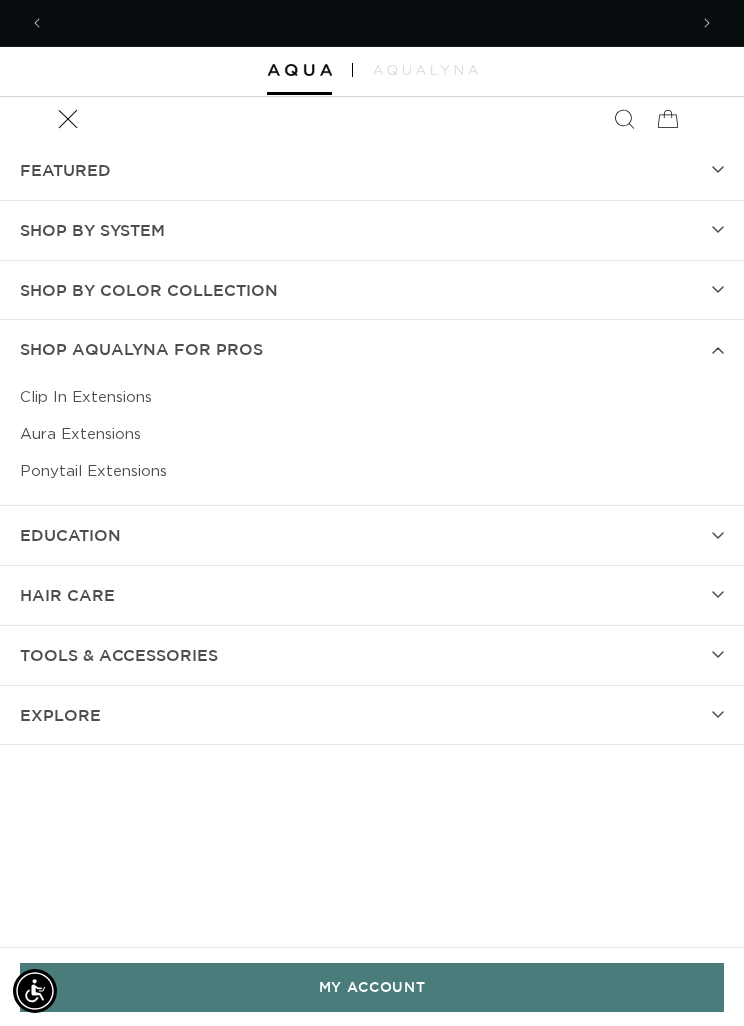 scroll, scrollTop: 0, scrollLeft: 0, axis: both 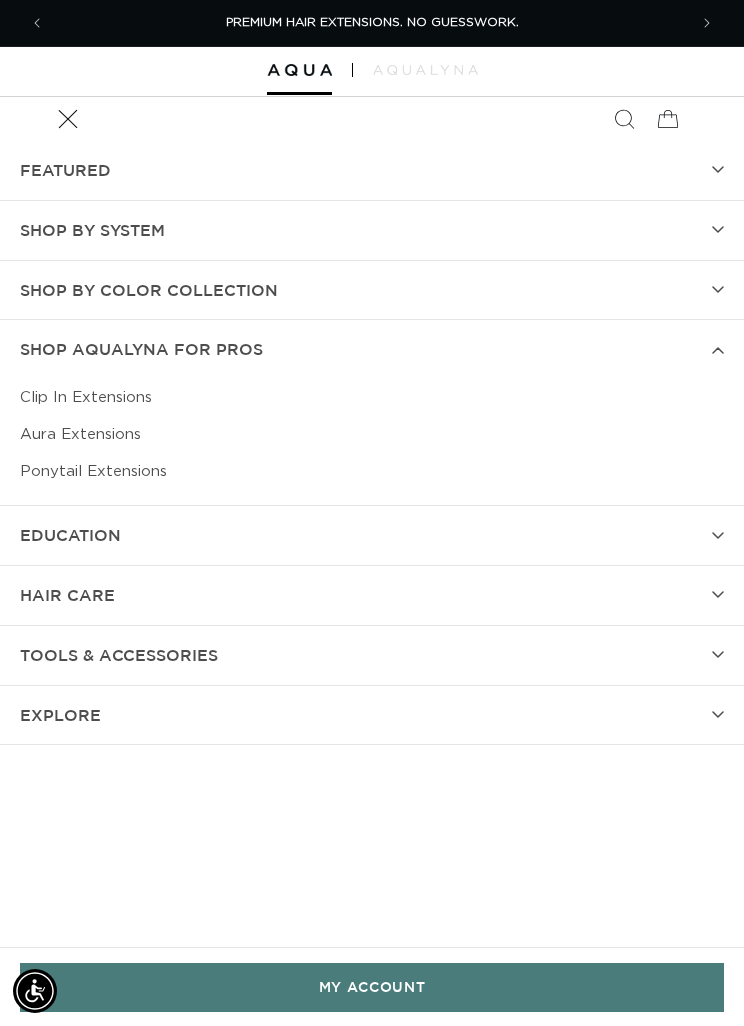 click on "Ponytail Extensions" at bounding box center [372, 471] 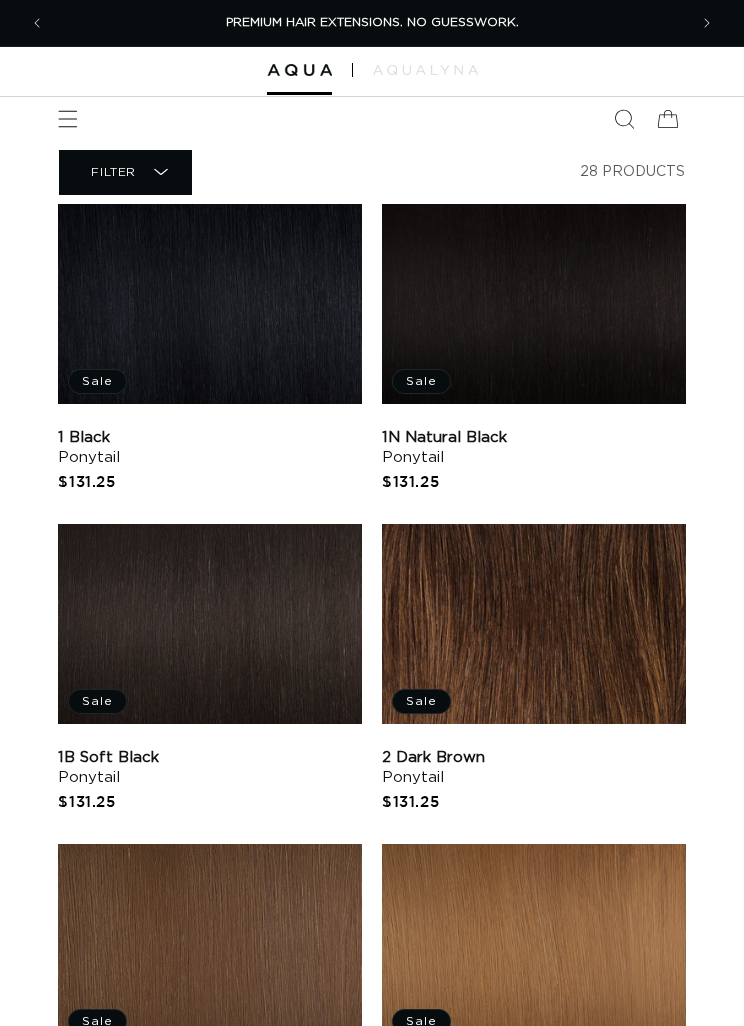 scroll, scrollTop: 0, scrollLeft: 0, axis: both 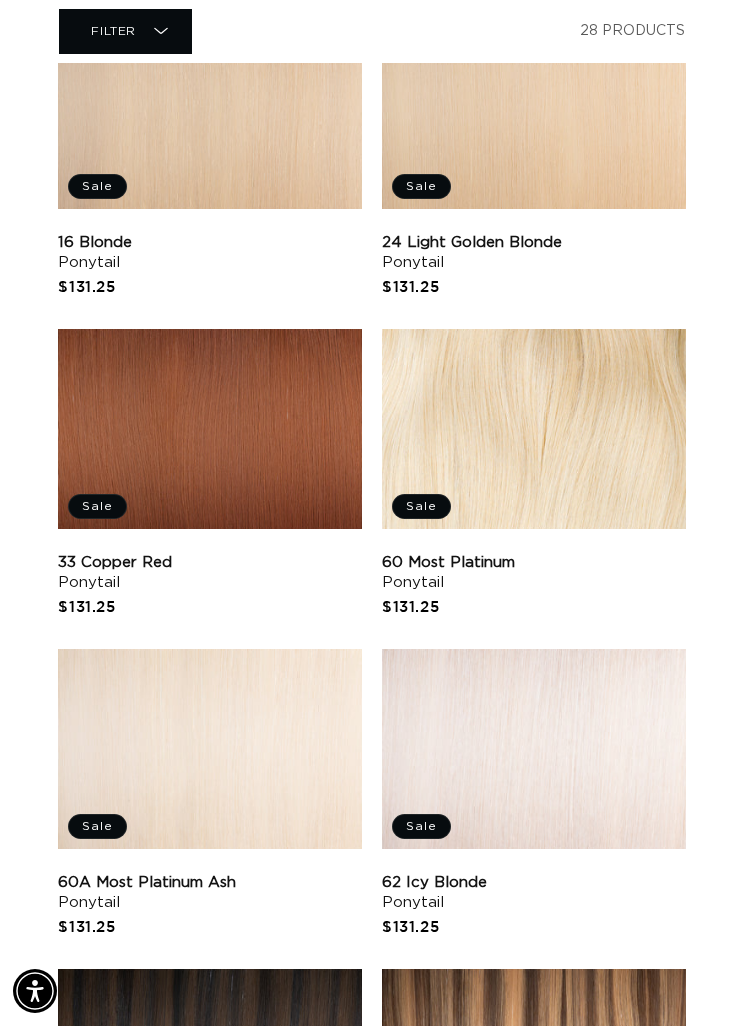 click on "60 Most Platinum
Ponytail" at bounding box center [534, 573] 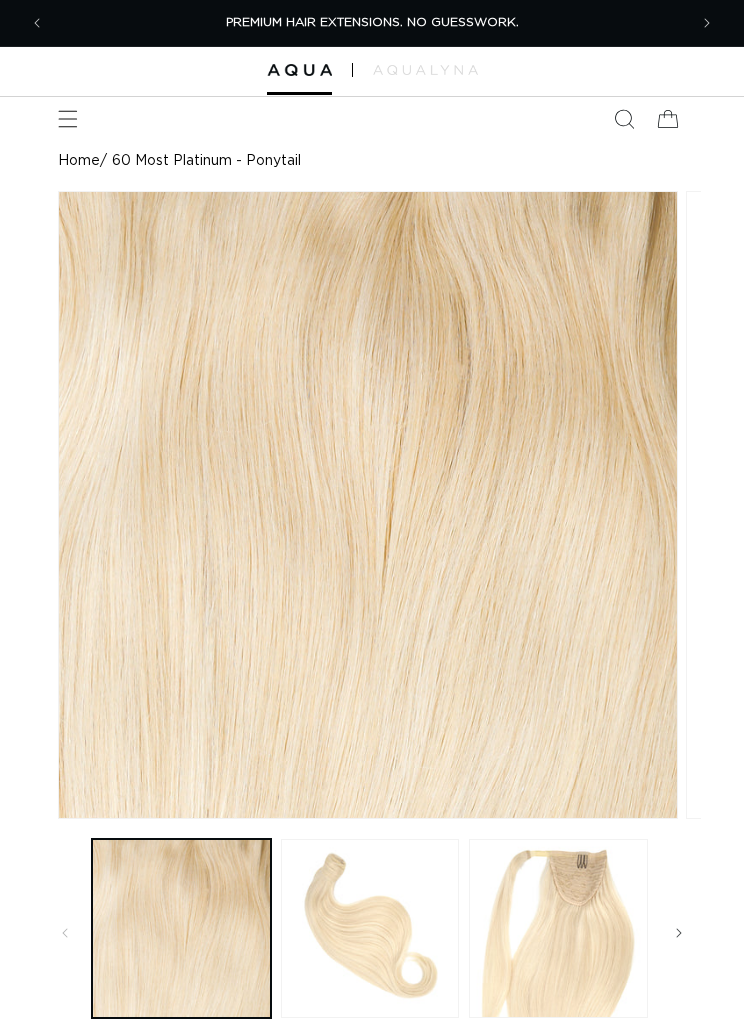 scroll, scrollTop: 0, scrollLeft: 0, axis: both 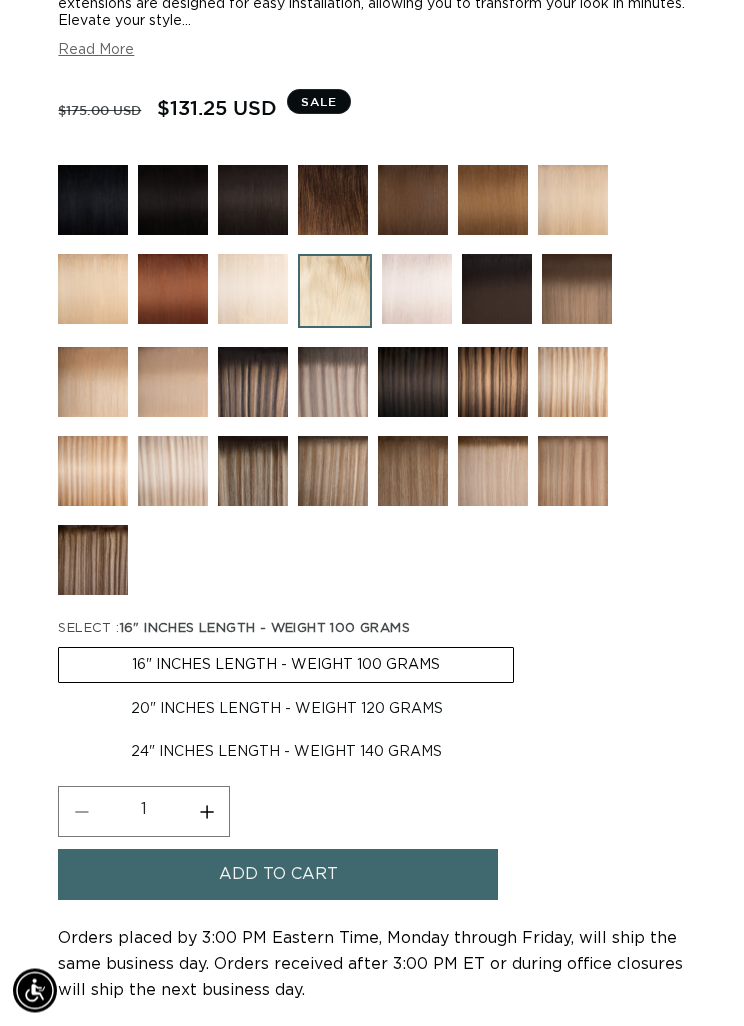 click on "20" INCHES LENGTH - WEIGHT 120 GRAMS Variant sold out or unavailable" at bounding box center (287, 710) 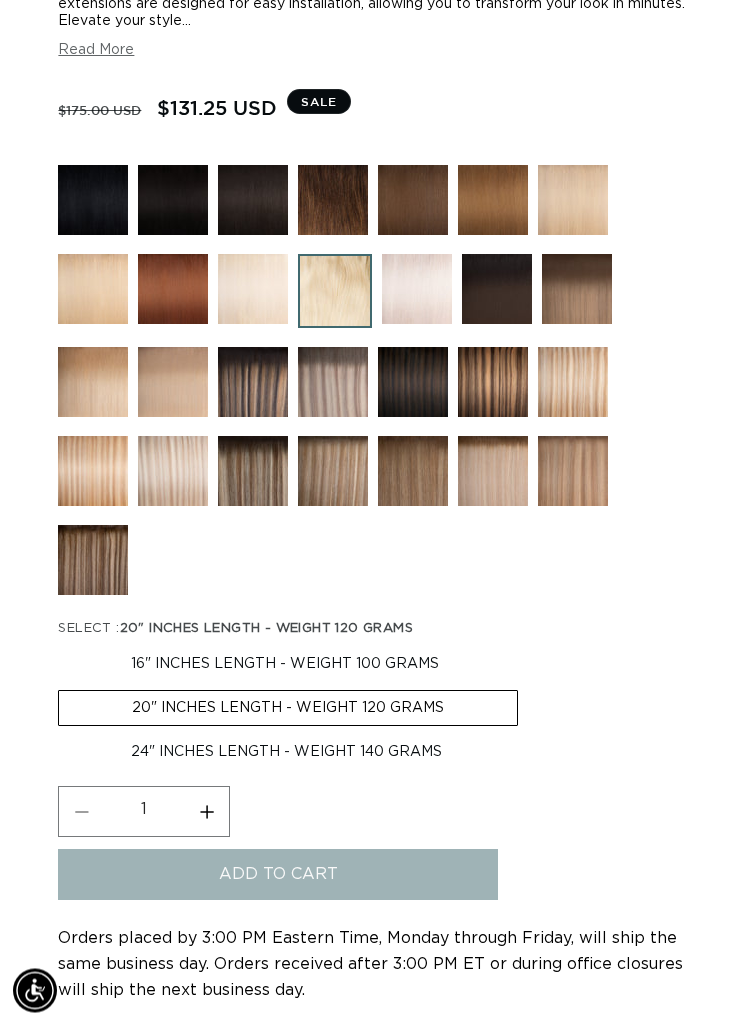 scroll, scrollTop: 1179, scrollLeft: 0, axis: vertical 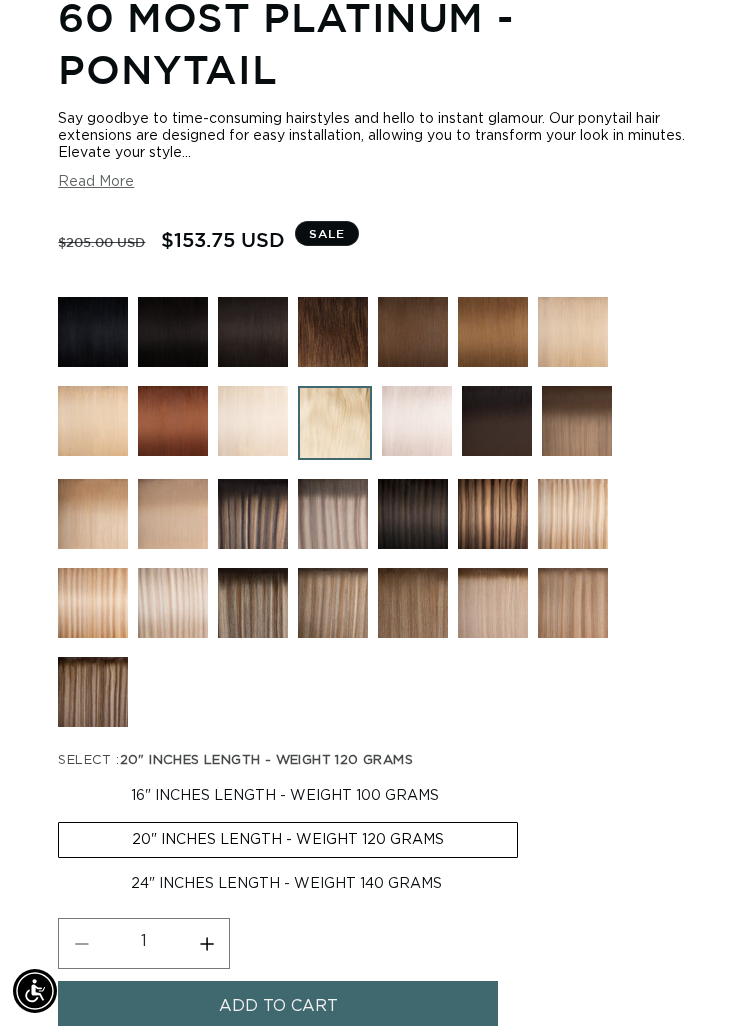 click at bounding box center [573, 514] 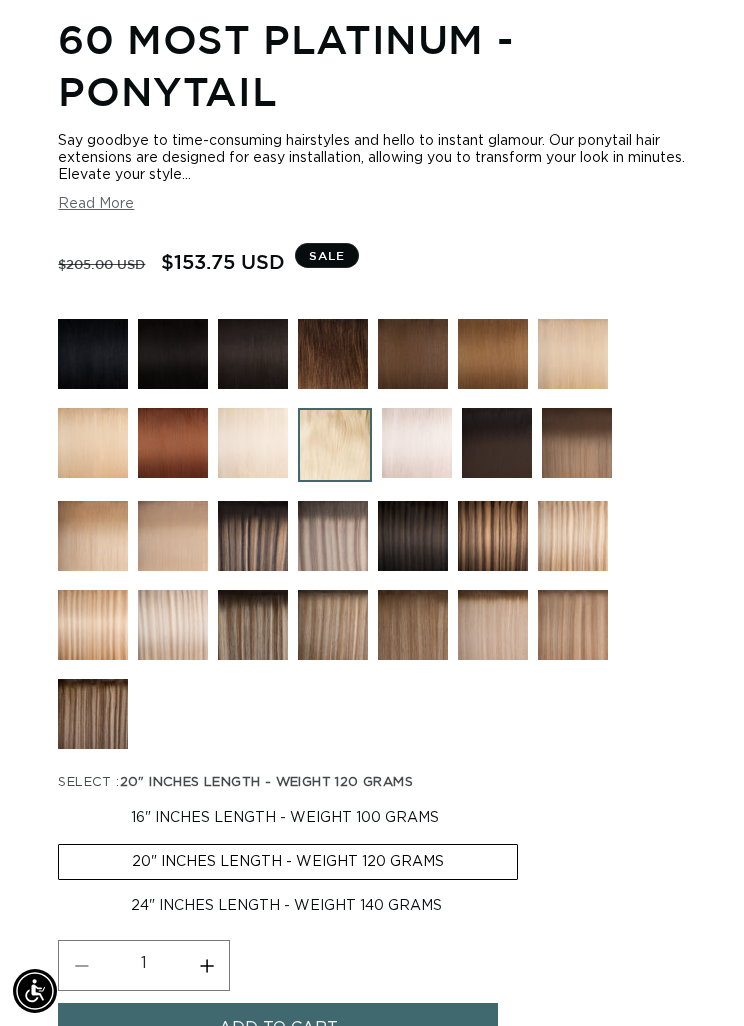 click at bounding box center [173, 625] 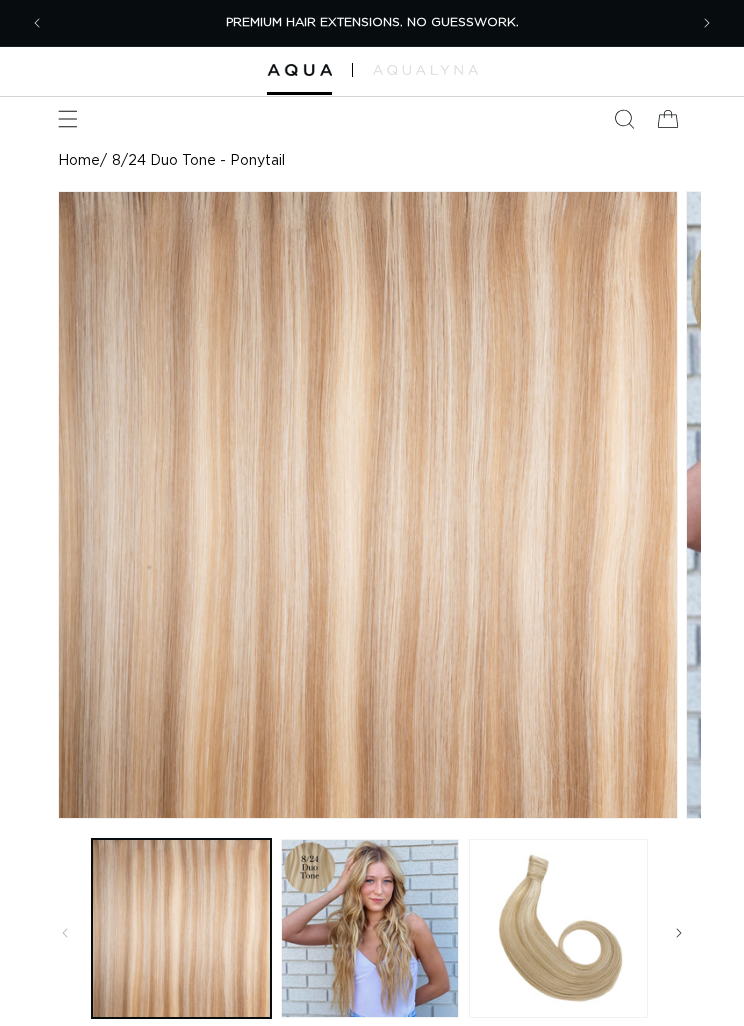 scroll, scrollTop: 0, scrollLeft: 0, axis: both 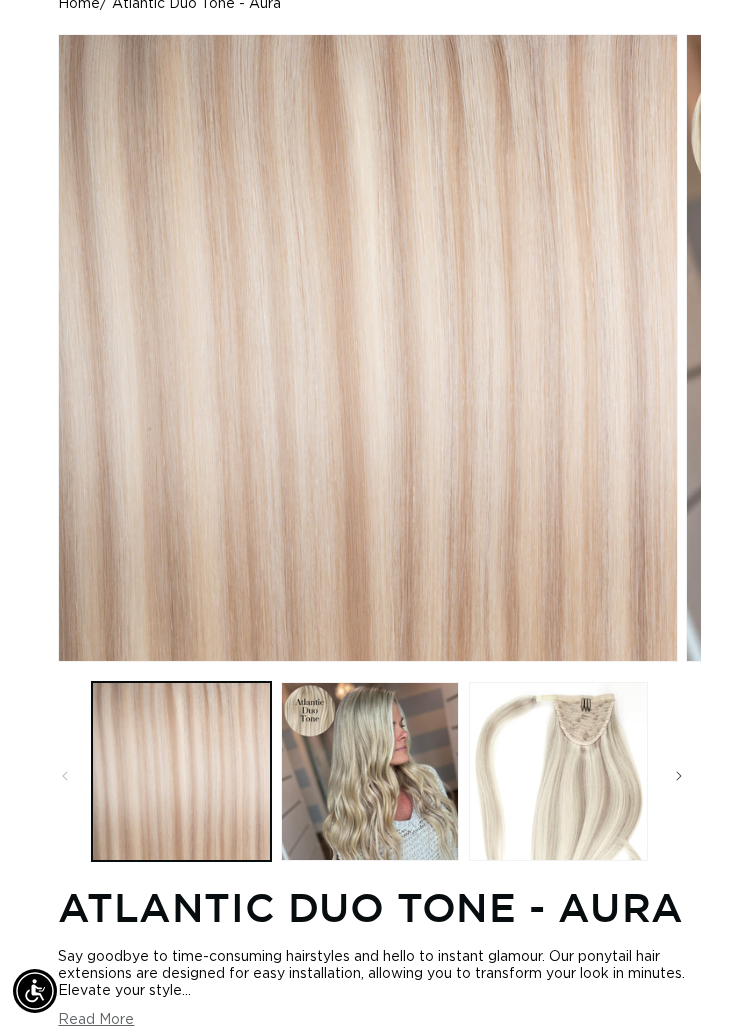 click at bounding box center [558, 771] 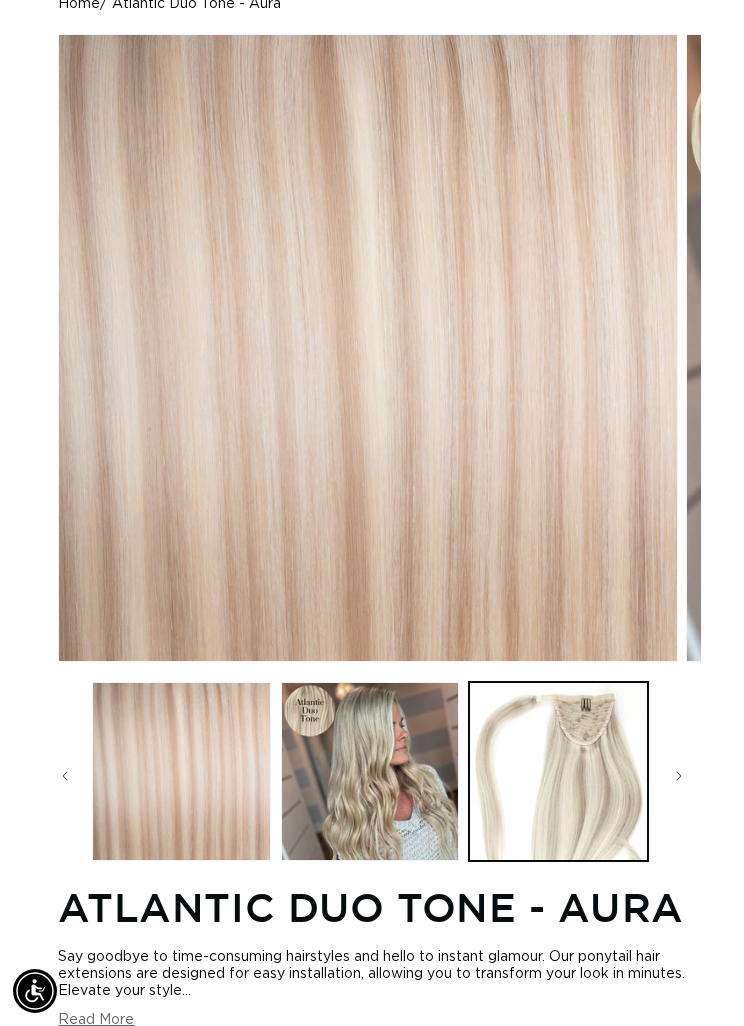 scroll, scrollTop: 0, scrollLeft: 90, axis: horizontal 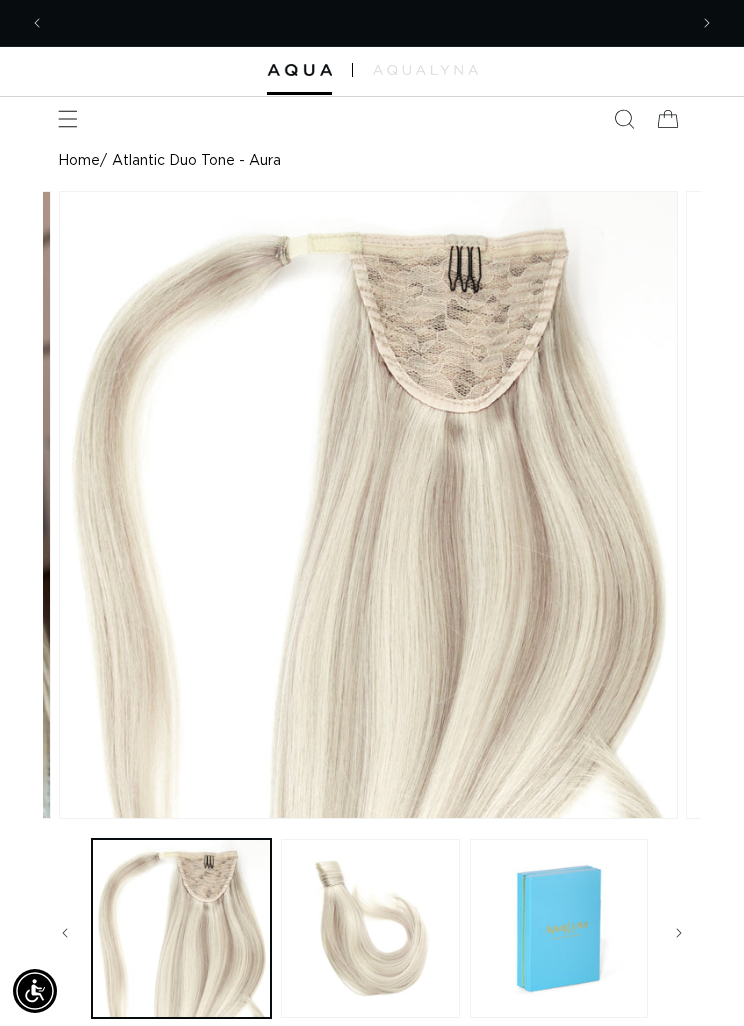 click at bounding box center [37, 23] 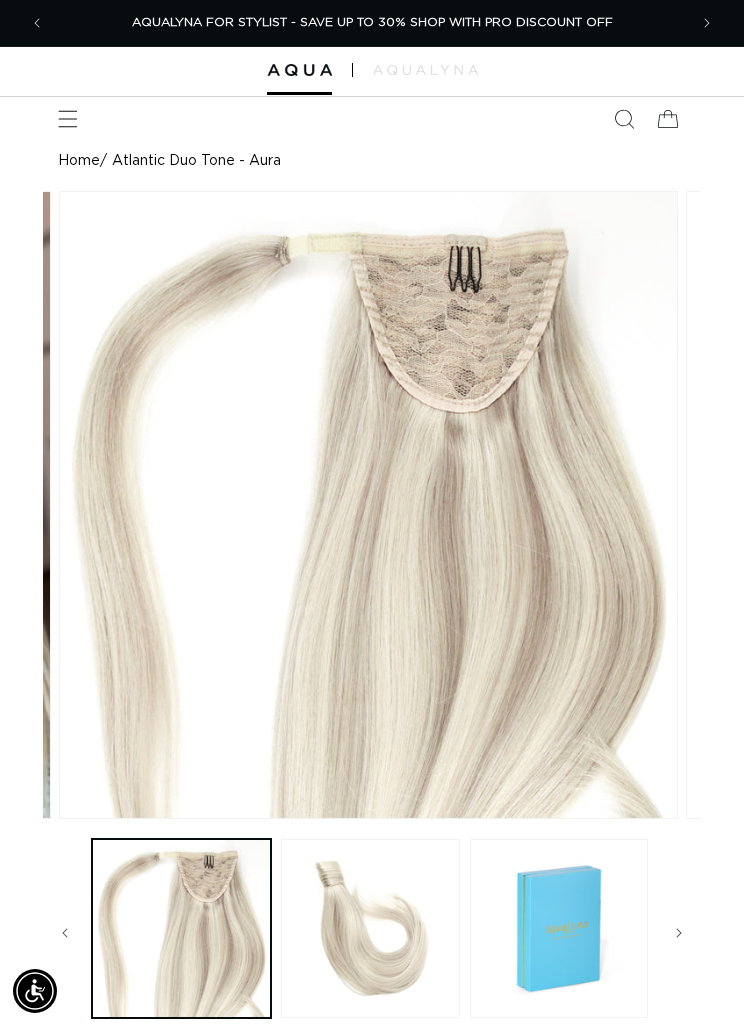click at bounding box center (37, 23) 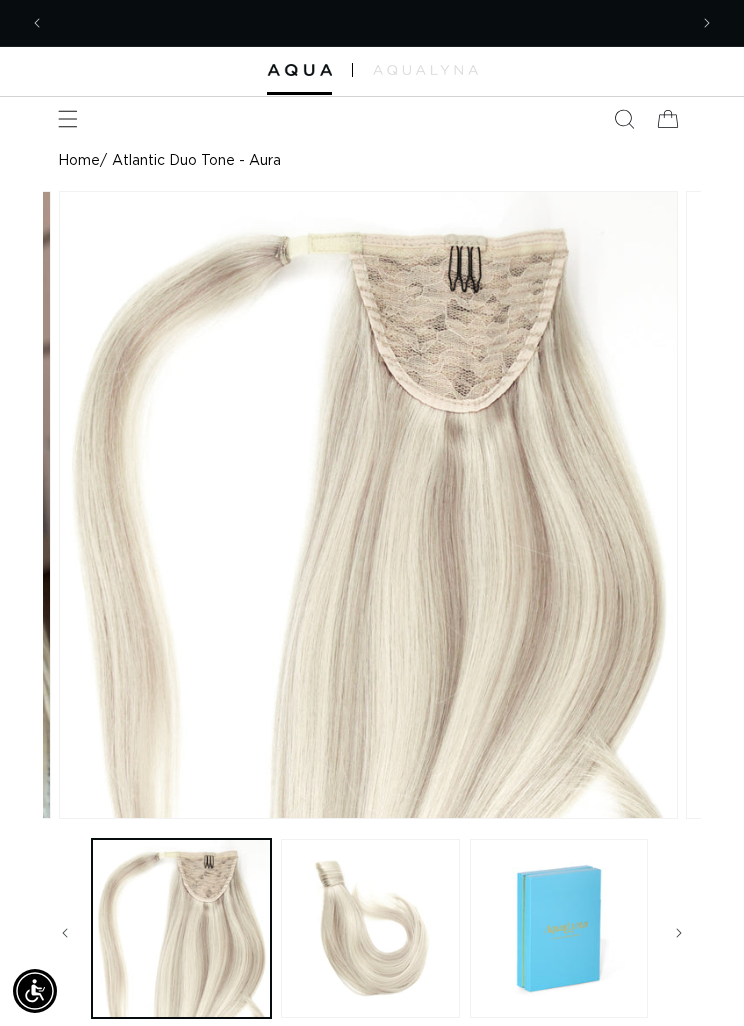 scroll, scrollTop: 0, scrollLeft: 634, axis: horizontal 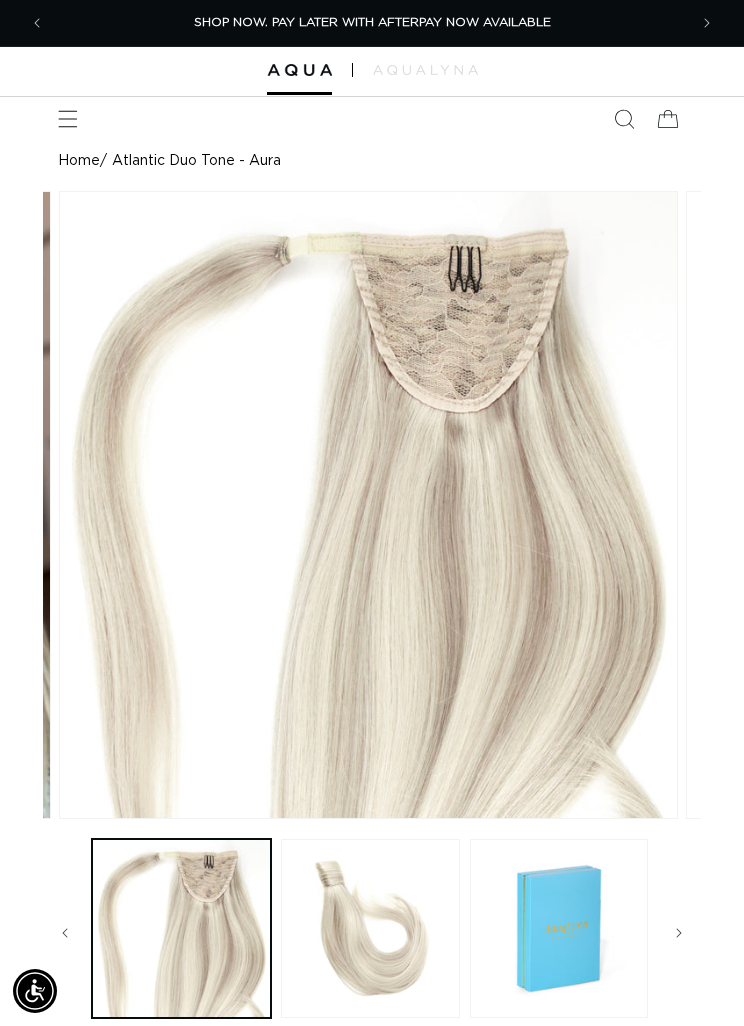 click at bounding box center [37, 23] 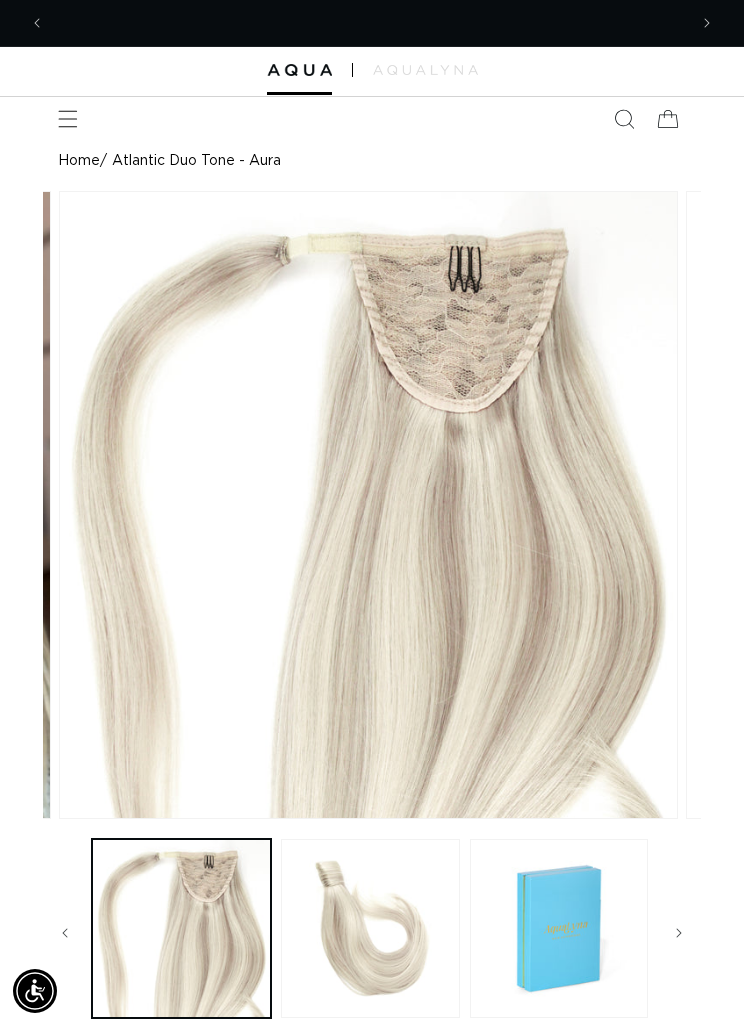 scroll, scrollTop: 0, scrollLeft: 0, axis: both 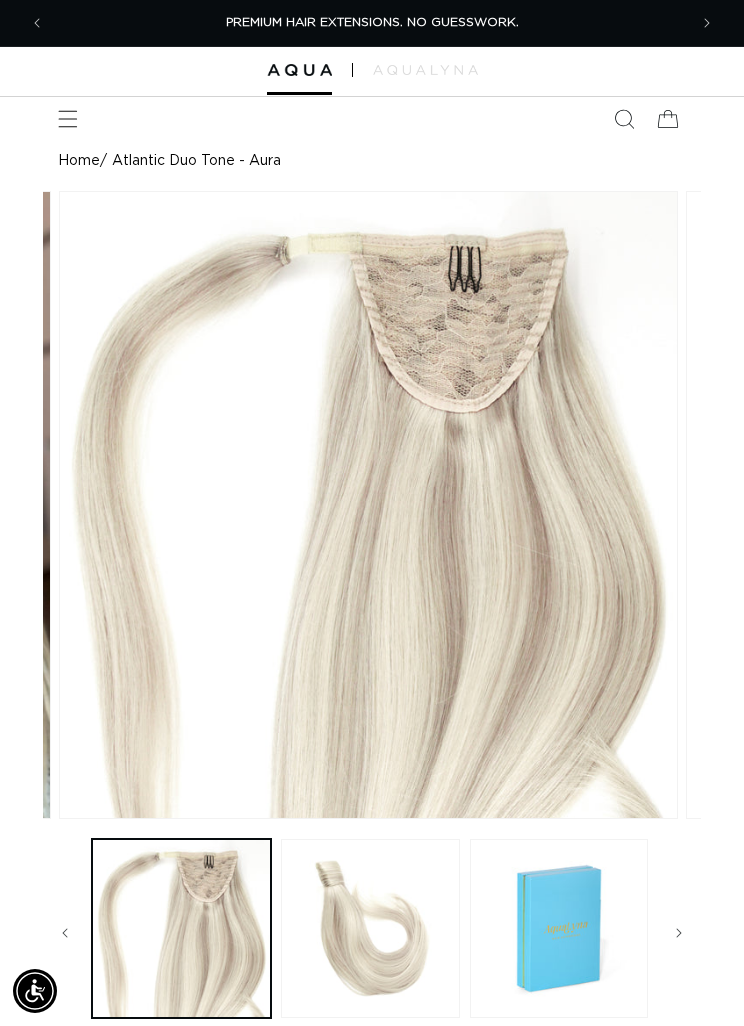 click at bounding box center (37, 23) 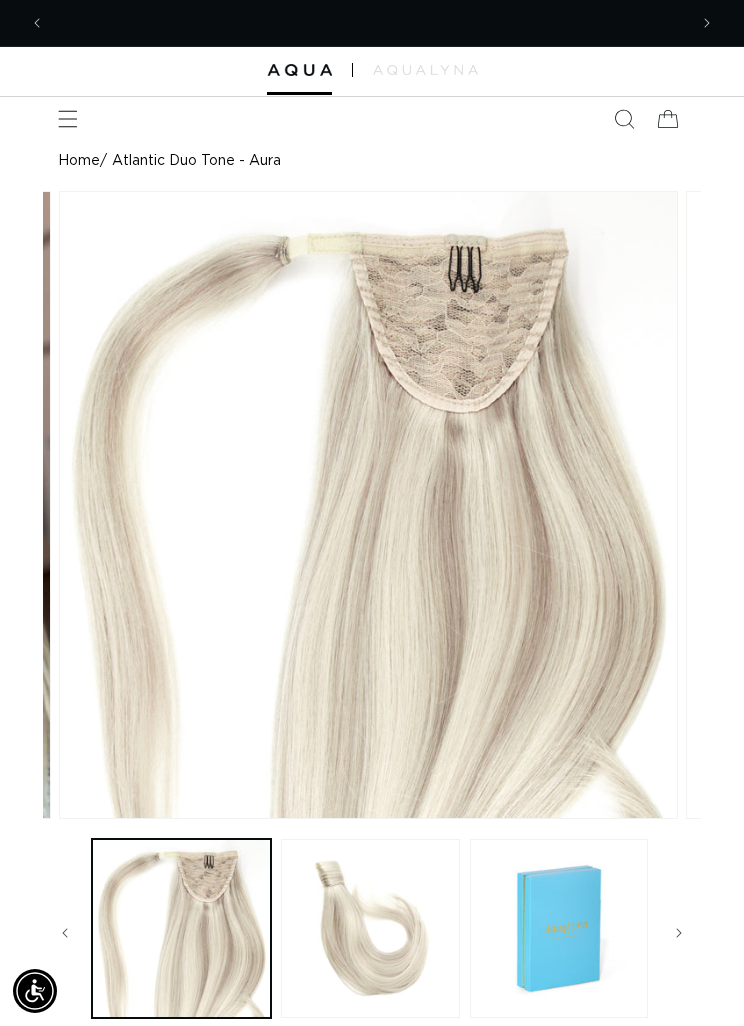 scroll, scrollTop: 0, scrollLeft: 1268, axis: horizontal 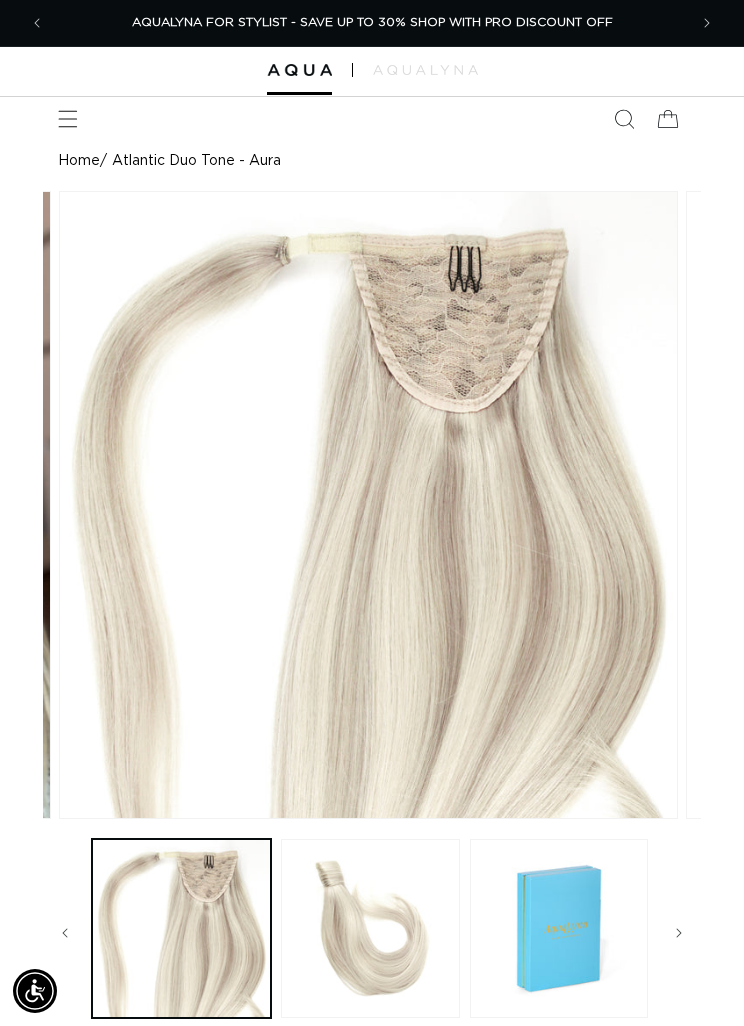 click at bounding box center [37, 23] 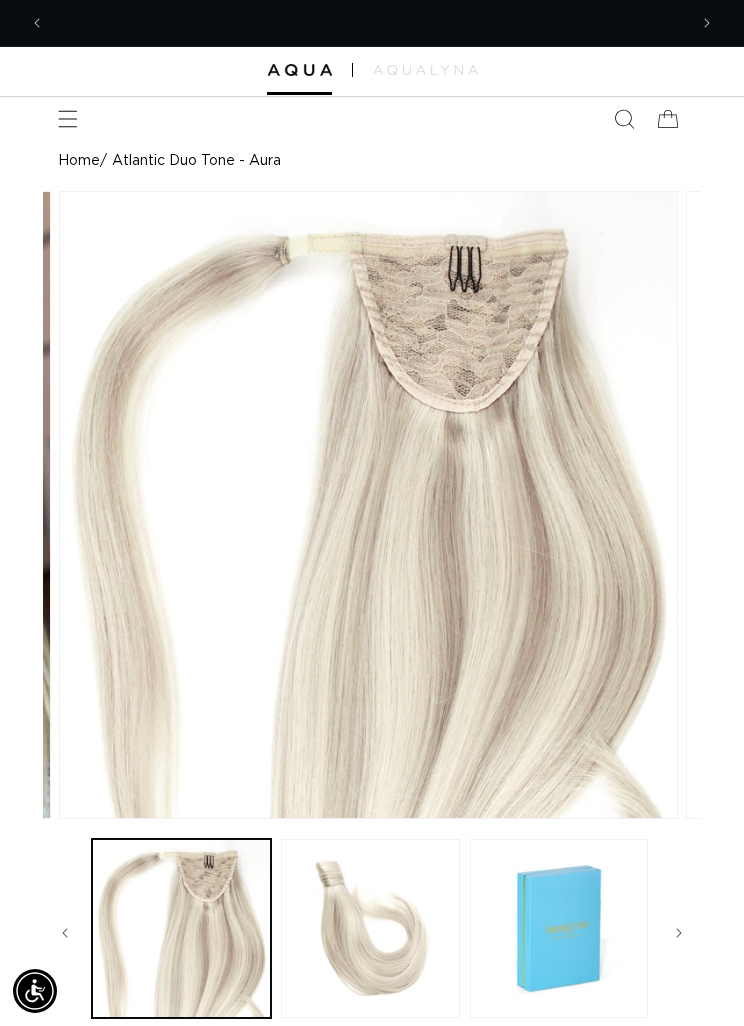 scroll, scrollTop: 0, scrollLeft: 634, axis: horizontal 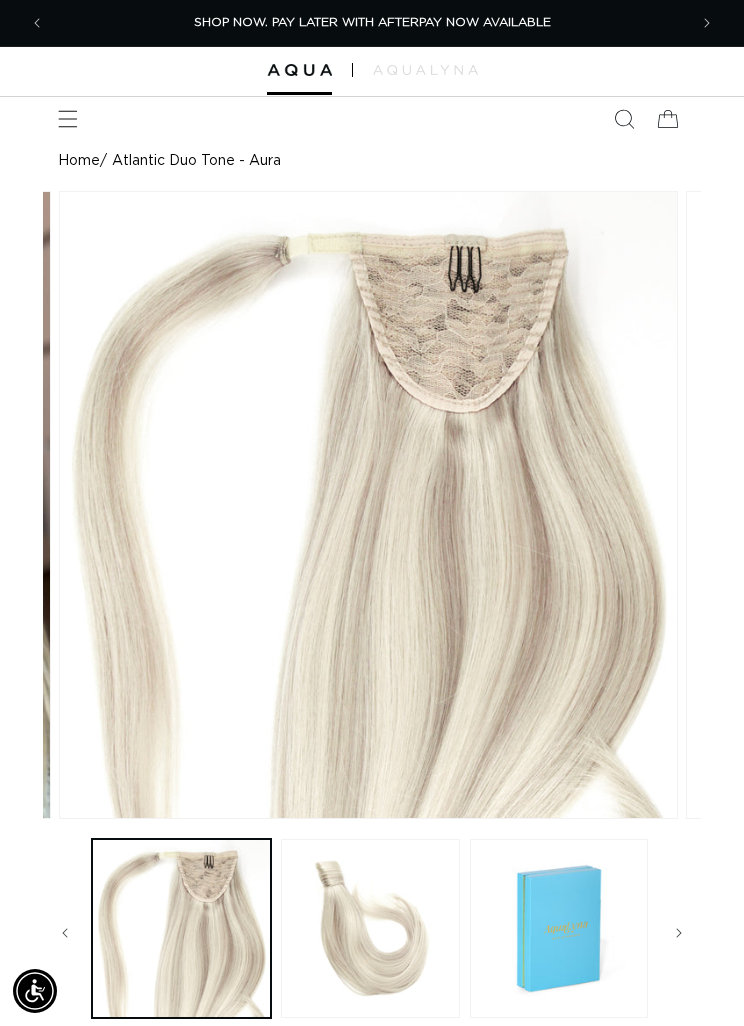 click at bounding box center (68, 119) 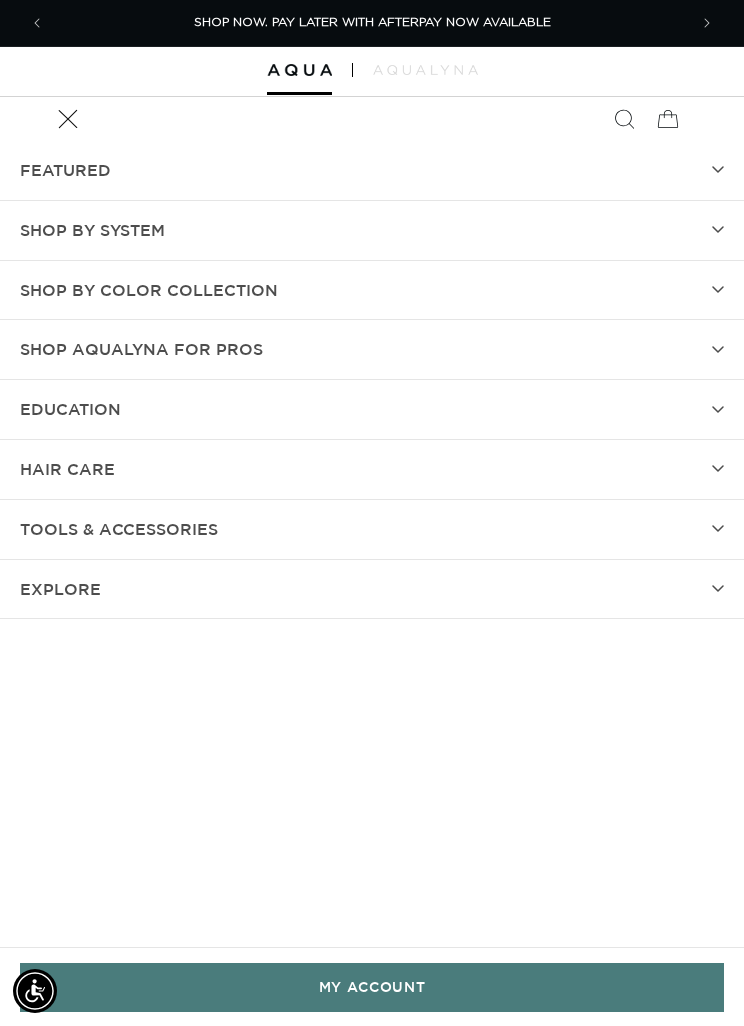 click 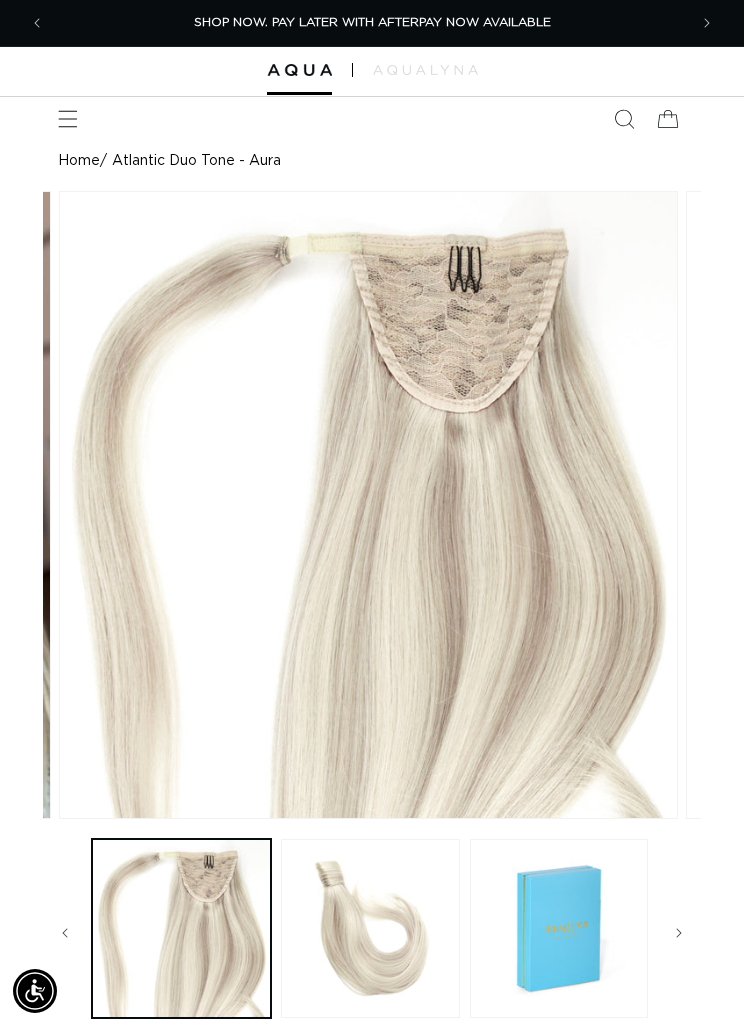 click at bounding box center (37, 23) 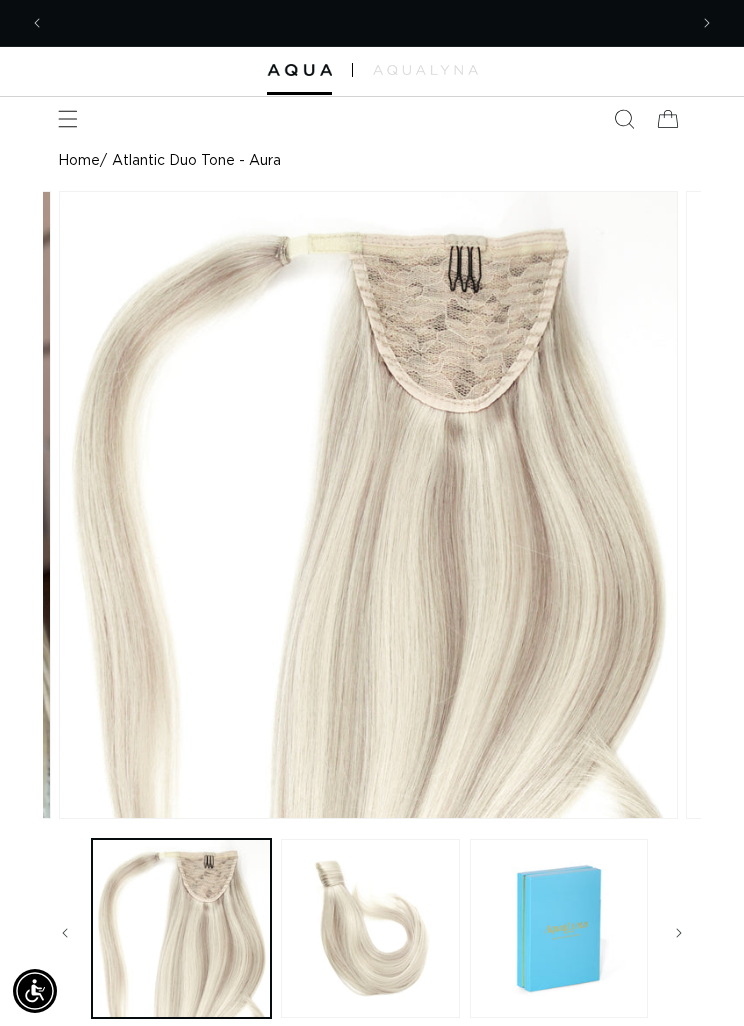 scroll, scrollTop: 0, scrollLeft: 0, axis: both 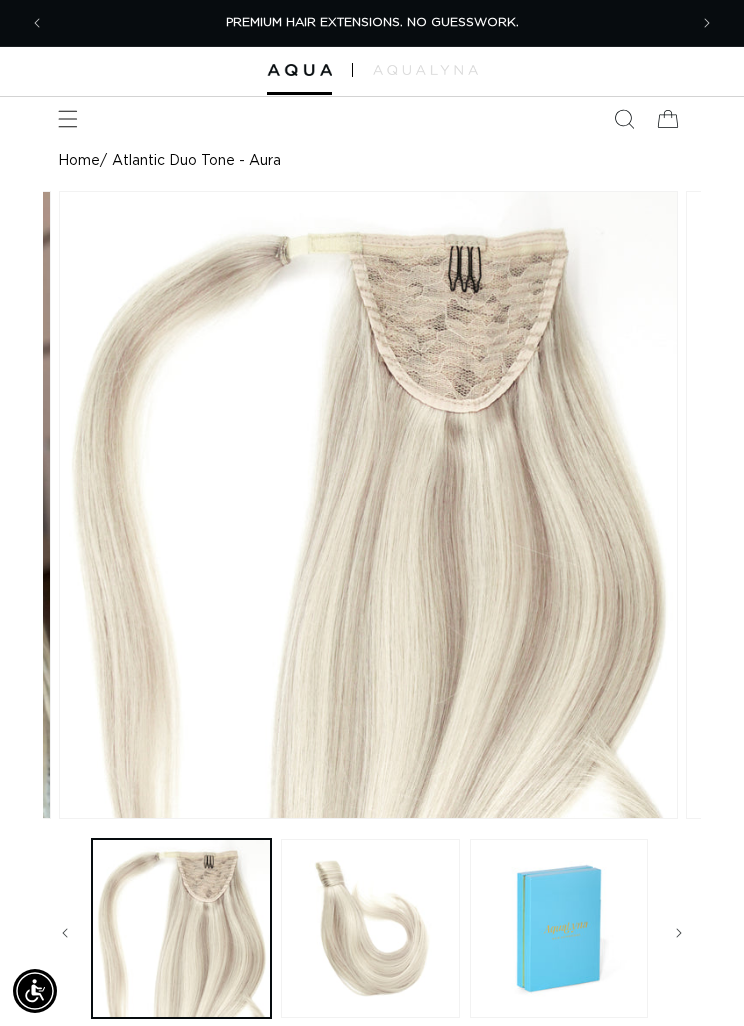 click at bounding box center (37, 23) 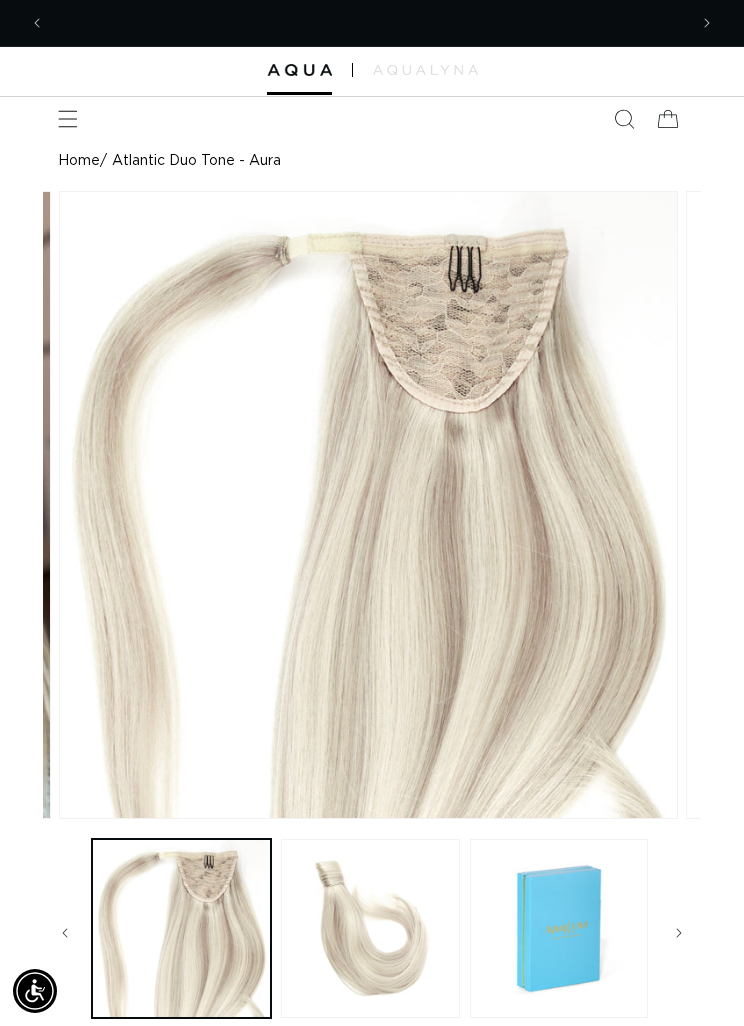 scroll, scrollTop: 0, scrollLeft: 1268, axis: horizontal 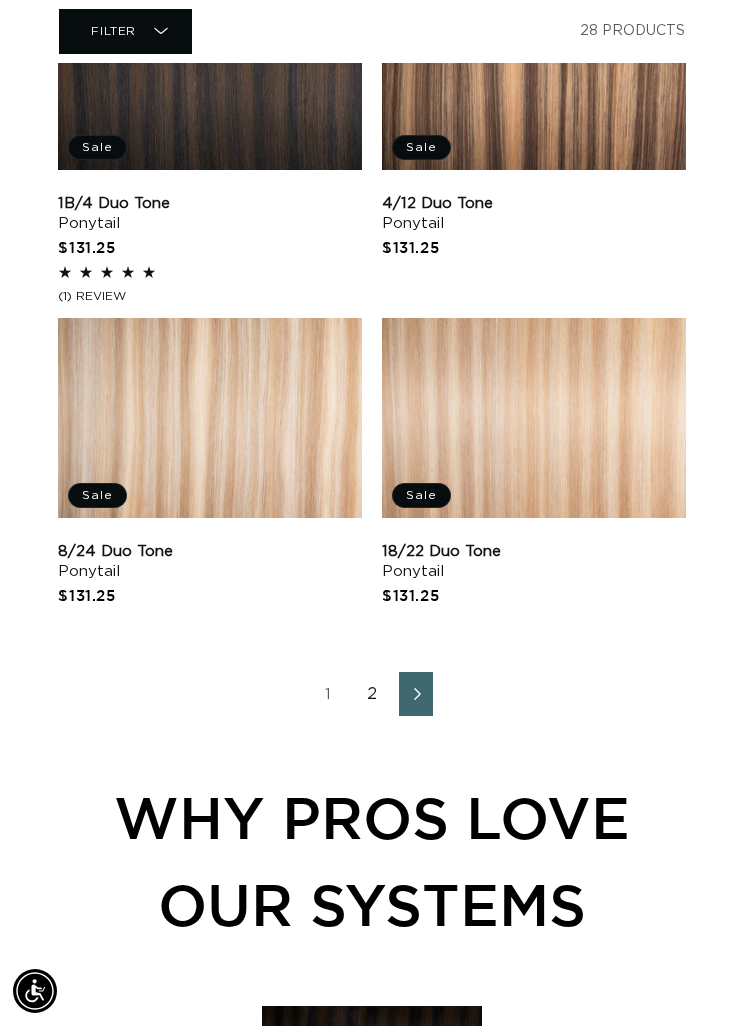 click on "2" at bounding box center [372, 694] 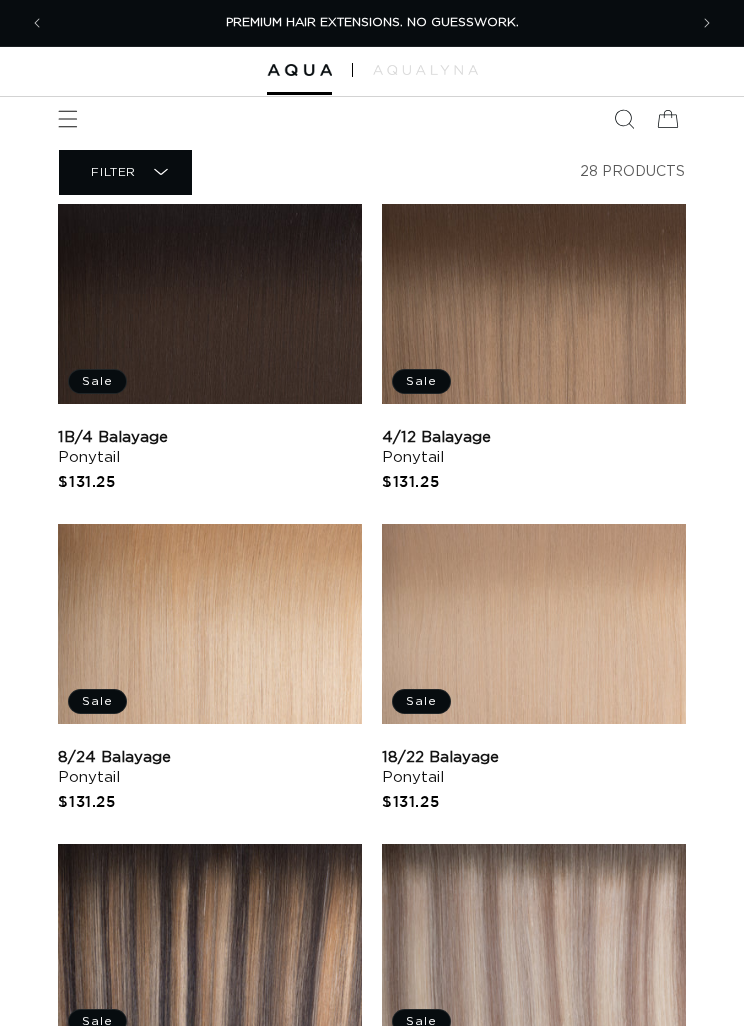 scroll, scrollTop: 0, scrollLeft: 0, axis: both 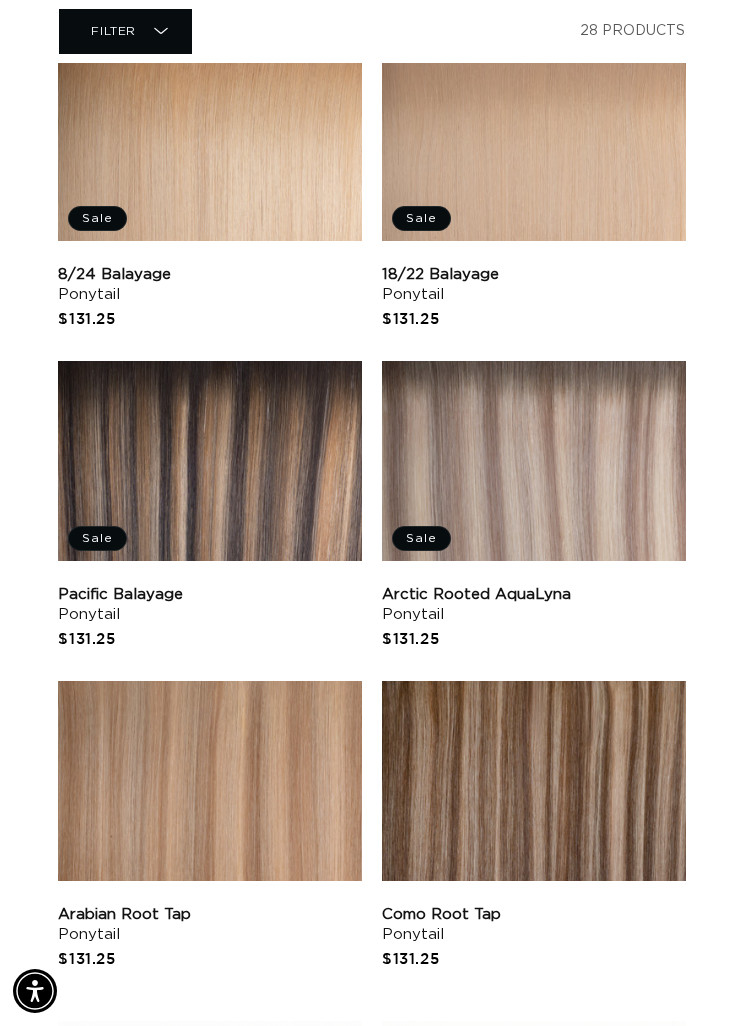 click on "Arctic Rooted AquaLyna
Ponytail" at bounding box center [534, 605] 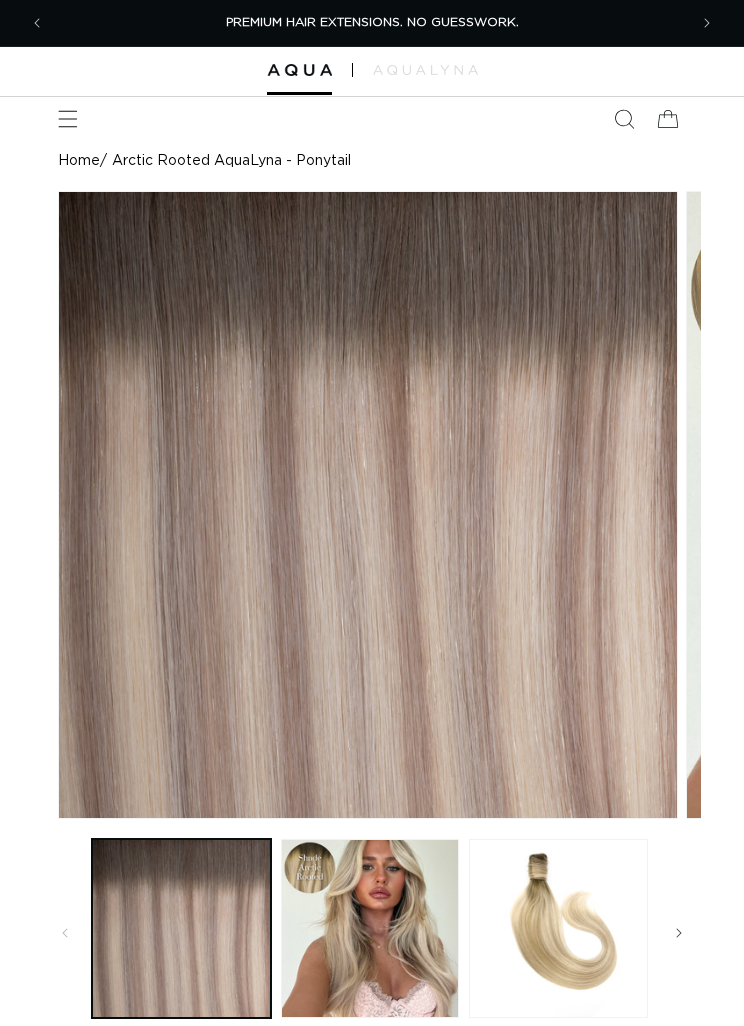 scroll, scrollTop: 0, scrollLeft: 0, axis: both 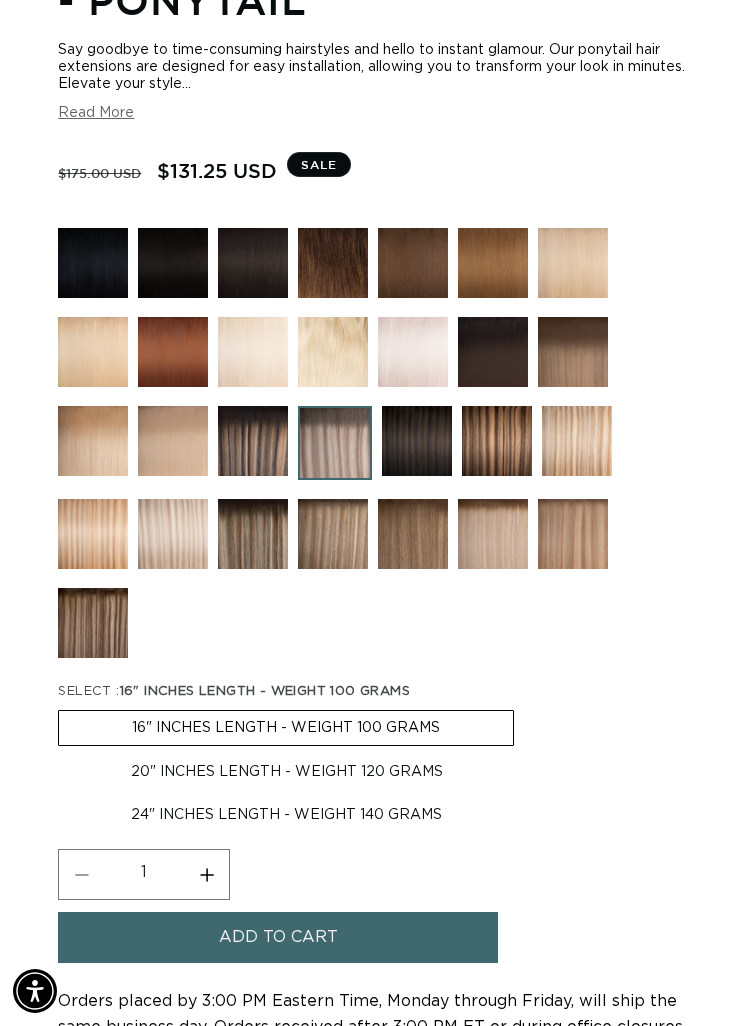 click on "20" INCHES LENGTH - WEIGHT 120 GRAMS Variant sold out or unavailable" at bounding box center (287, 772) 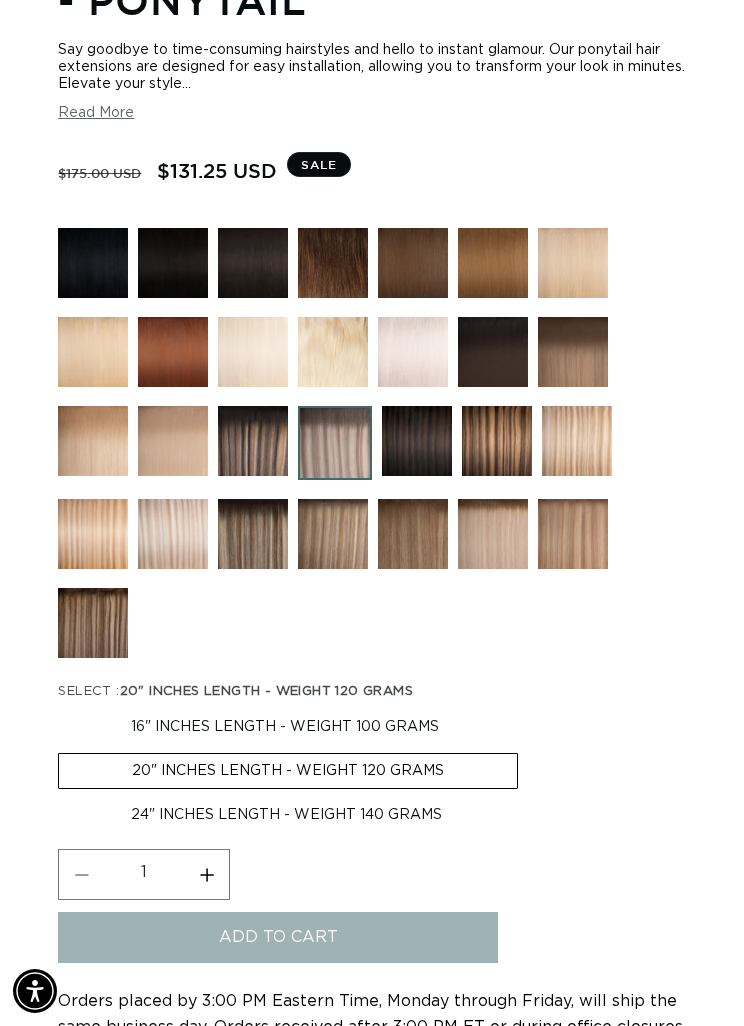 scroll, scrollTop: 0, scrollLeft: 0, axis: both 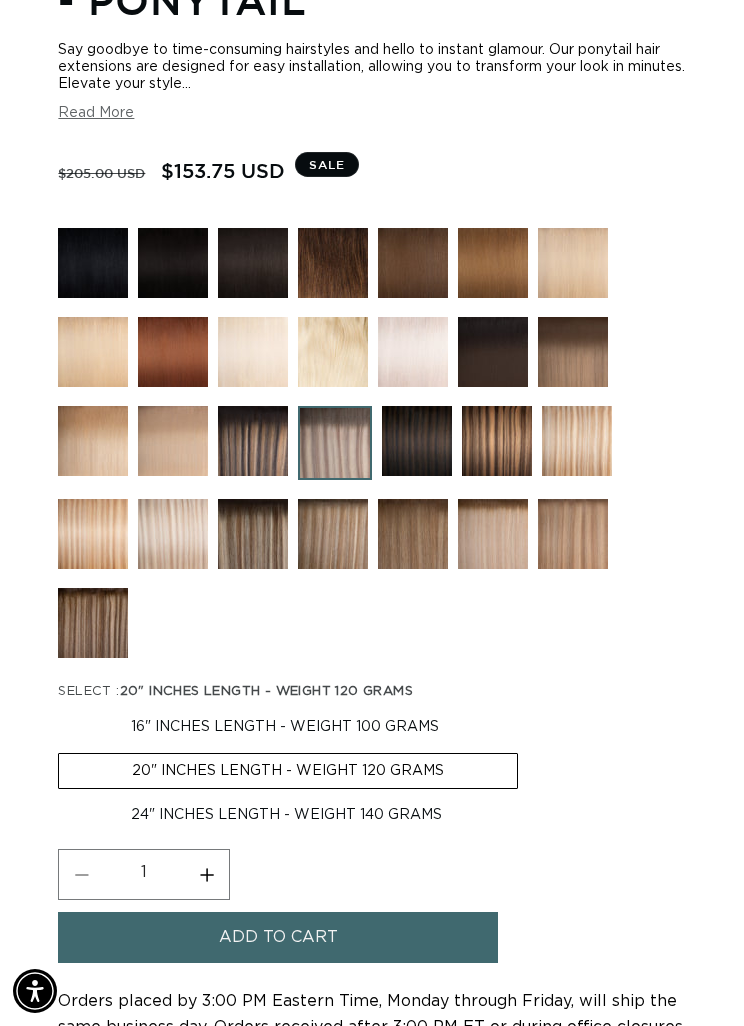 click on "Add to cart" at bounding box center [278, 937] 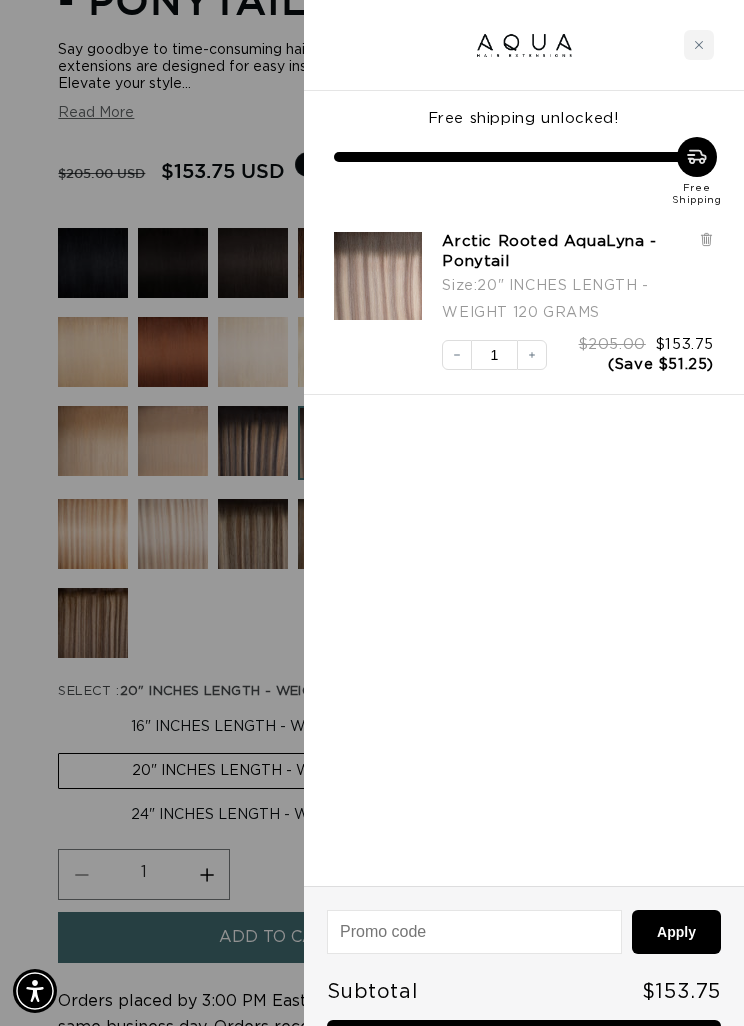 scroll, scrollTop: 0, scrollLeft: 634, axis: horizontal 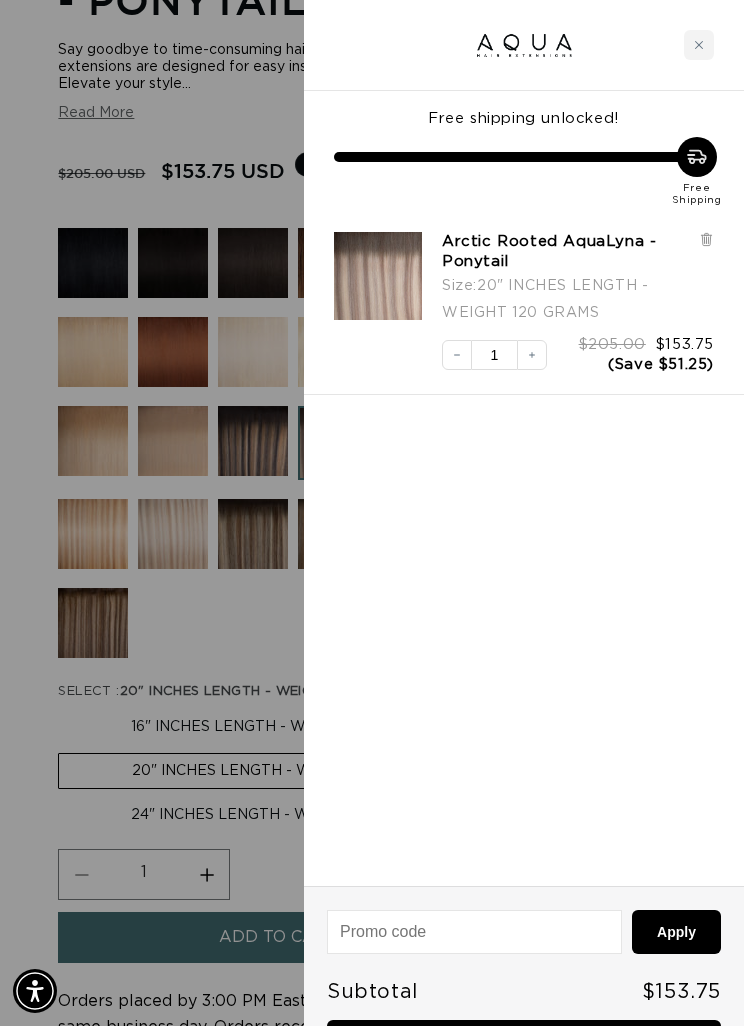click at bounding box center (372, 513) 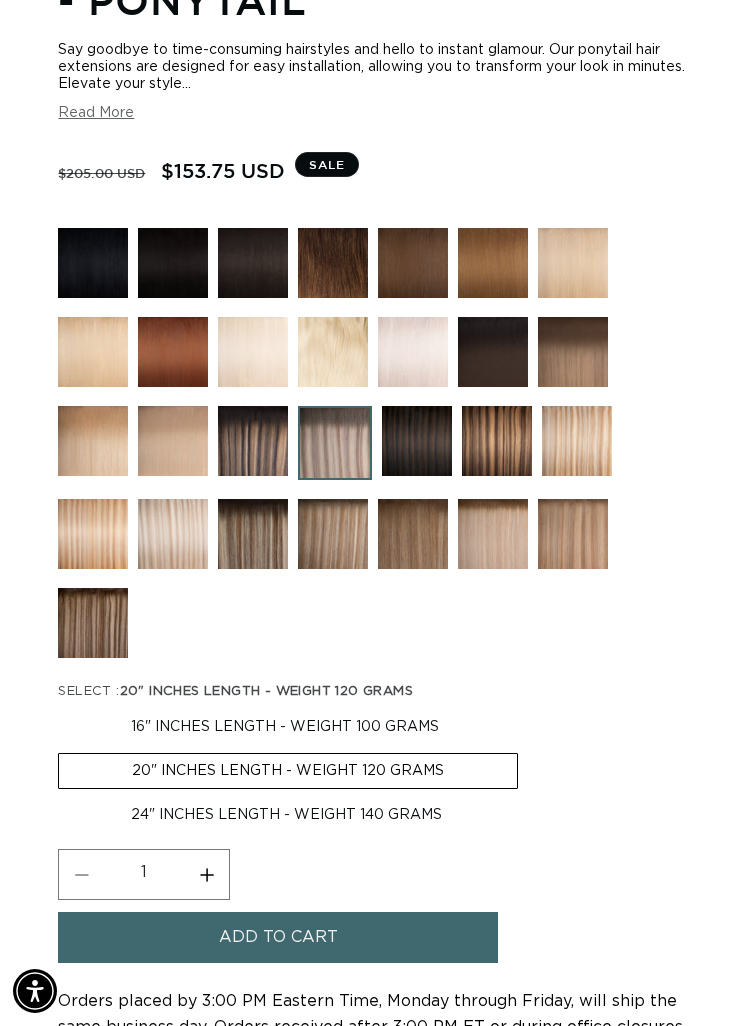 scroll, scrollTop: 0, scrollLeft: 1268, axis: horizontal 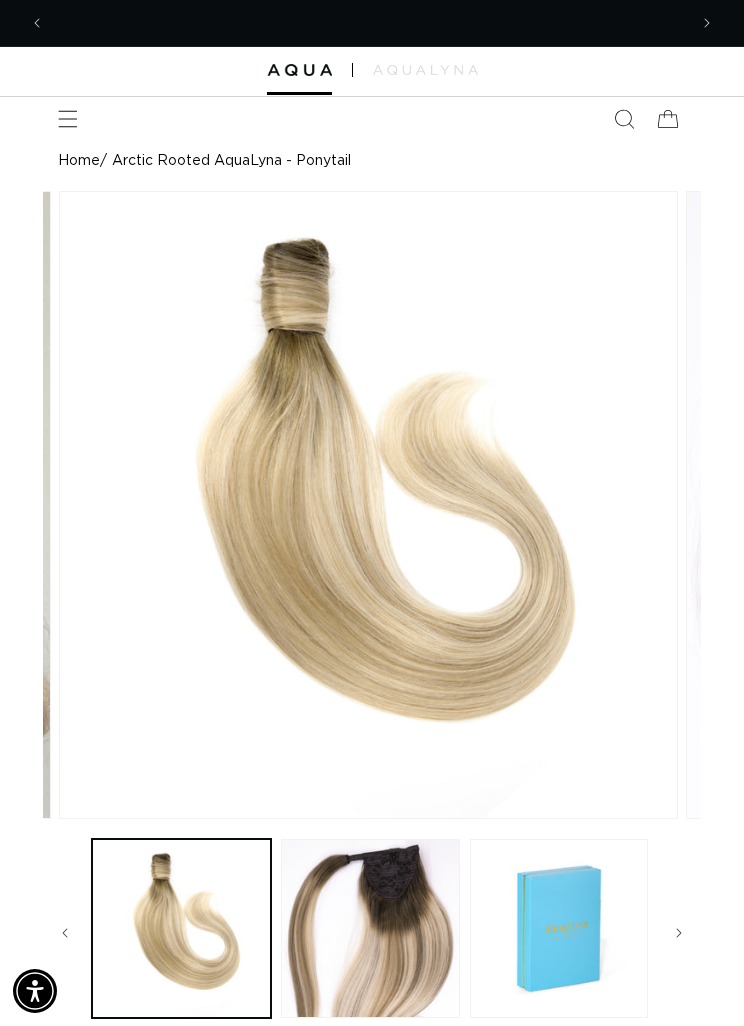 click 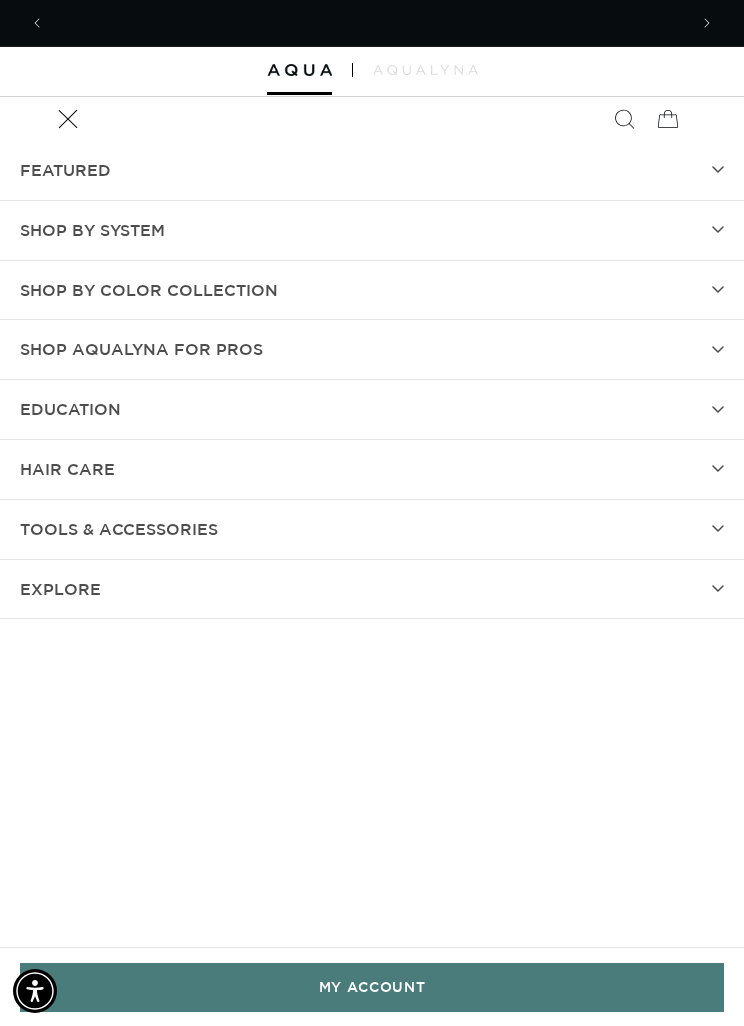 scroll, scrollTop: 0, scrollLeft: 0, axis: both 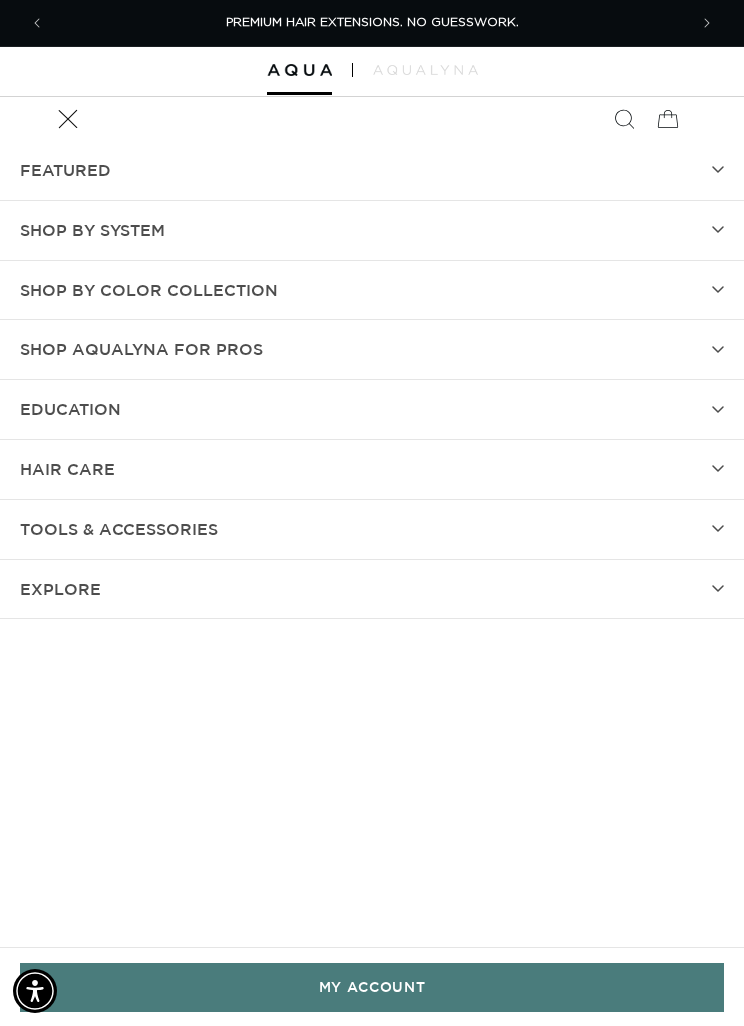click on "Shop AquaLyna for Pros" at bounding box center (372, 349) 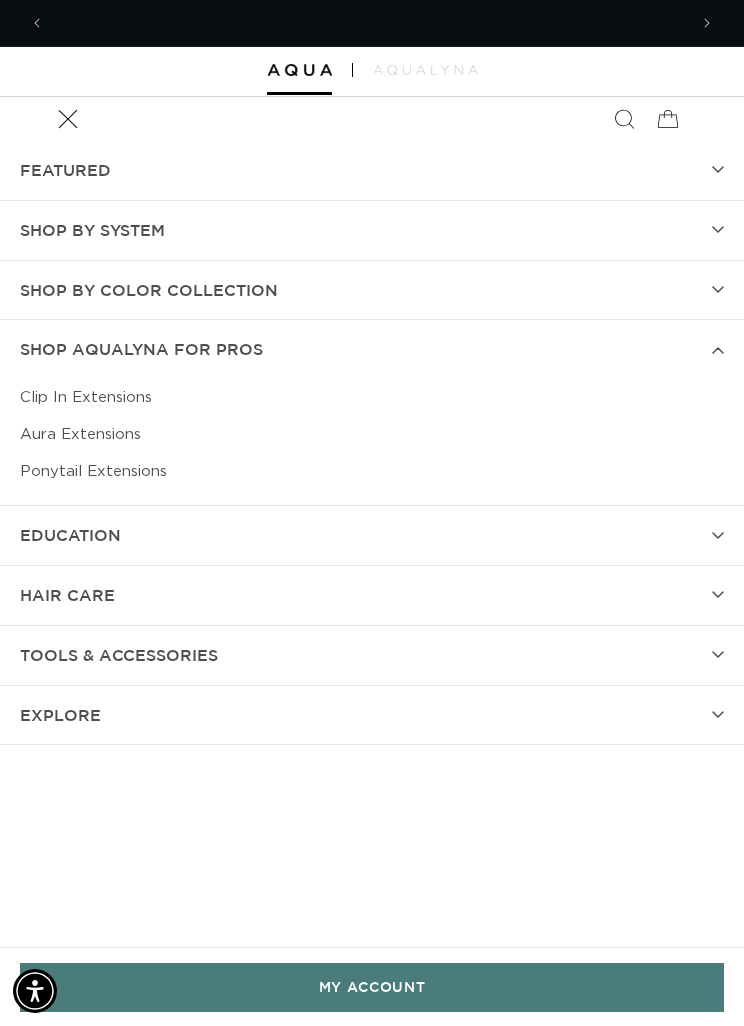 scroll, scrollTop: 0, scrollLeft: 634, axis: horizontal 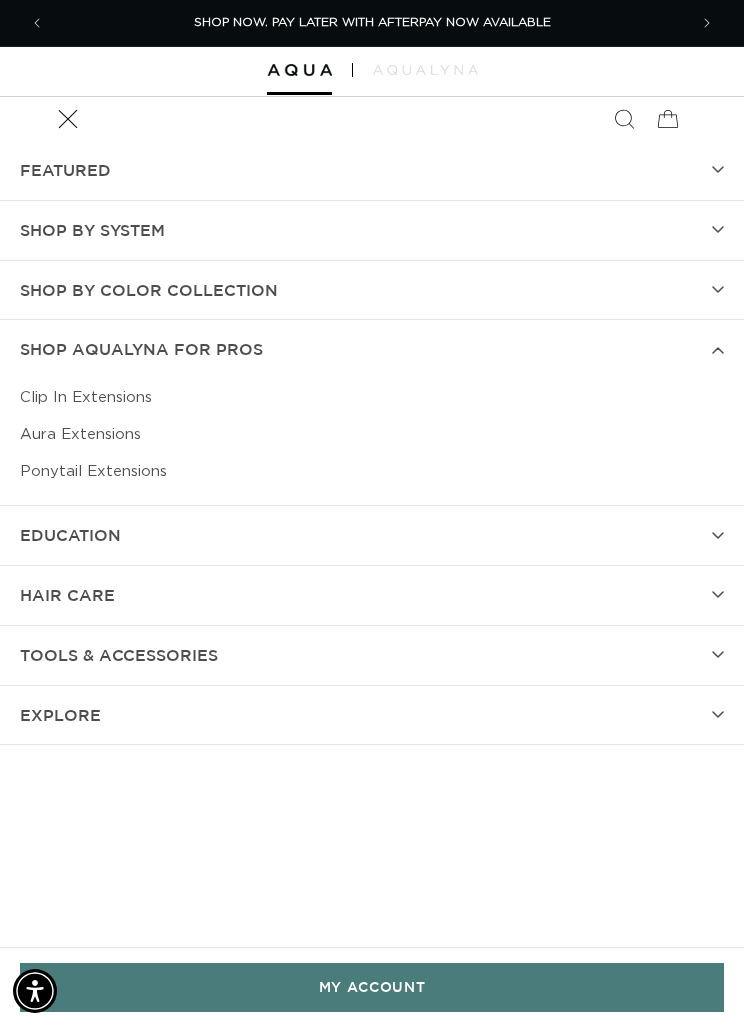 click on "Aura Extensions" at bounding box center [372, 434] 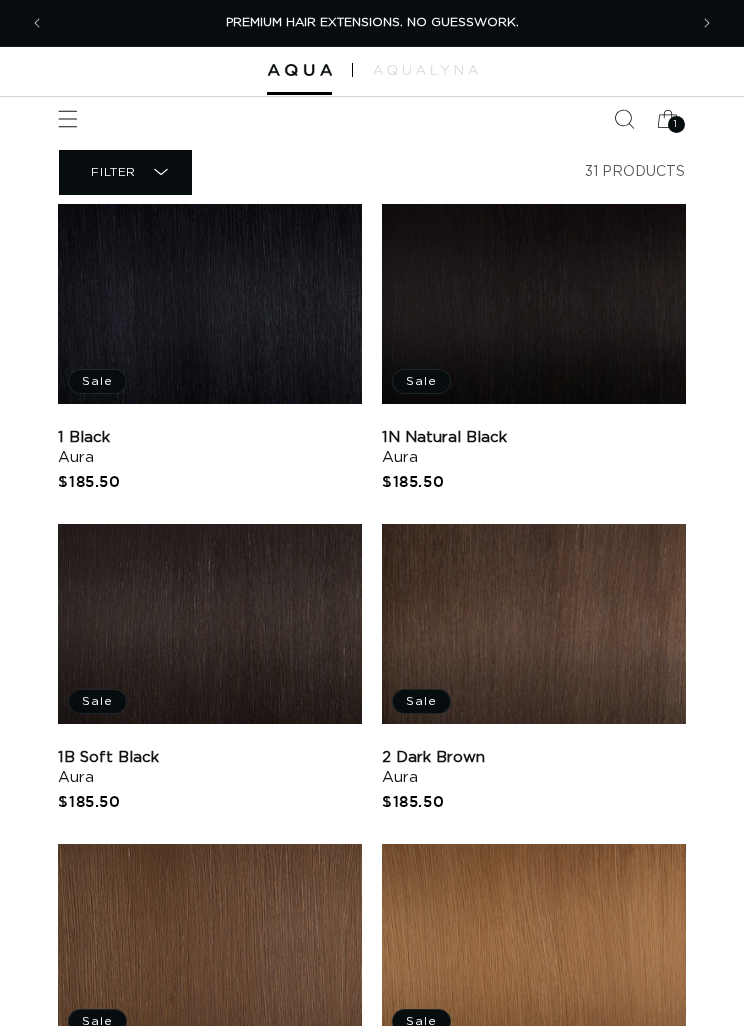 scroll, scrollTop: 0, scrollLeft: 0, axis: both 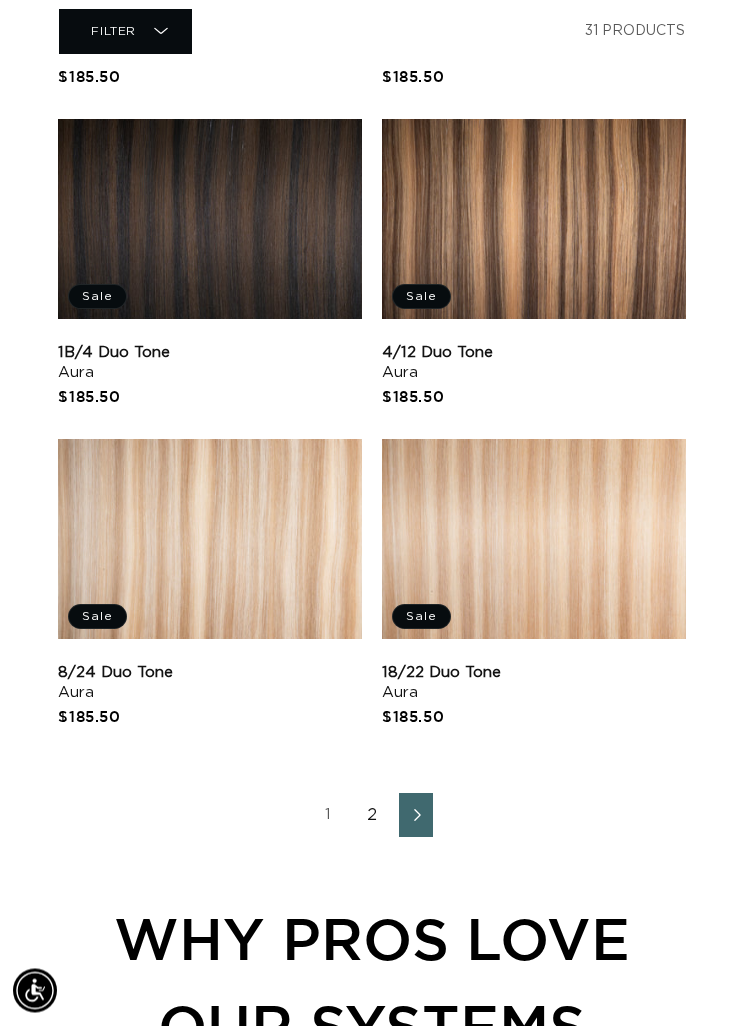 click on "2" at bounding box center [372, 816] 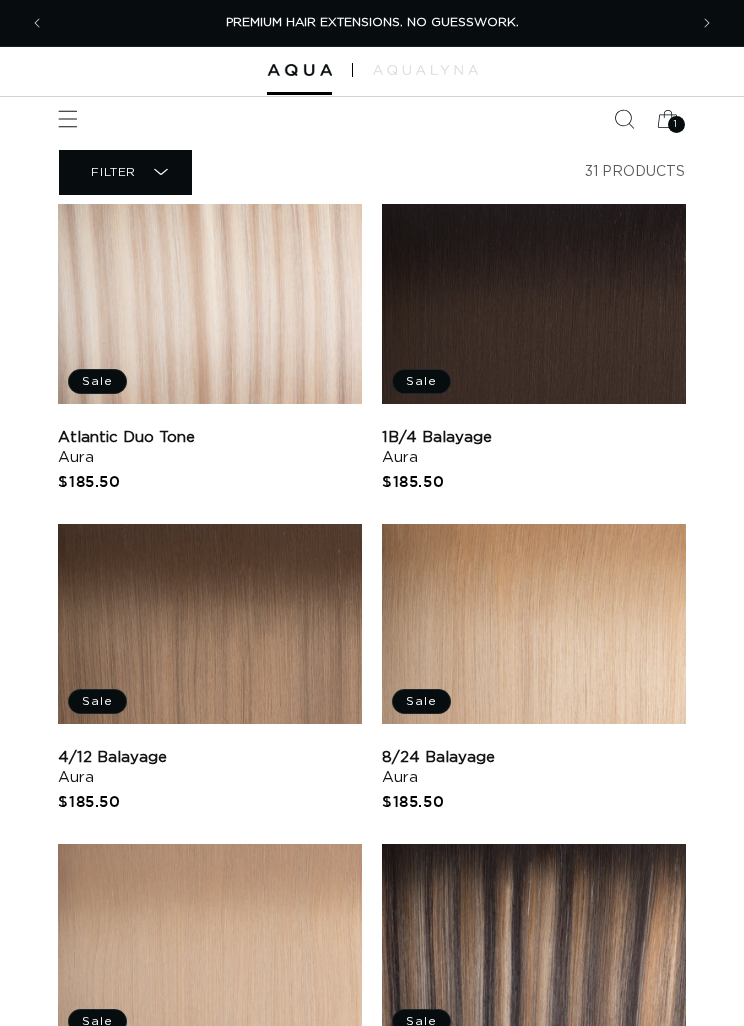 scroll, scrollTop: 0, scrollLeft: 0, axis: both 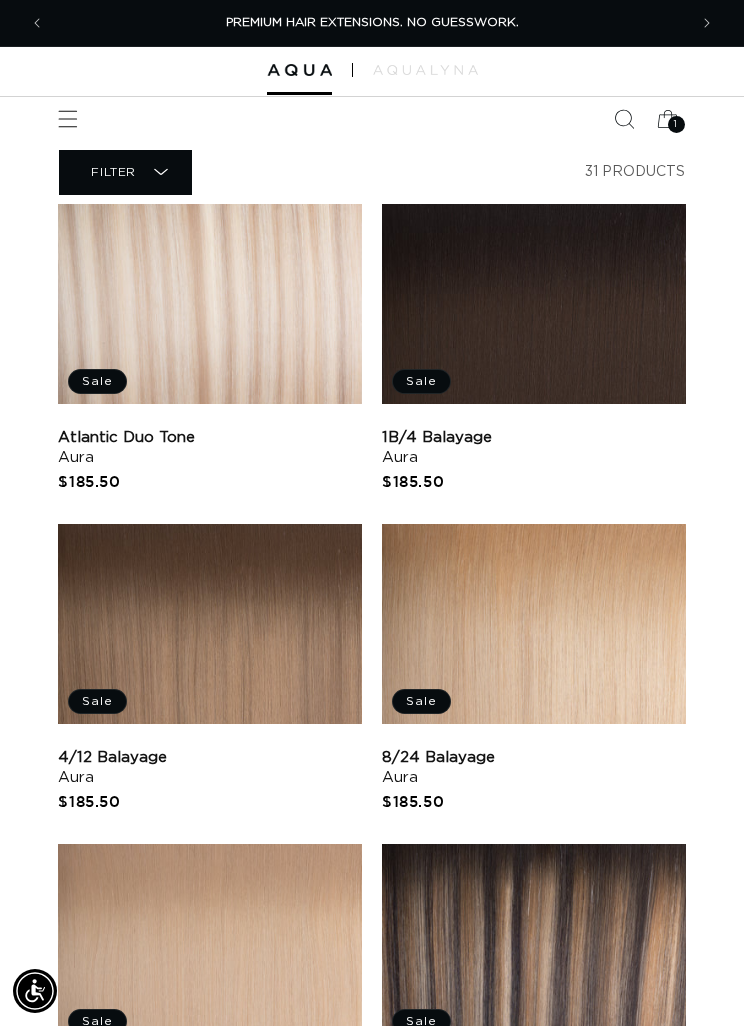 click on "Atlantic Duo Tone
Aura" at bounding box center [210, 448] 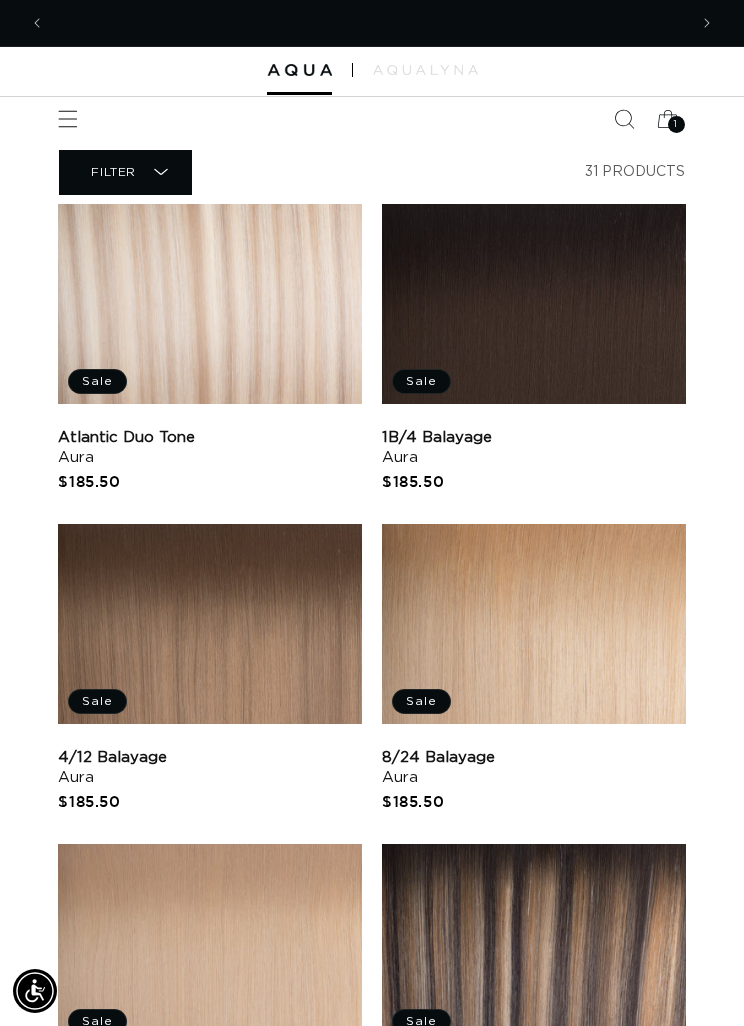 scroll, scrollTop: 0, scrollLeft: 634, axis: horizontal 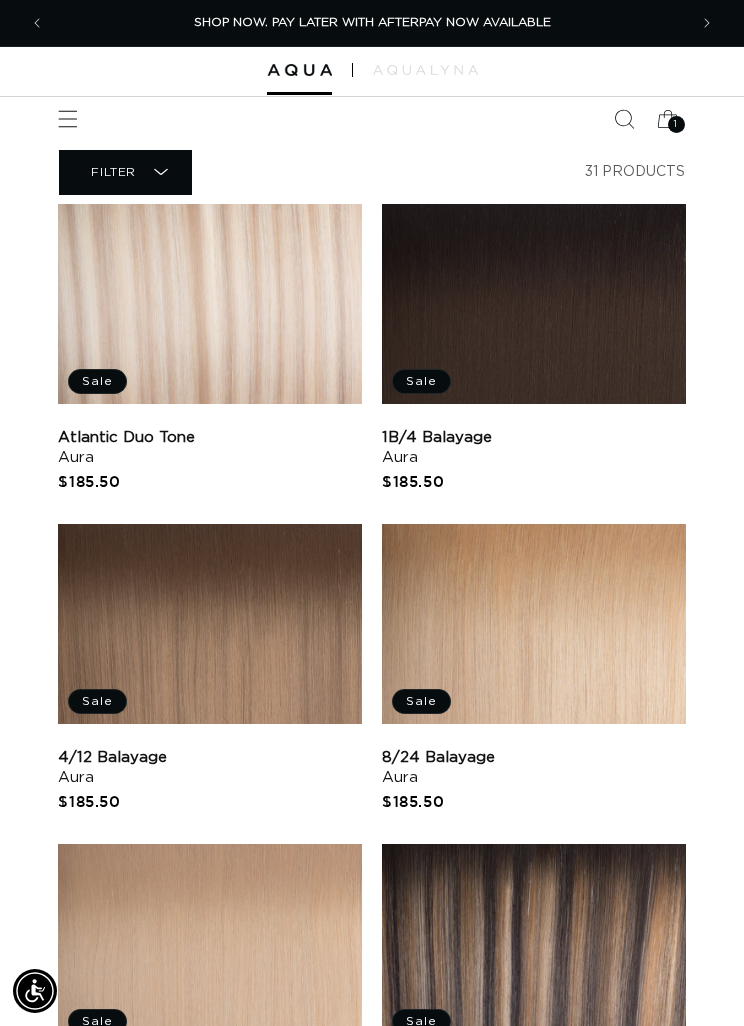 click 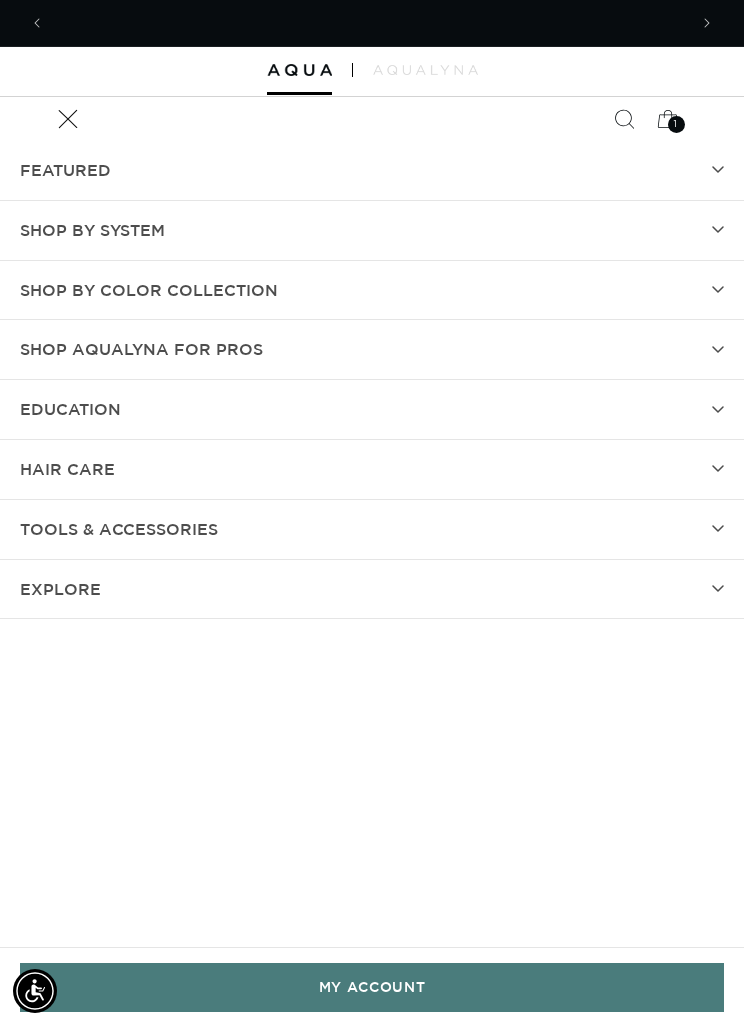 scroll, scrollTop: 0, scrollLeft: 1268, axis: horizontal 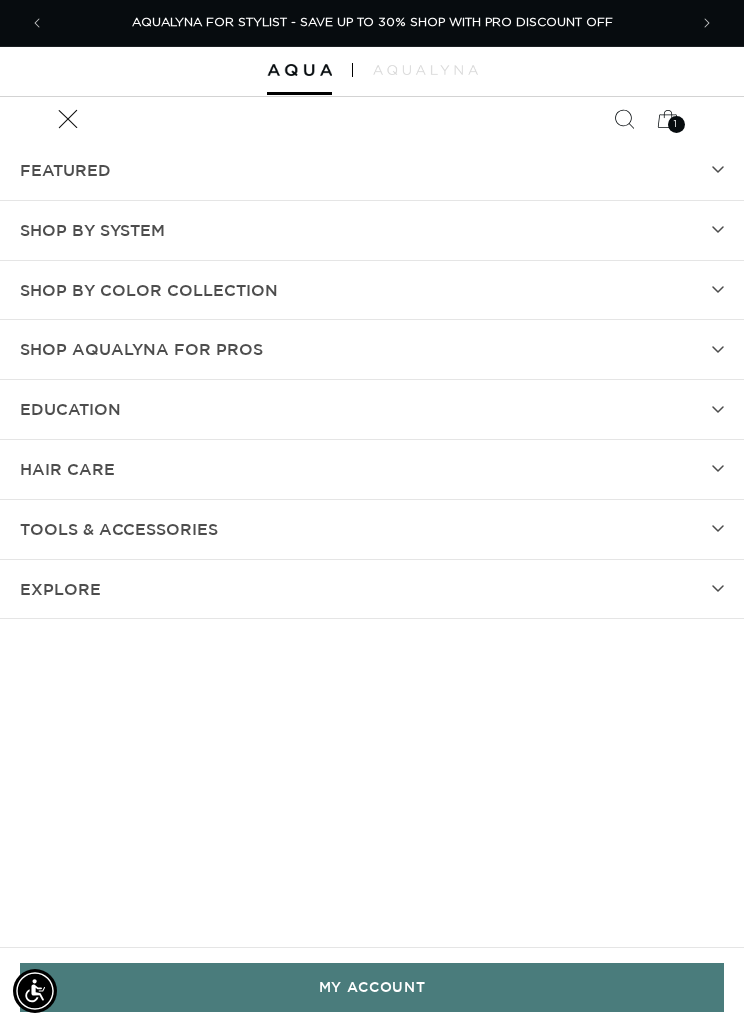 click on "hAIR CARE" at bounding box center (372, 469) 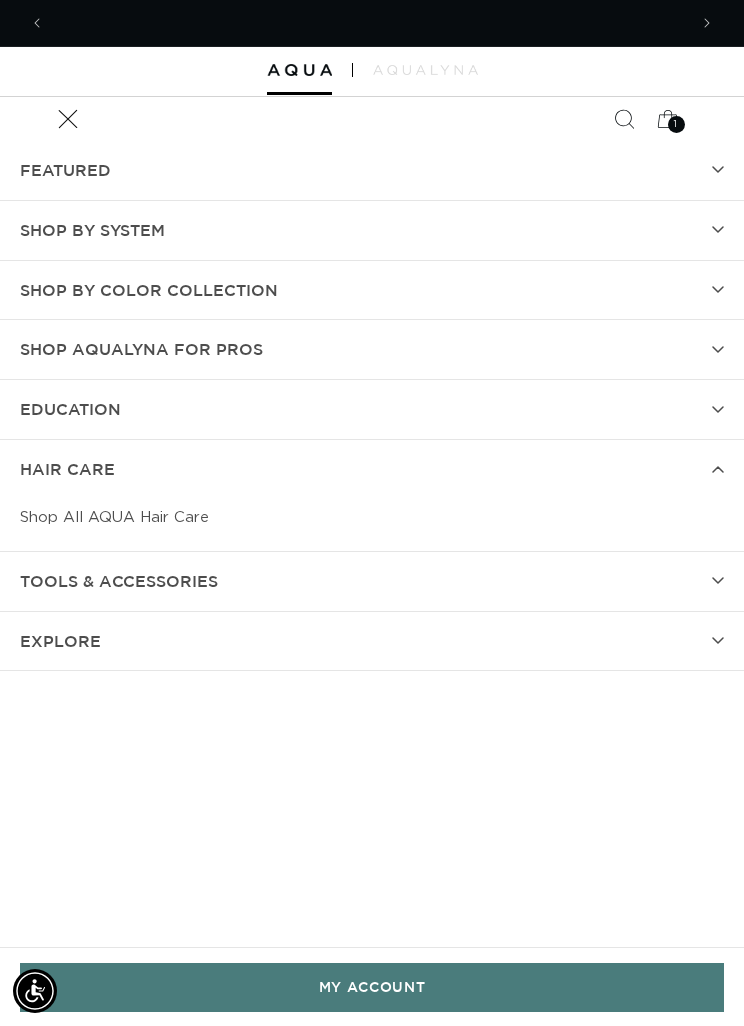 scroll, scrollTop: 0, scrollLeft: 0, axis: both 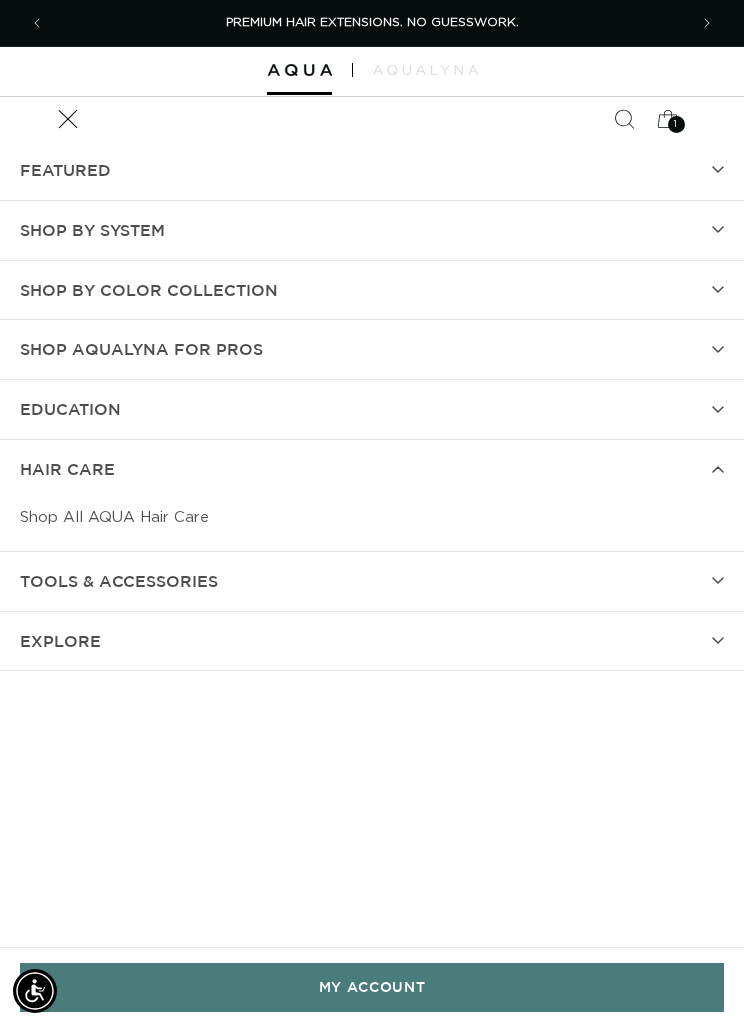 click on "Shop by Color Collection" at bounding box center [372, 290] 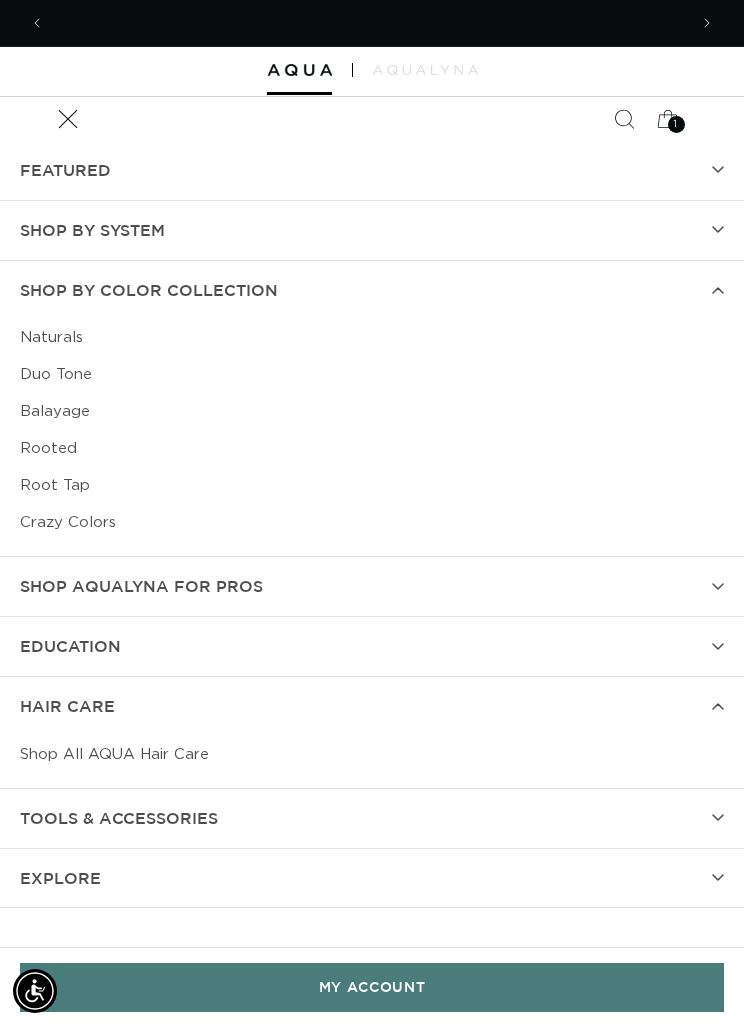 scroll, scrollTop: 0, scrollLeft: 634, axis: horizontal 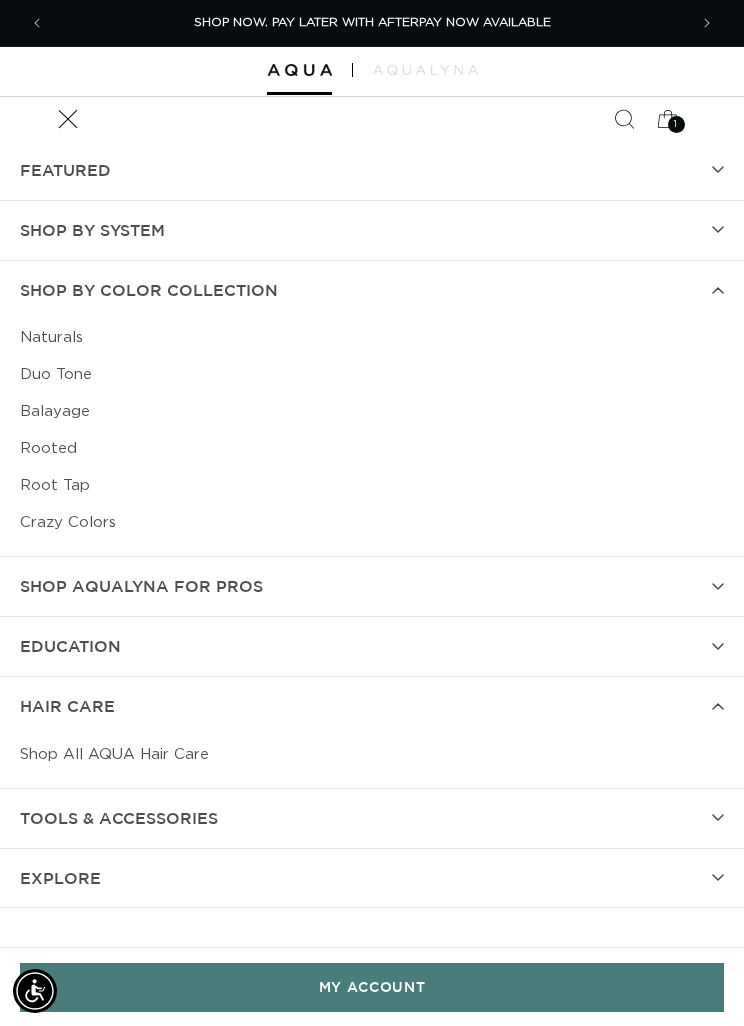 click on "Rooted" at bounding box center [372, 448] 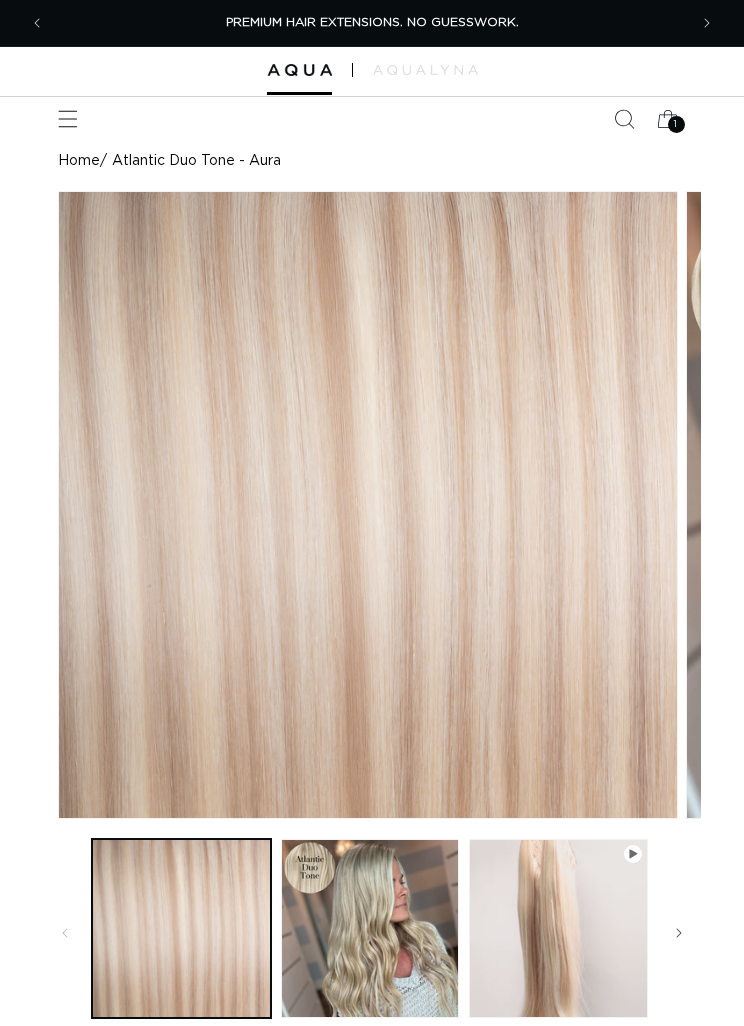 scroll, scrollTop: 91, scrollLeft: 0, axis: vertical 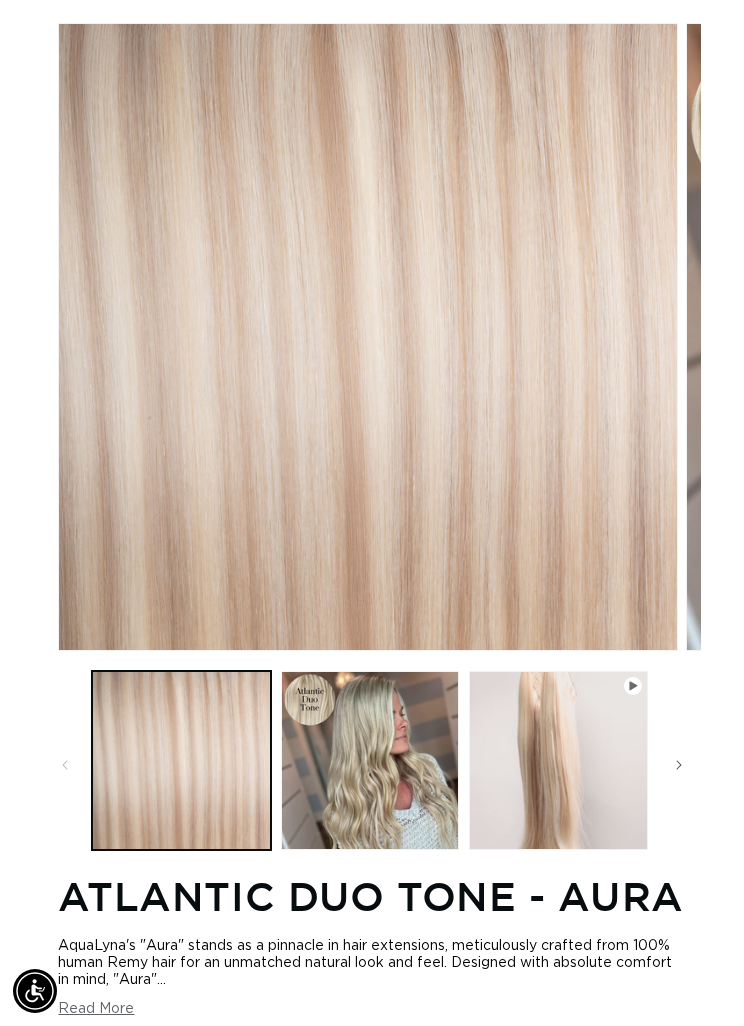 click at bounding box center (558, 760) 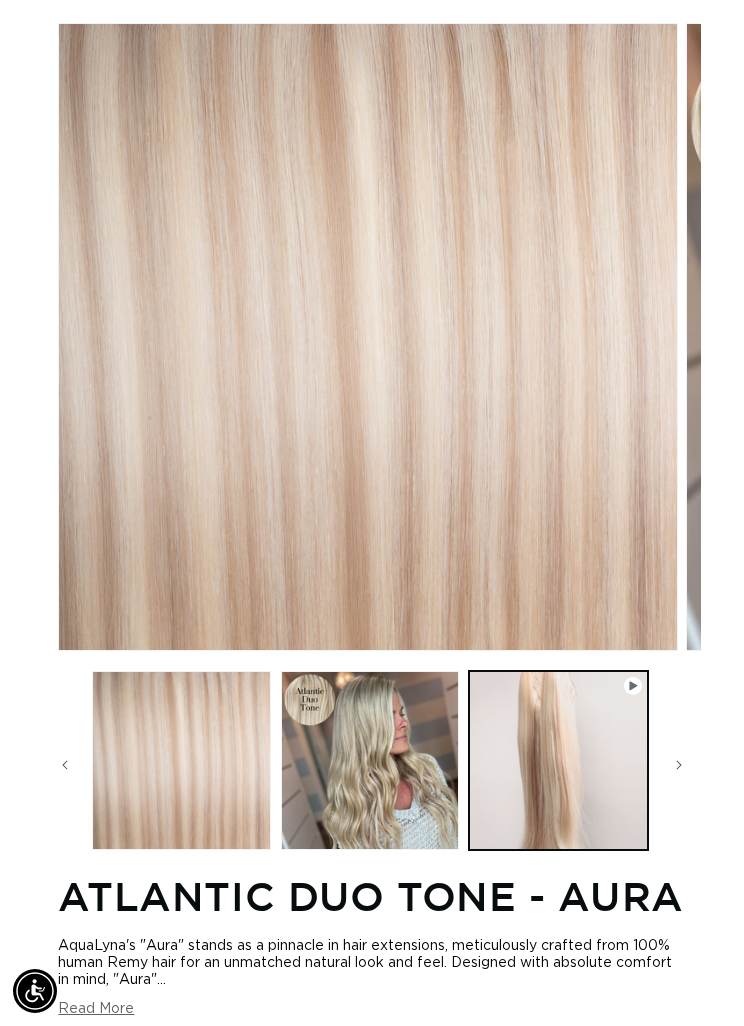 scroll, scrollTop: 0, scrollLeft: 377, axis: horizontal 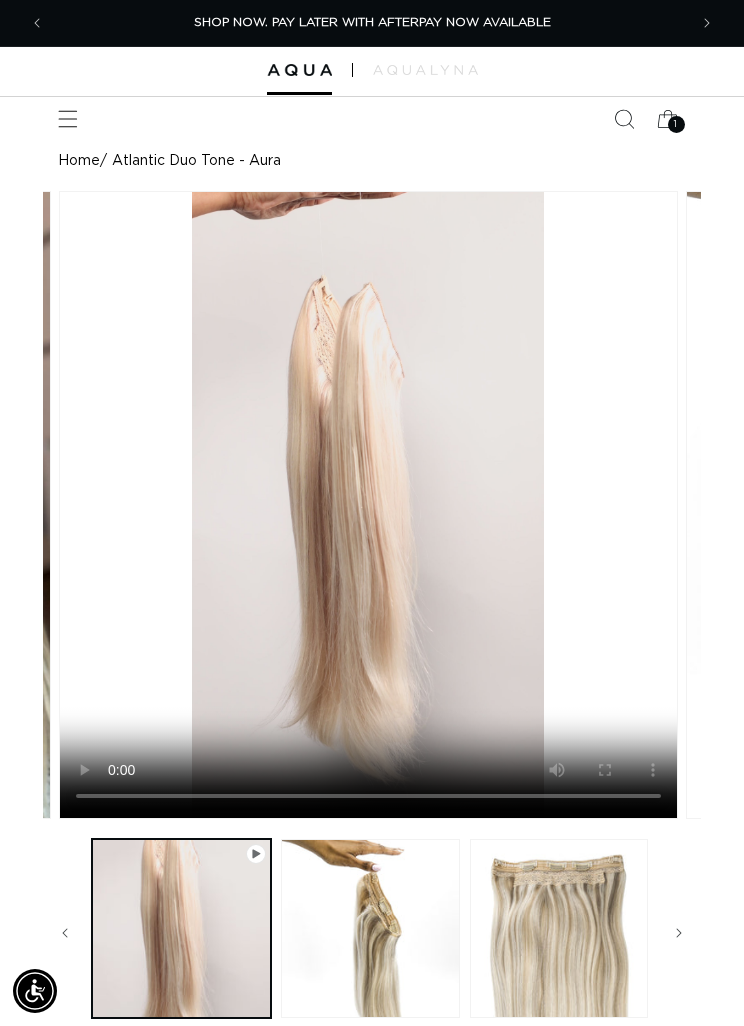 click 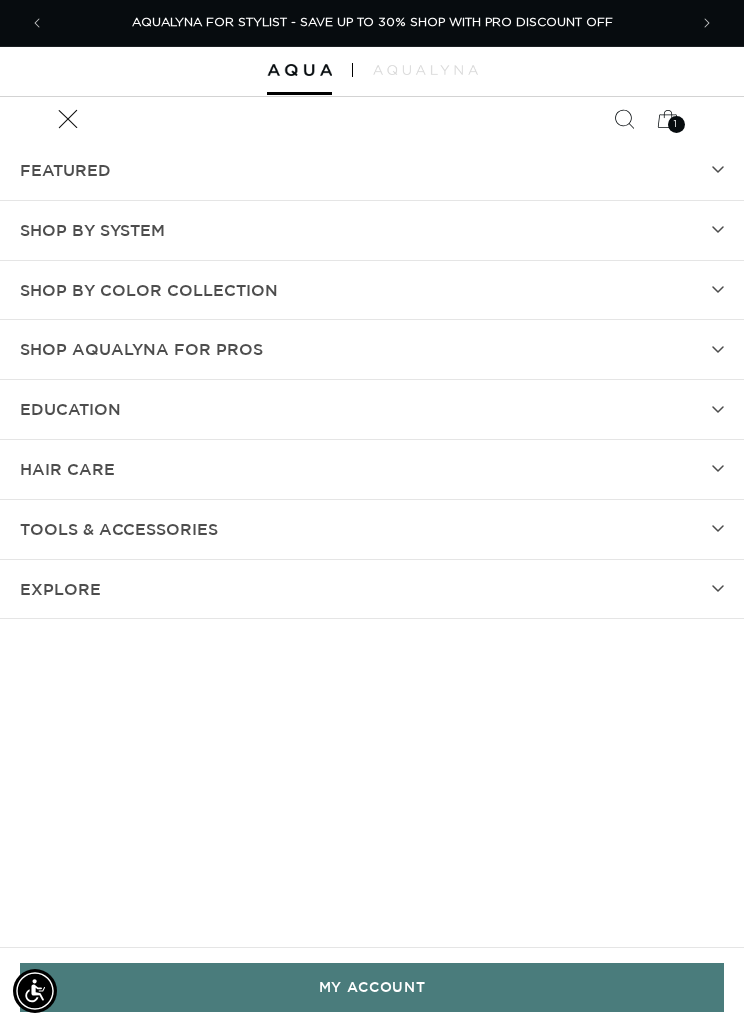 click at bounding box center [37, 23] 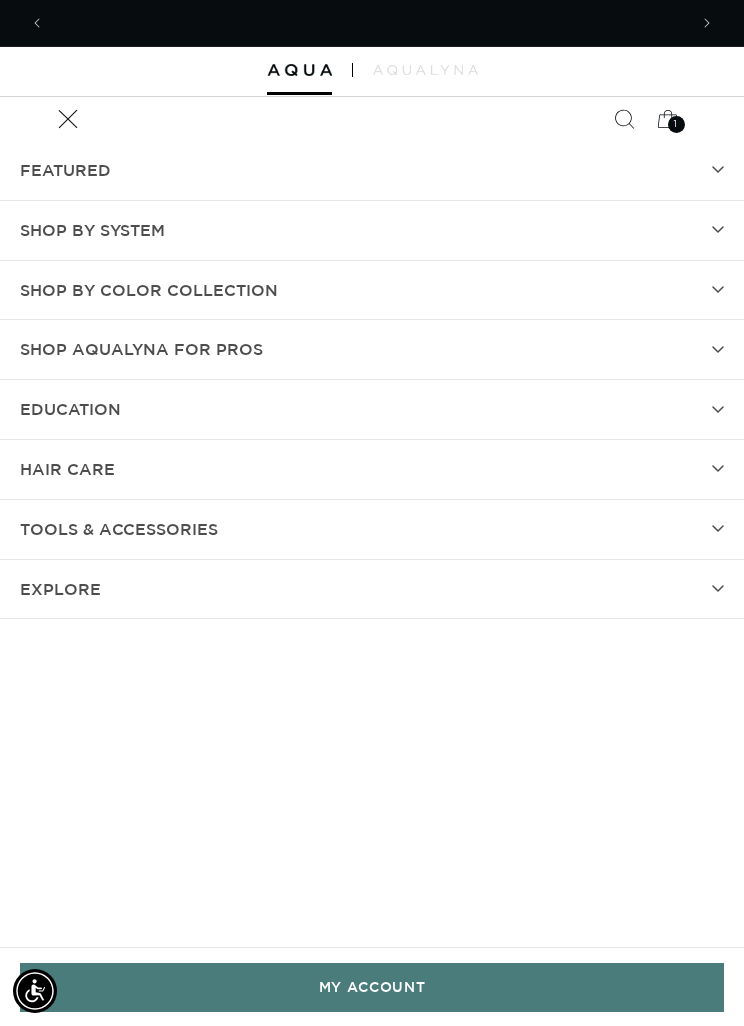 scroll, scrollTop: 0, scrollLeft: 634, axis: horizontal 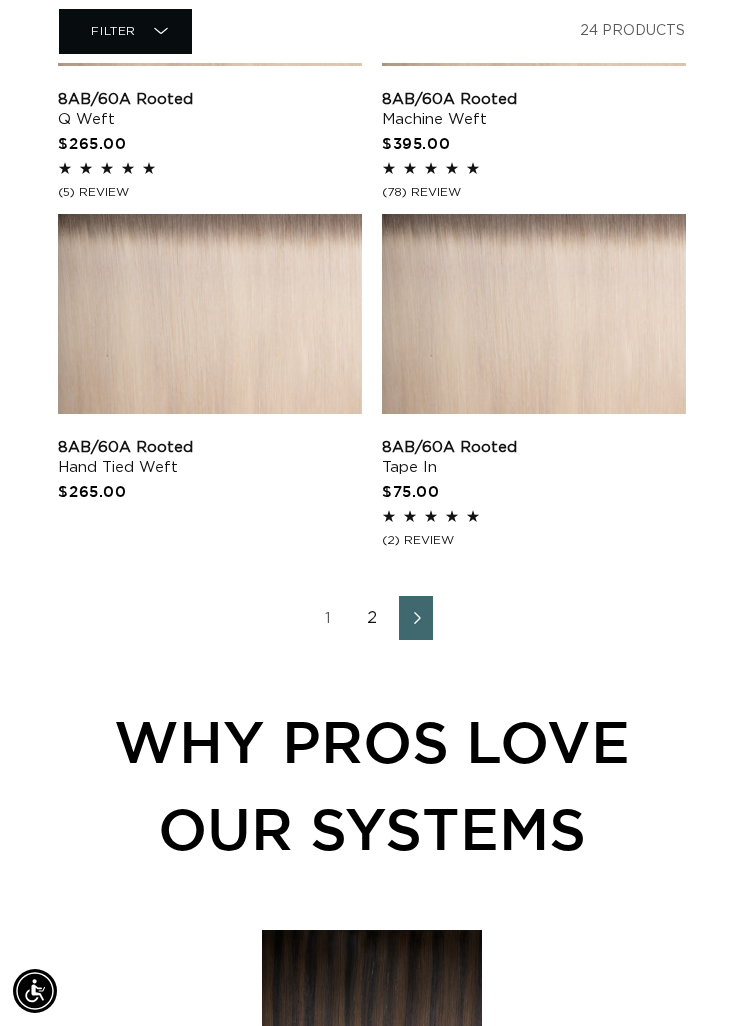 click on "2" at bounding box center (372, 618) 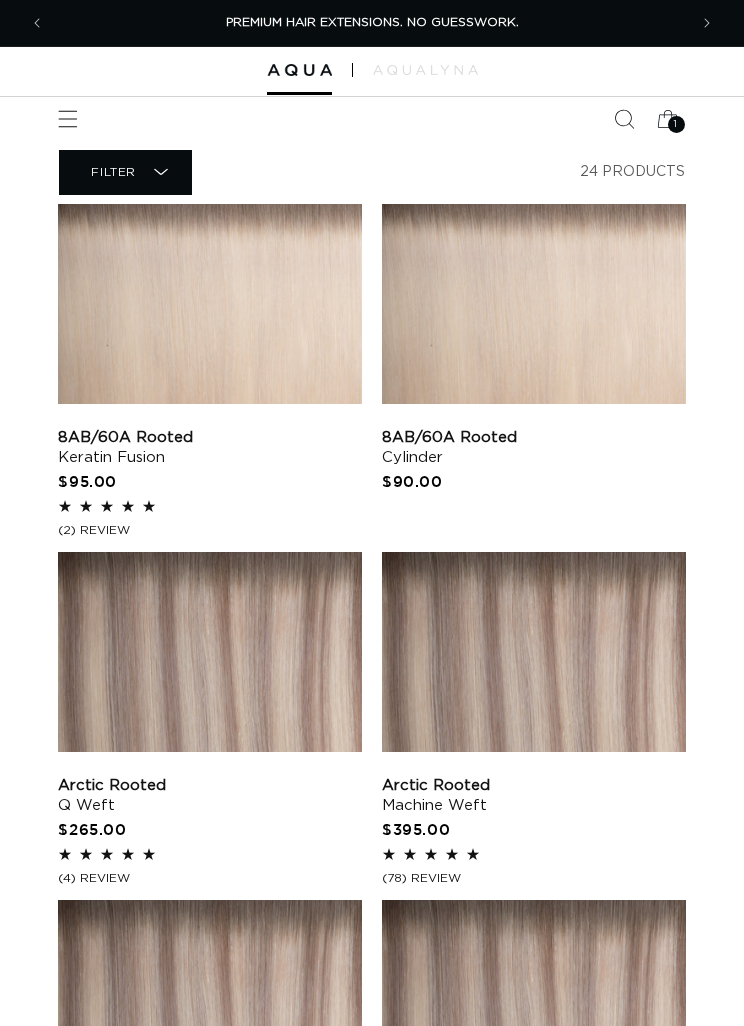 scroll, scrollTop: 0, scrollLeft: 0, axis: both 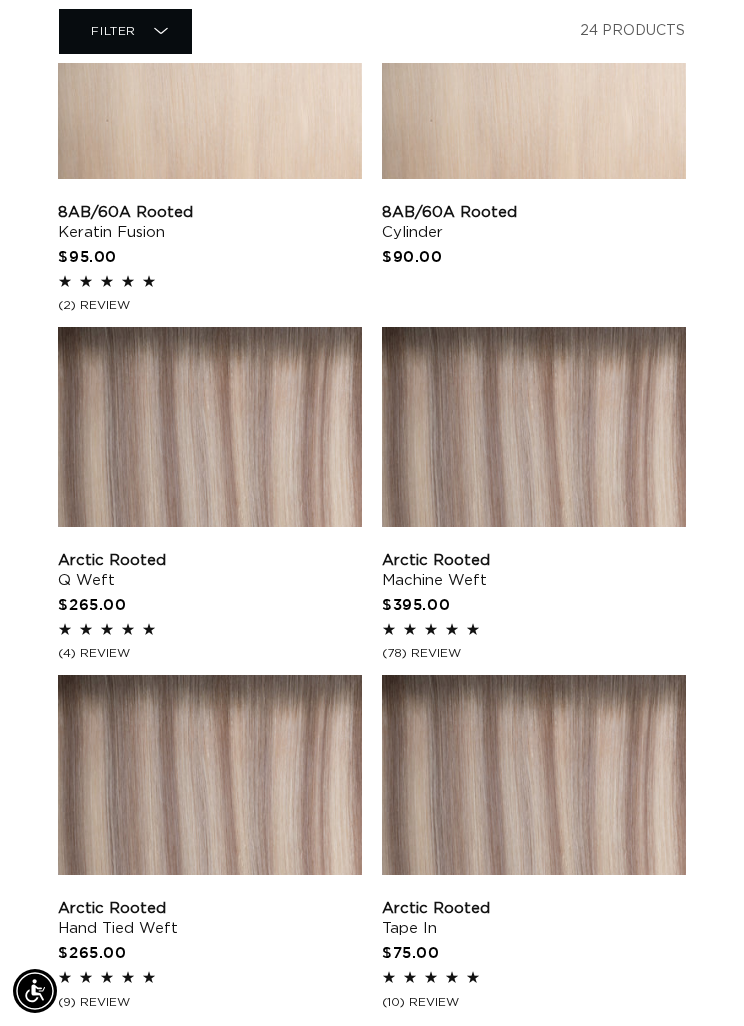 click on "Arctic Rooted
Q Weft" at bounding box center [210, 571] 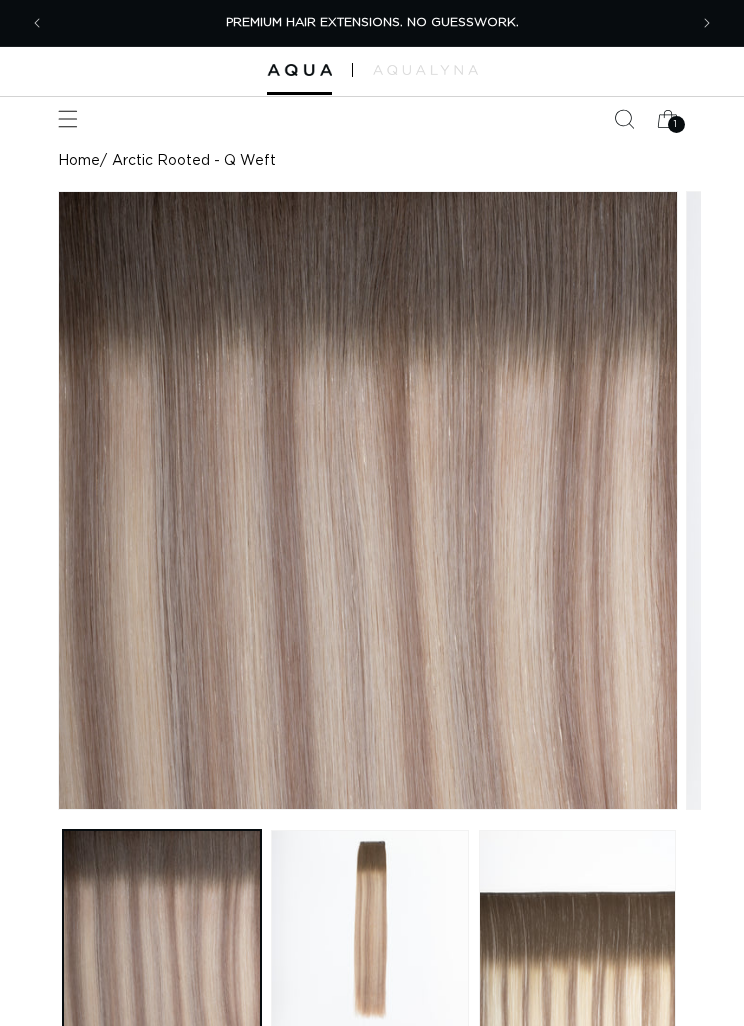 scroll, scrollTop: 0, scrollLeft: 0, axis: both 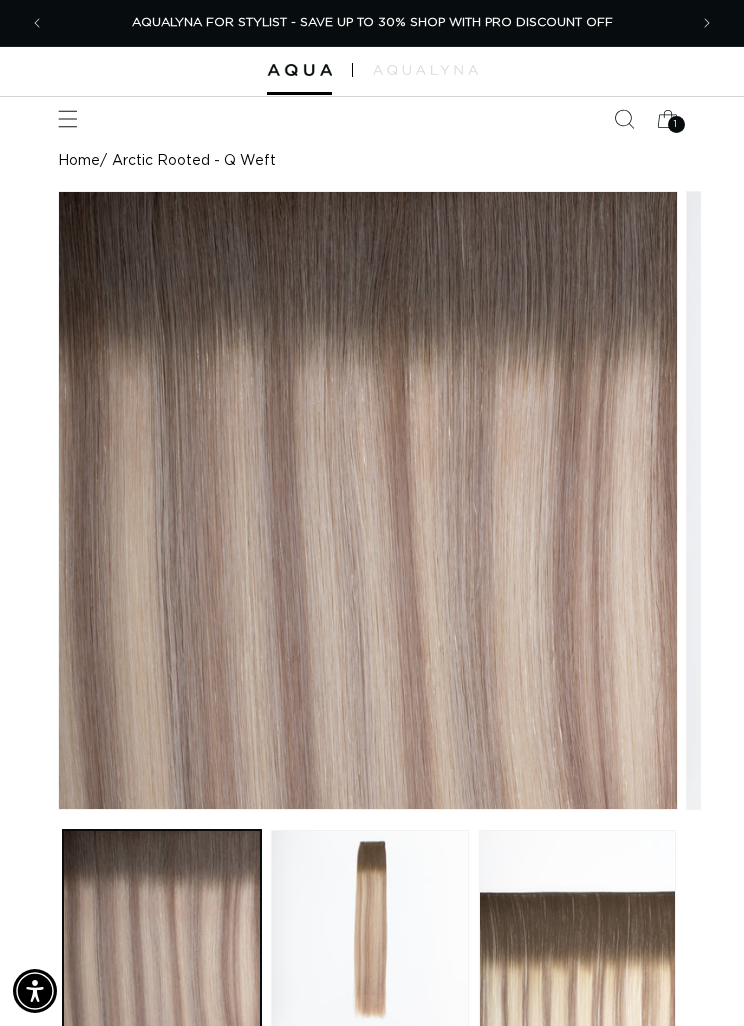 click 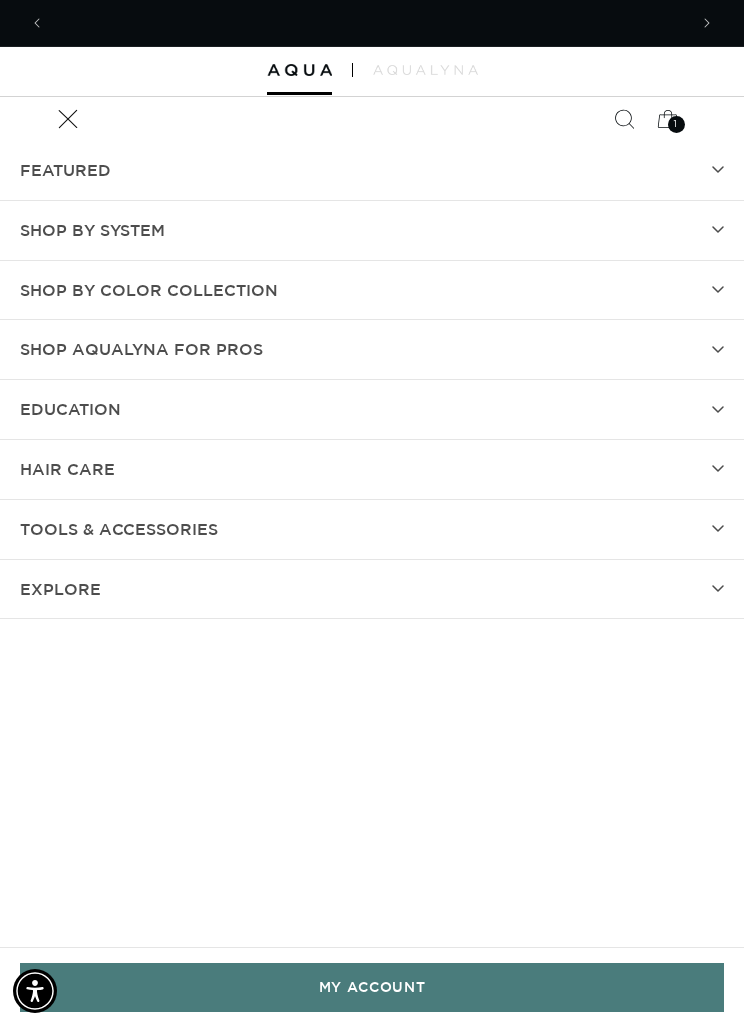 scroll, scrollTop: 0, scrollLeft: 634, axis: horizontal 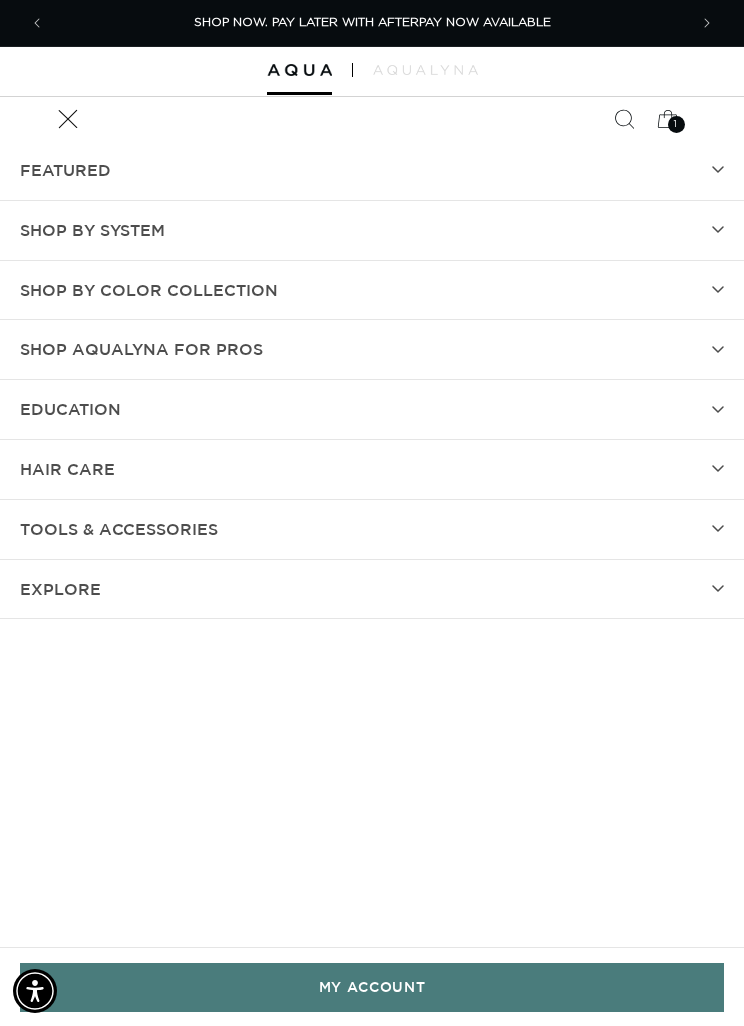 click on "Shop by Color Collection" at bounding box center [372, 290] 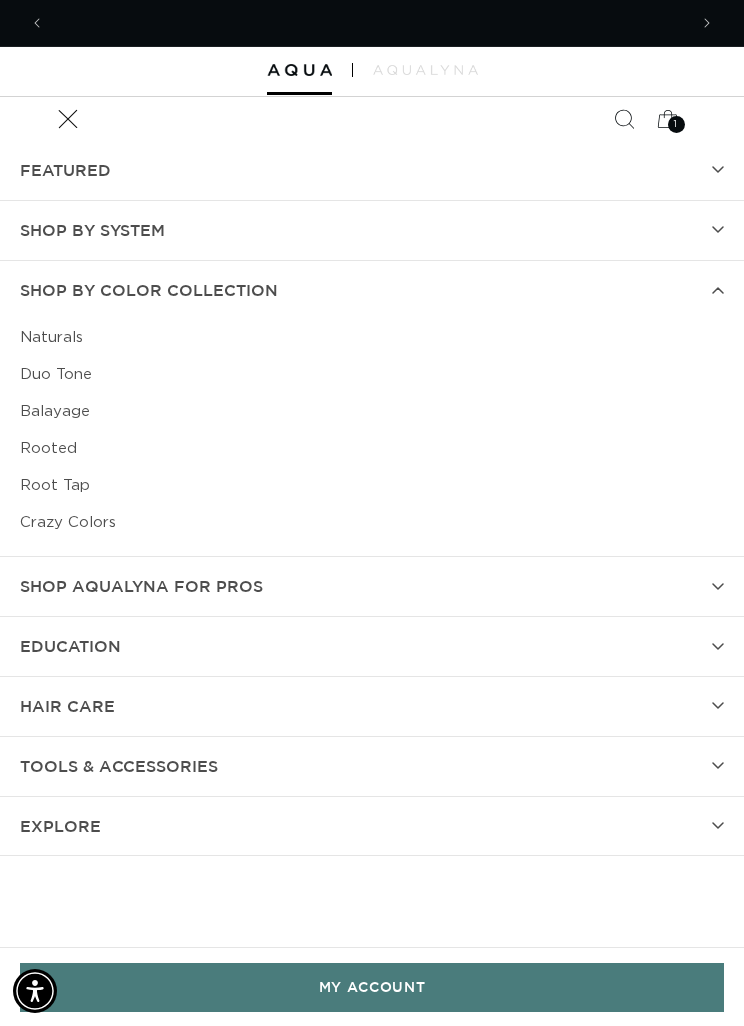 scroll, scrollTop: 0, scrollLeft: 0, axis: both 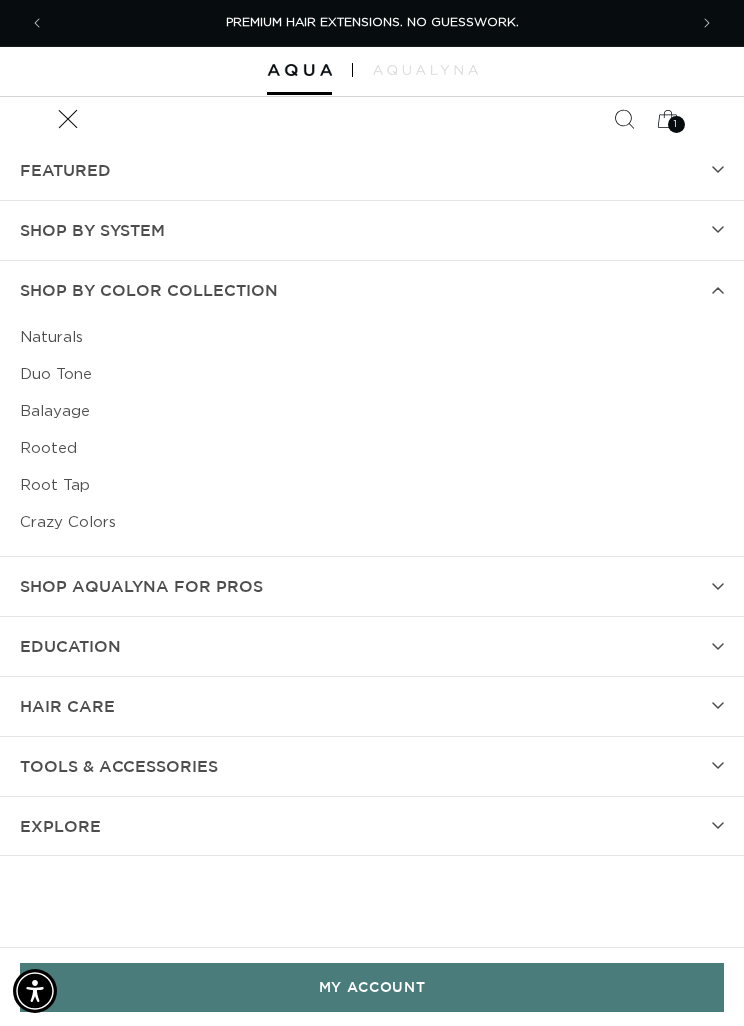 click on "Crazy Colors" at bounding box center (372, 522) 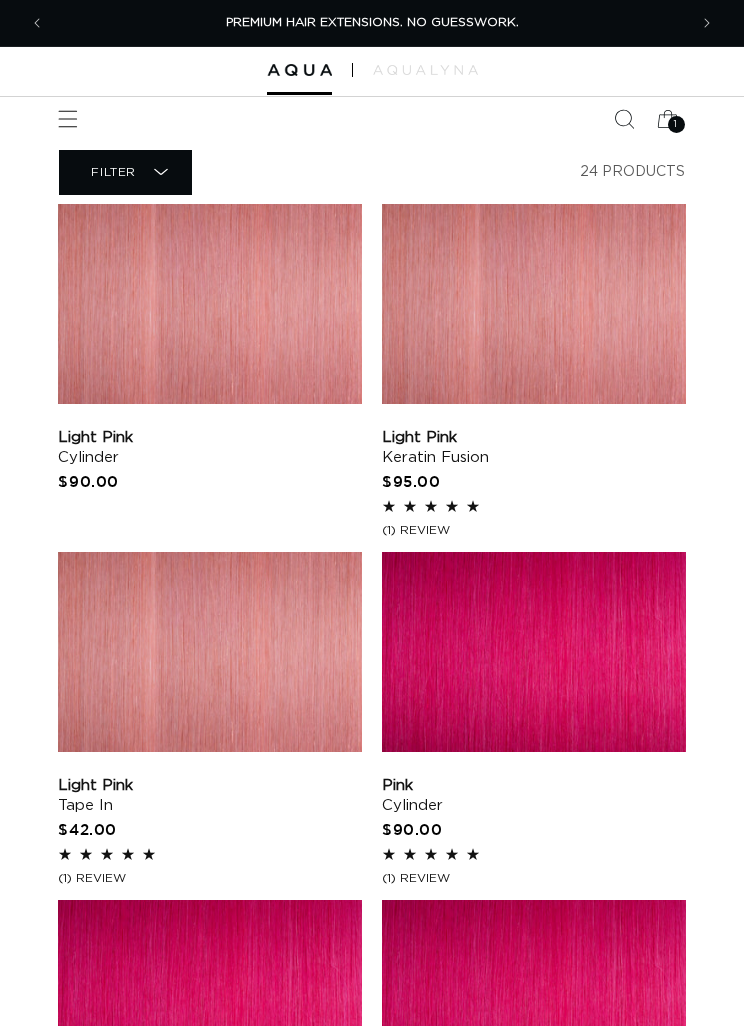 scroll, scrollTop: 0, scrollLeft: 0, axis: both 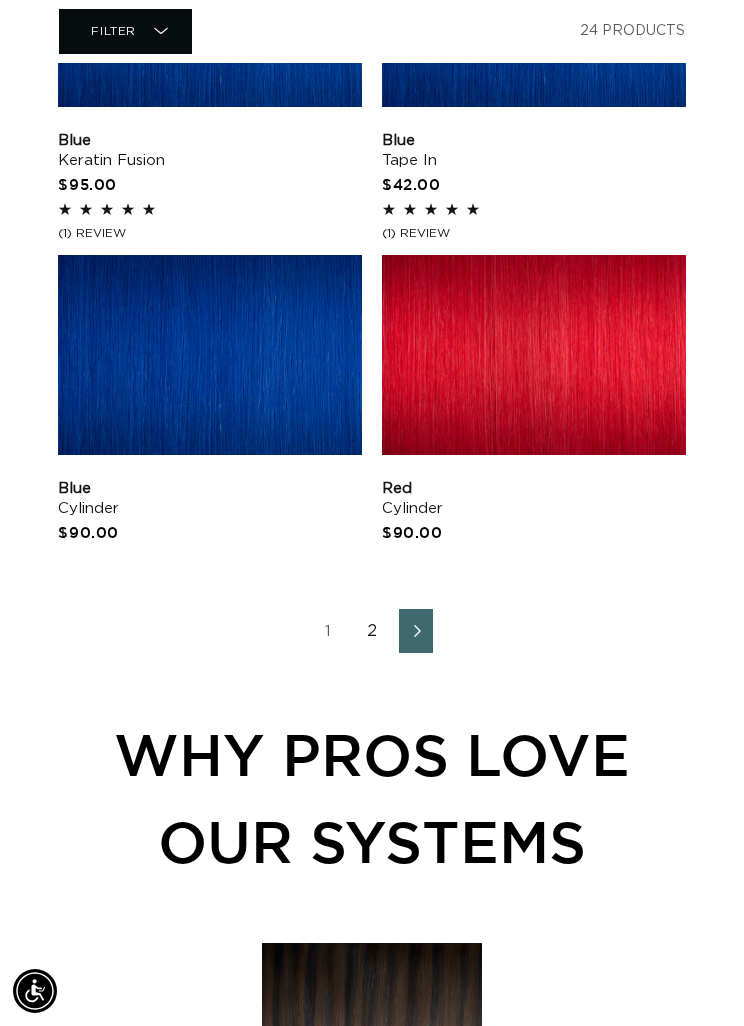 click on "2" at bounding box center [372, 631] 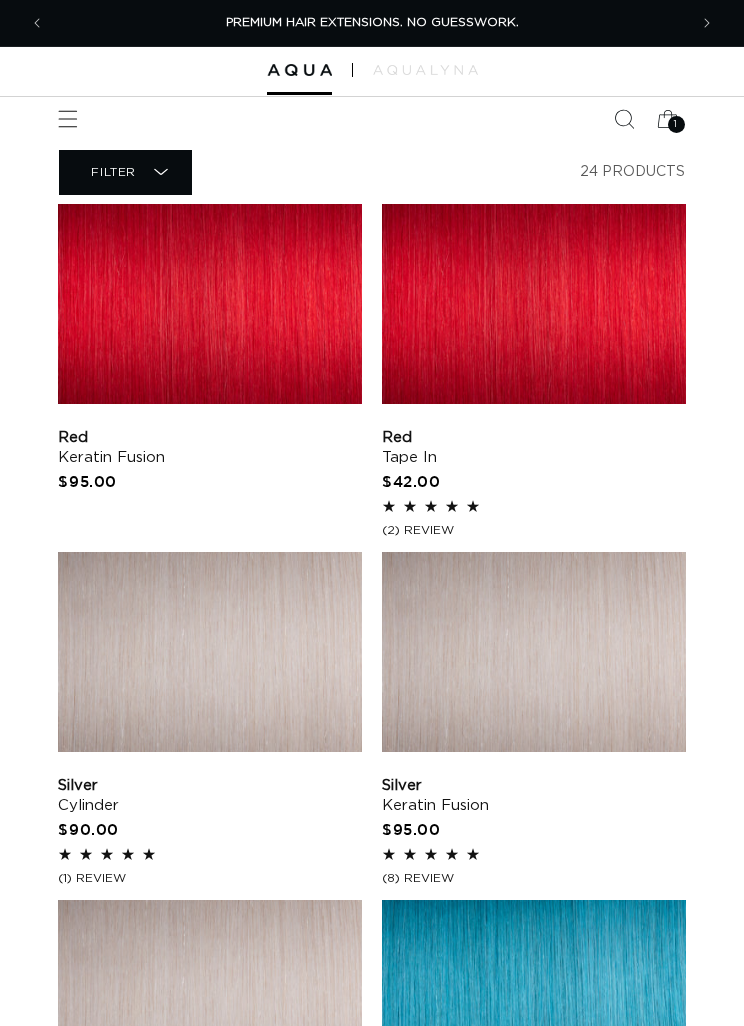 scroll, scrollTop: 0, scrollLeft: 0, axis: both 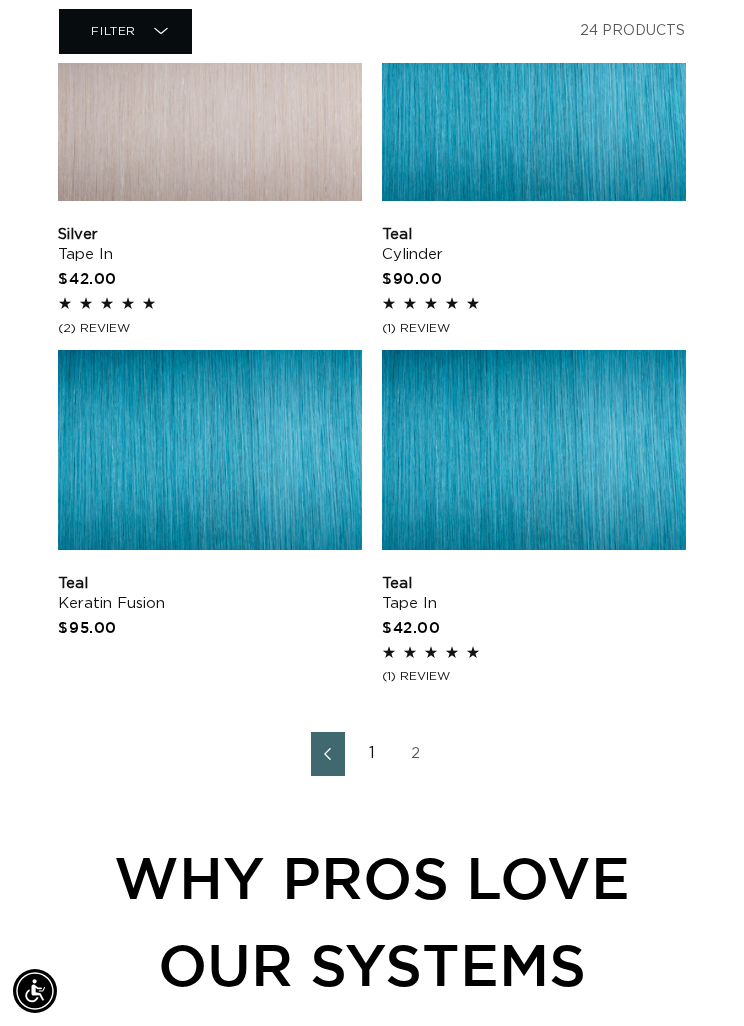 click on "2" at bounding box center [416, 754] 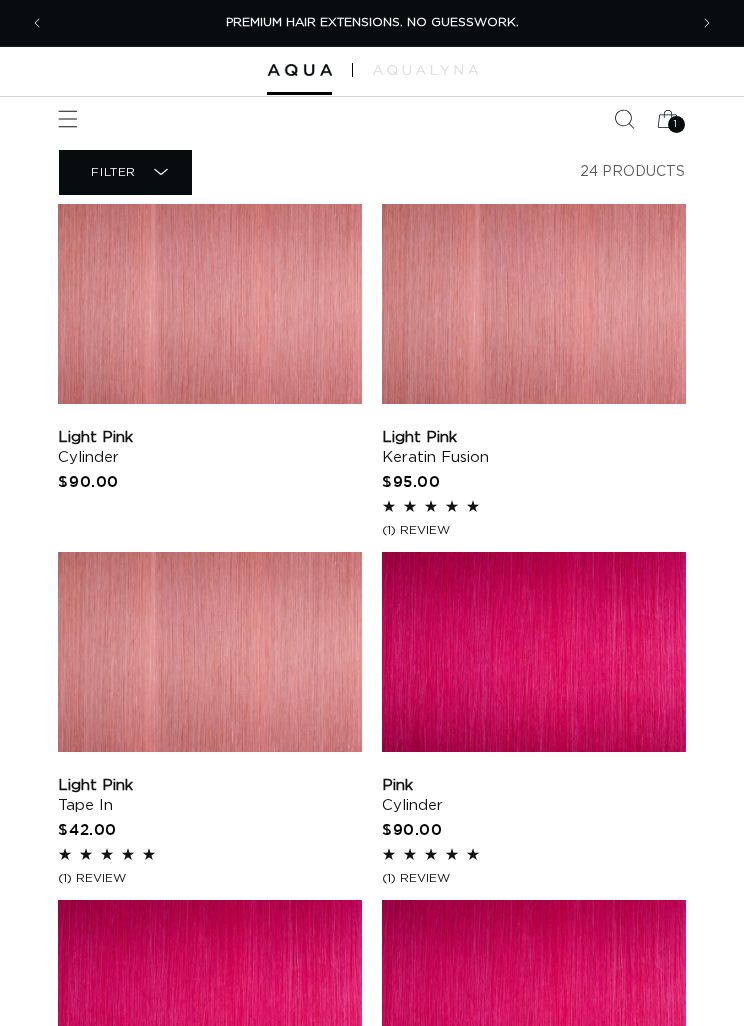 scroll, scrollTop: 0, scrollLeft: 0, axis: both 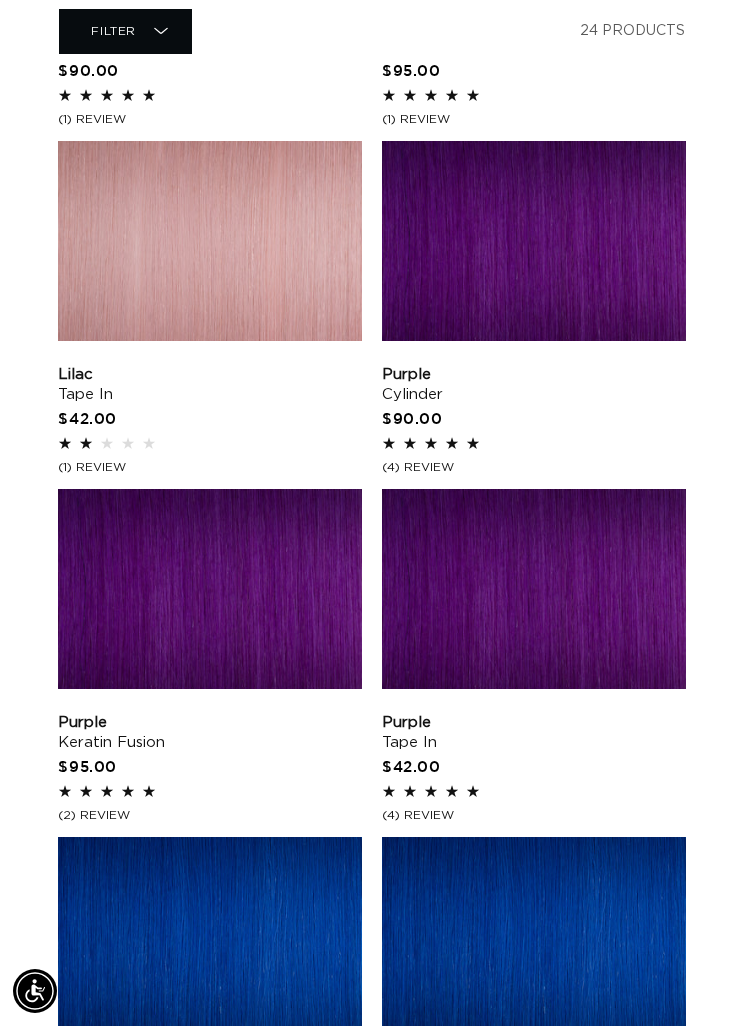 click on "Purple
Tape In" at bounding box center [534, 733] 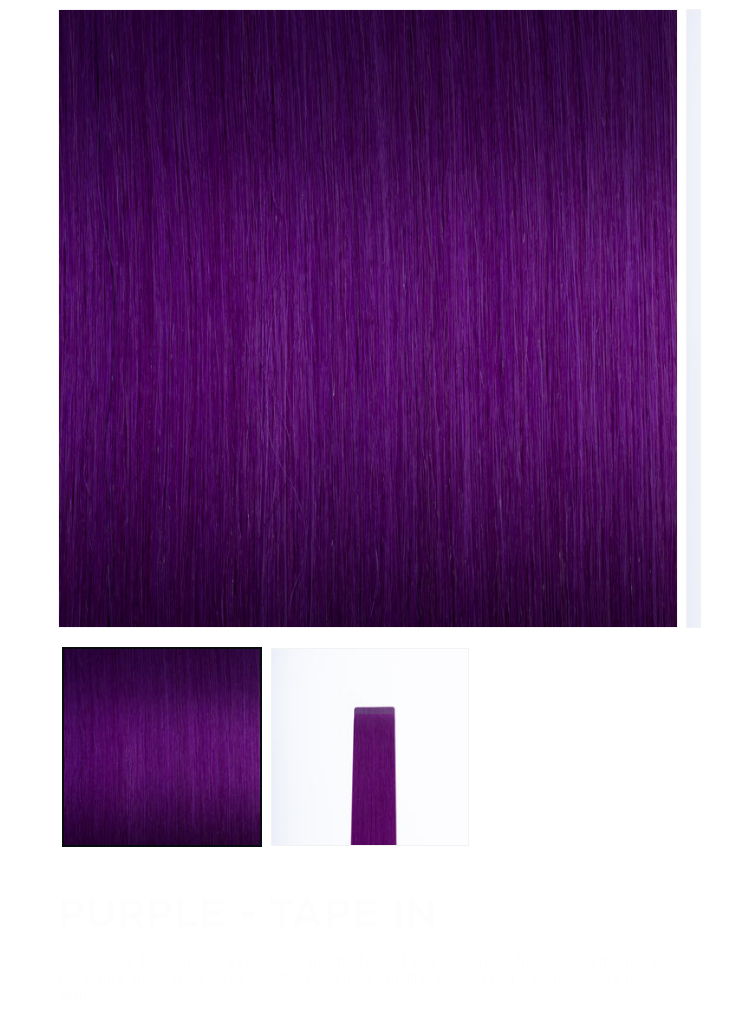 scroll, scrollTop: 564, scrollLeft: 0, axis: vertical 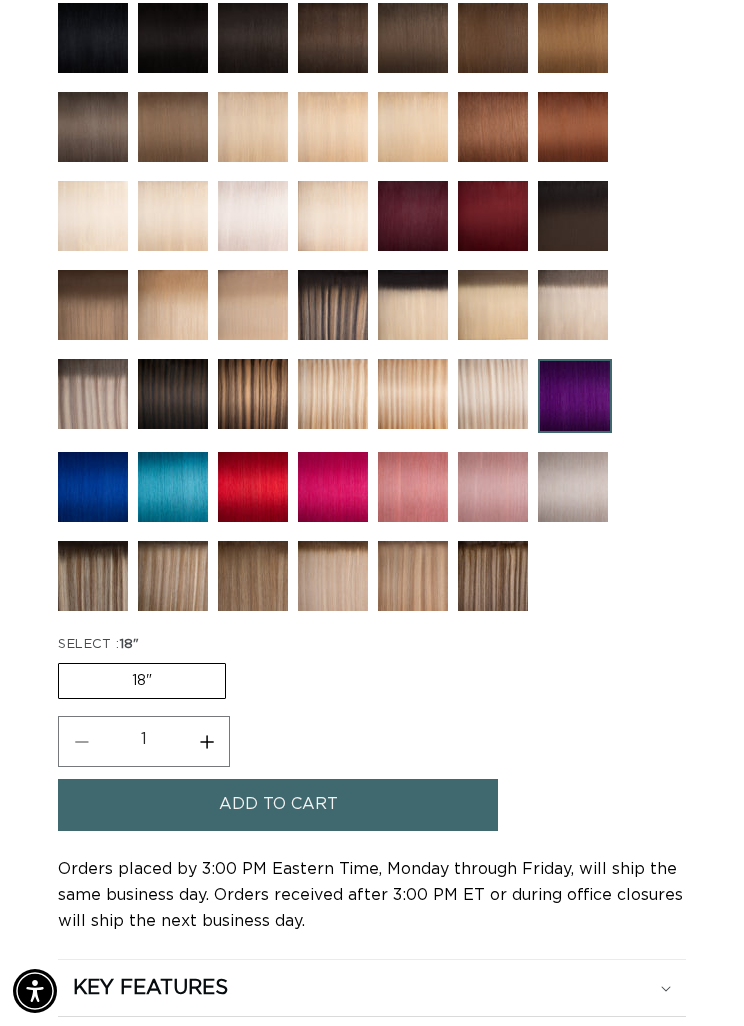 click on "Add to cart" at bounding box center (278, 804) 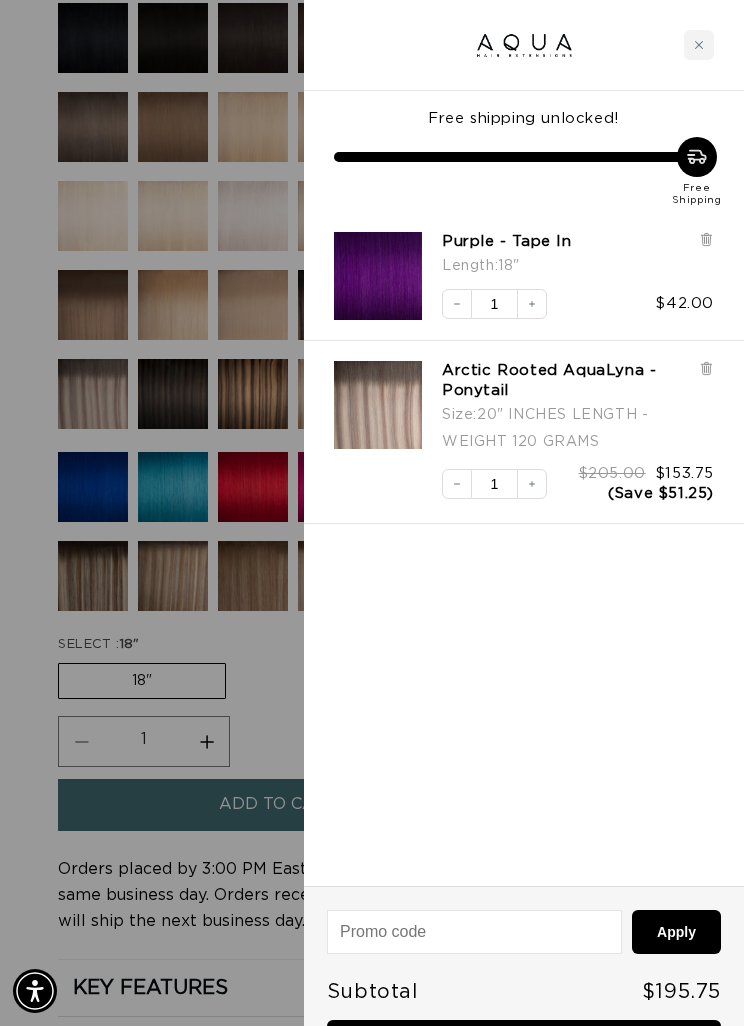 scroll, scrollTop: 0, scrollLeft: 1268, axis: horizontal 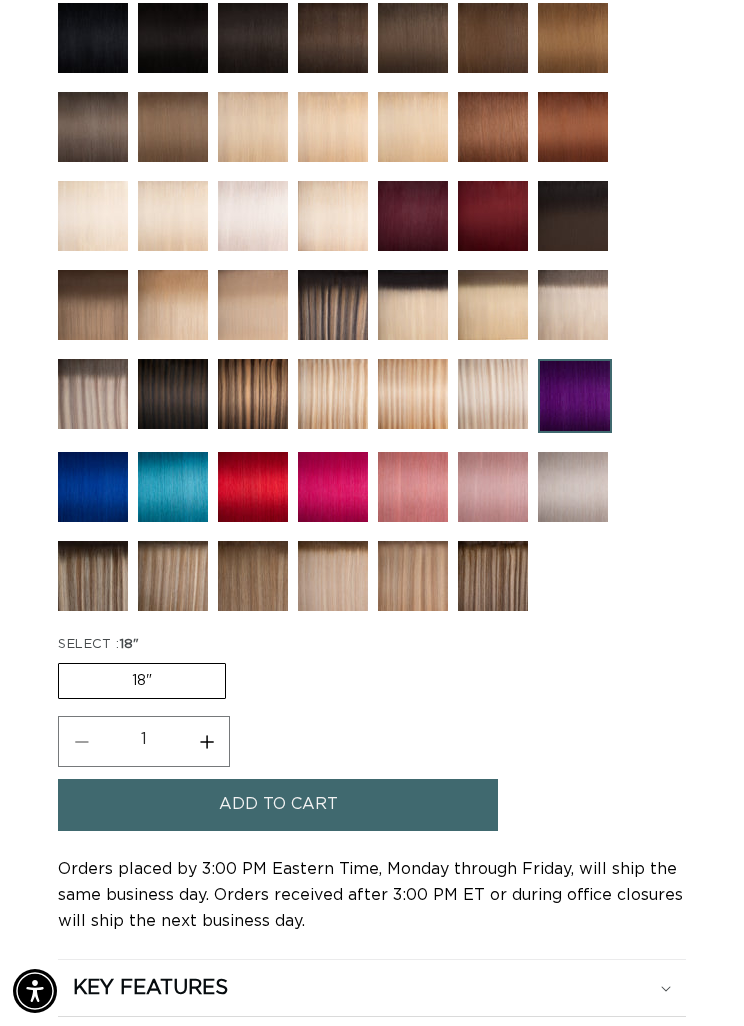 click at bounding box center (173, 487) 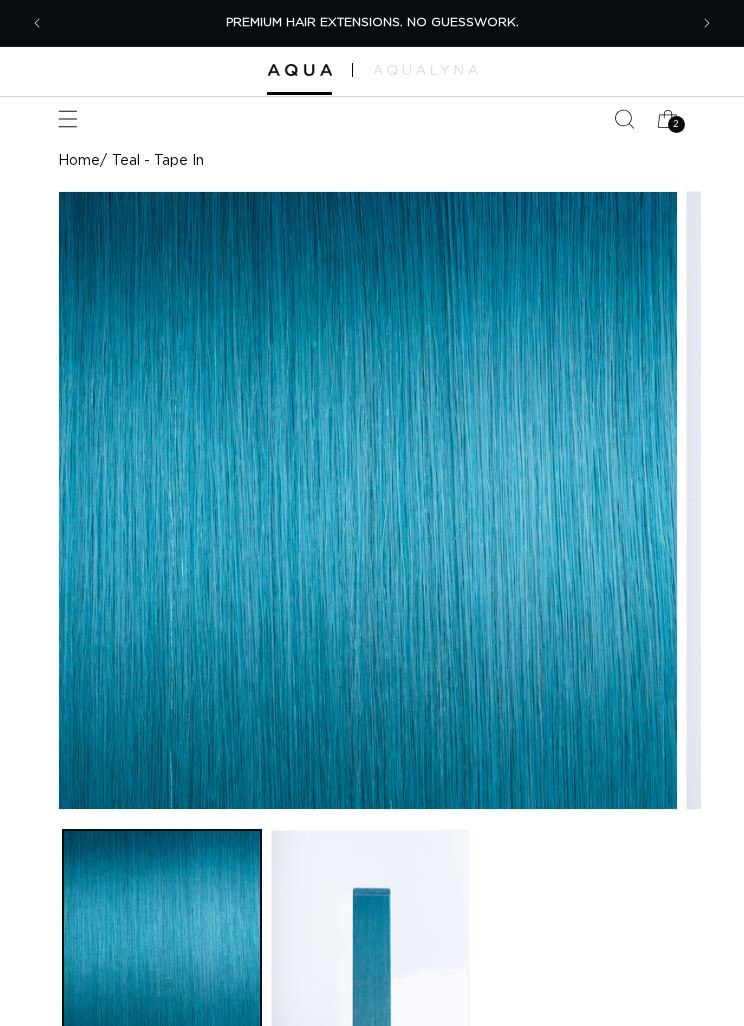 scroll, scrollTop: 0, scrollLeft: 0, axis: both 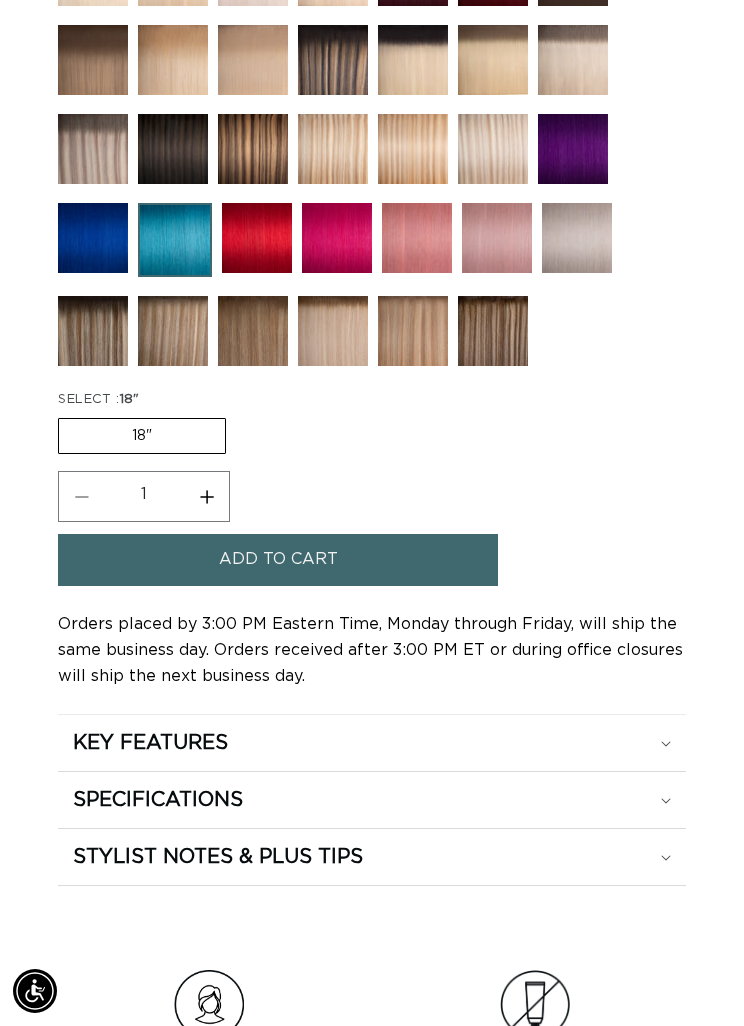 click on "Add to cart" at bounding box center (278, 559) 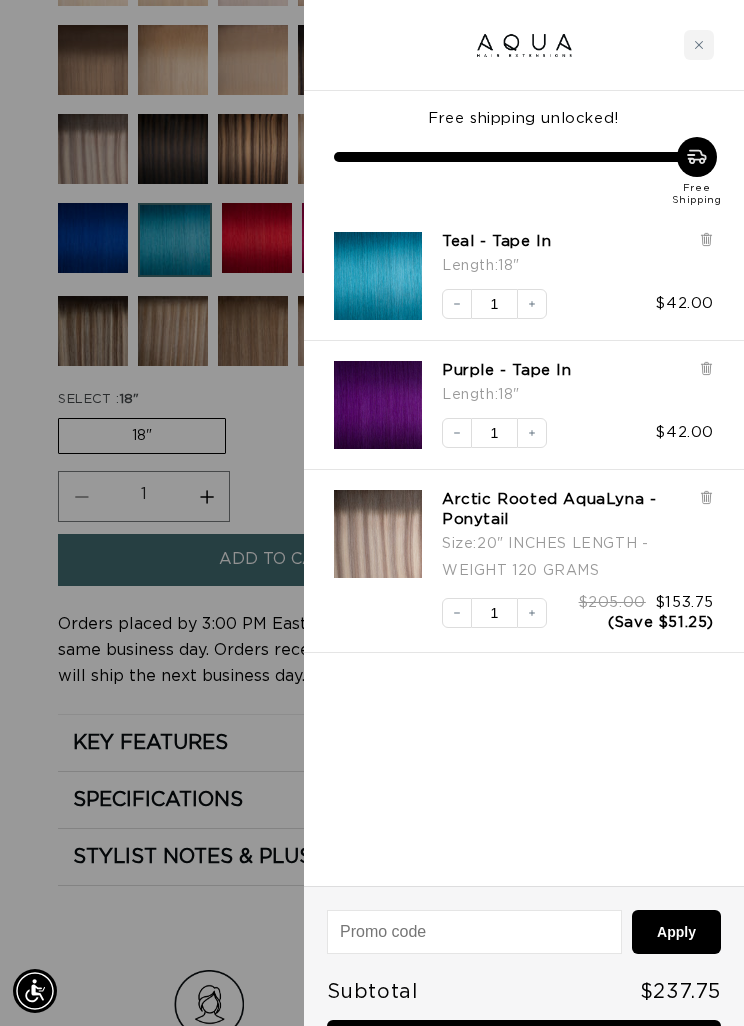 scroll, scrollTop: 0, scrollLeft: 634, axis: horizontal 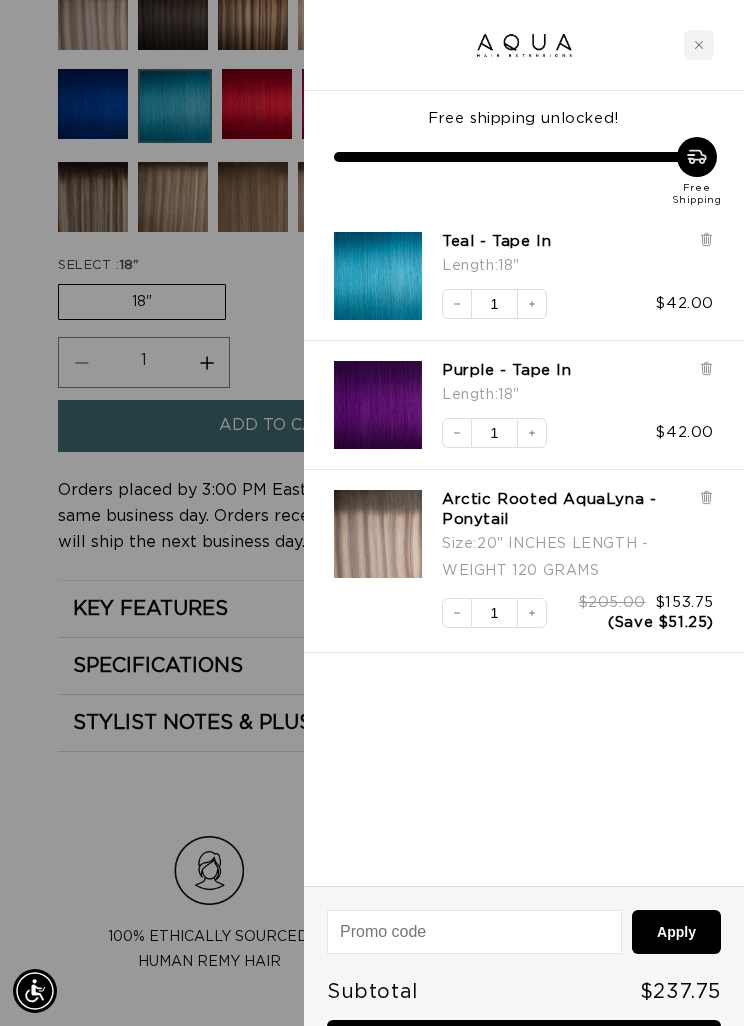 click at bounding box center [372, 513] 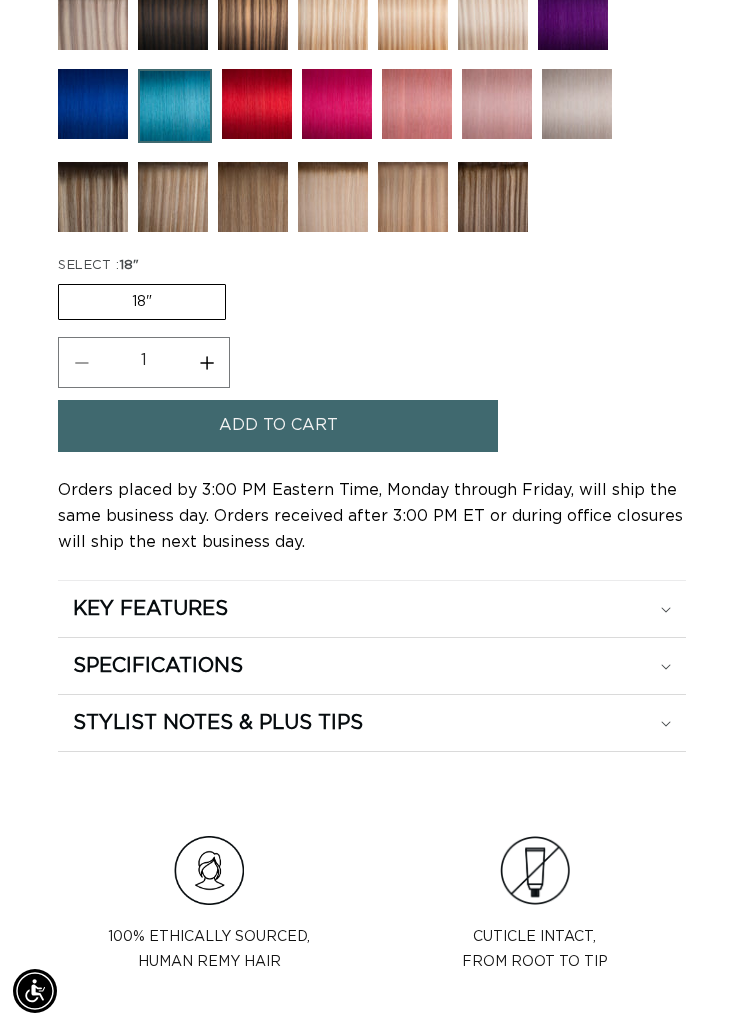 scroll, scrollTop: 0, scrollLeft: 1268, axis: horizontal 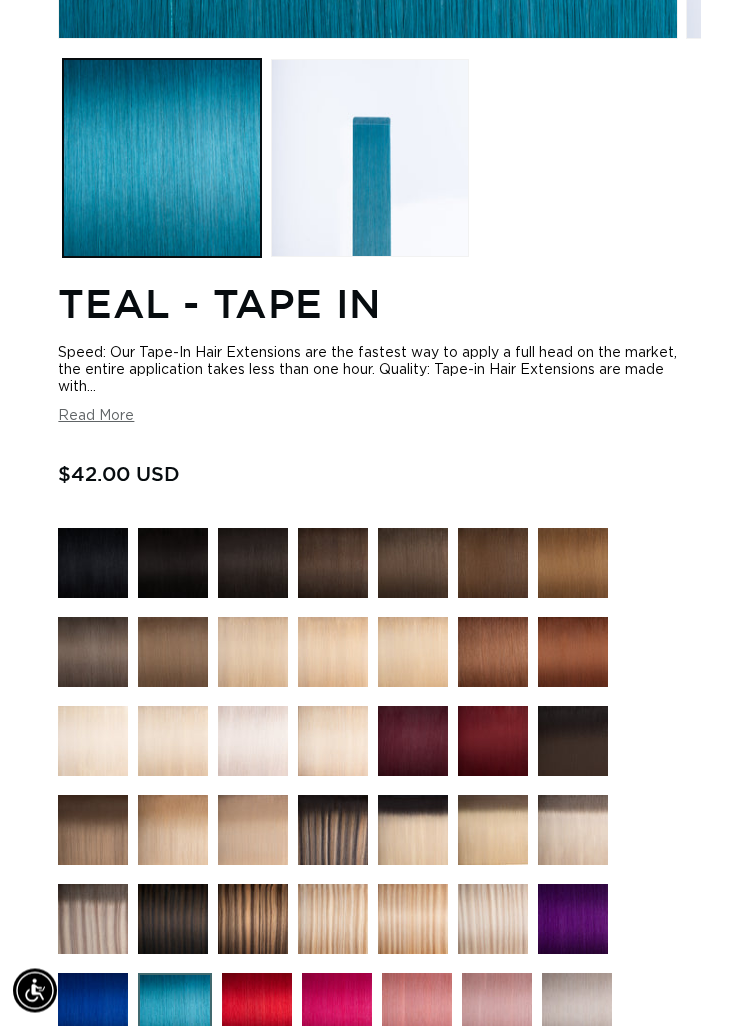 click on "Read More" at bounding box center (96, 417) 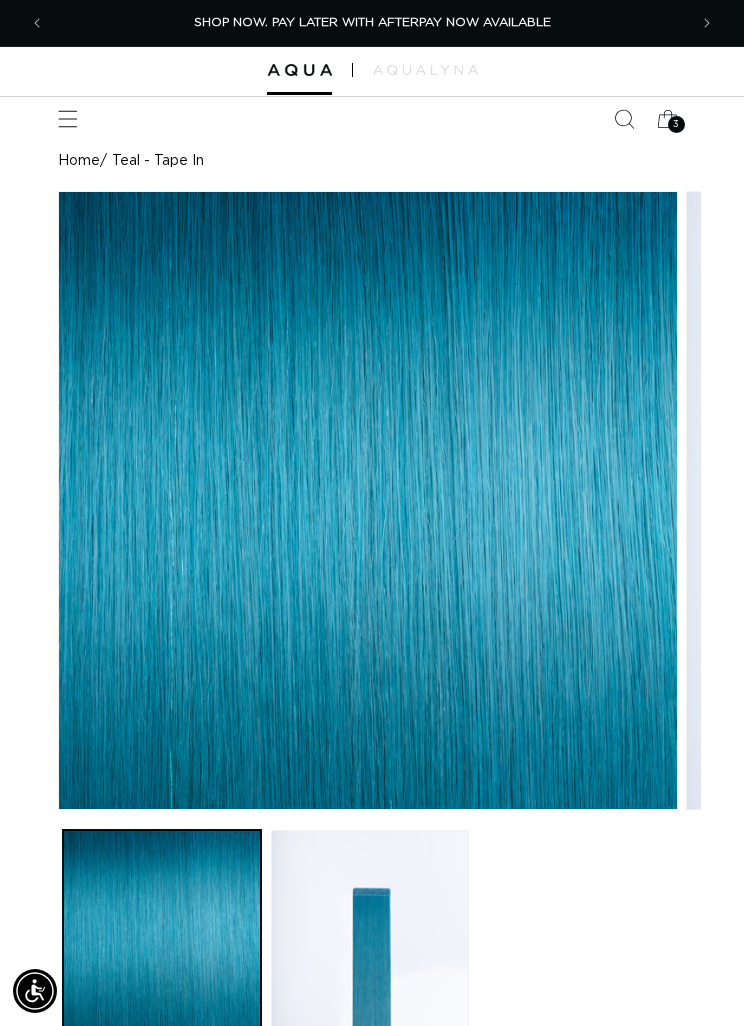 click on "3" at bounding box center (676, 124) 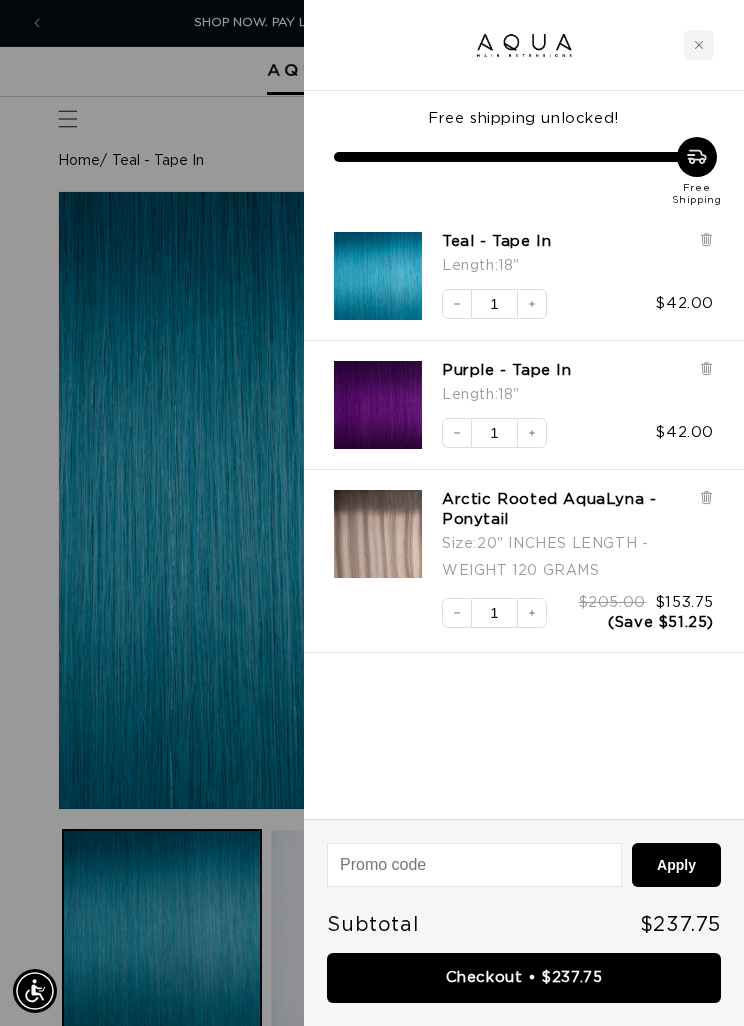 click at bounding box center [372, 513] 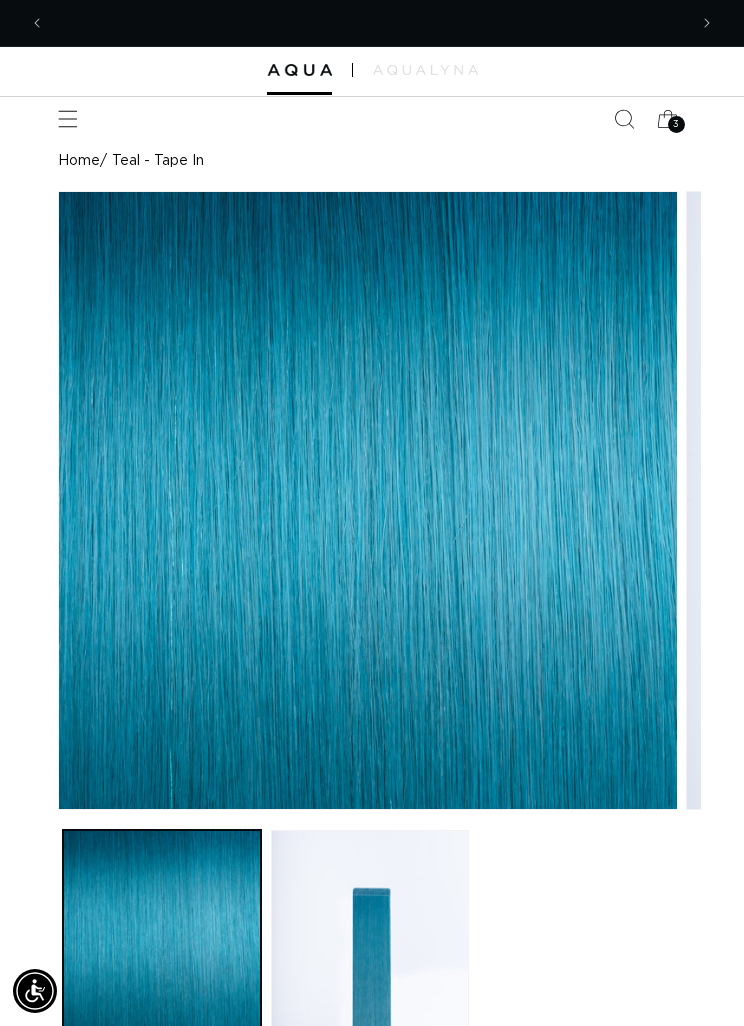 click at bounding box center [68, 119] 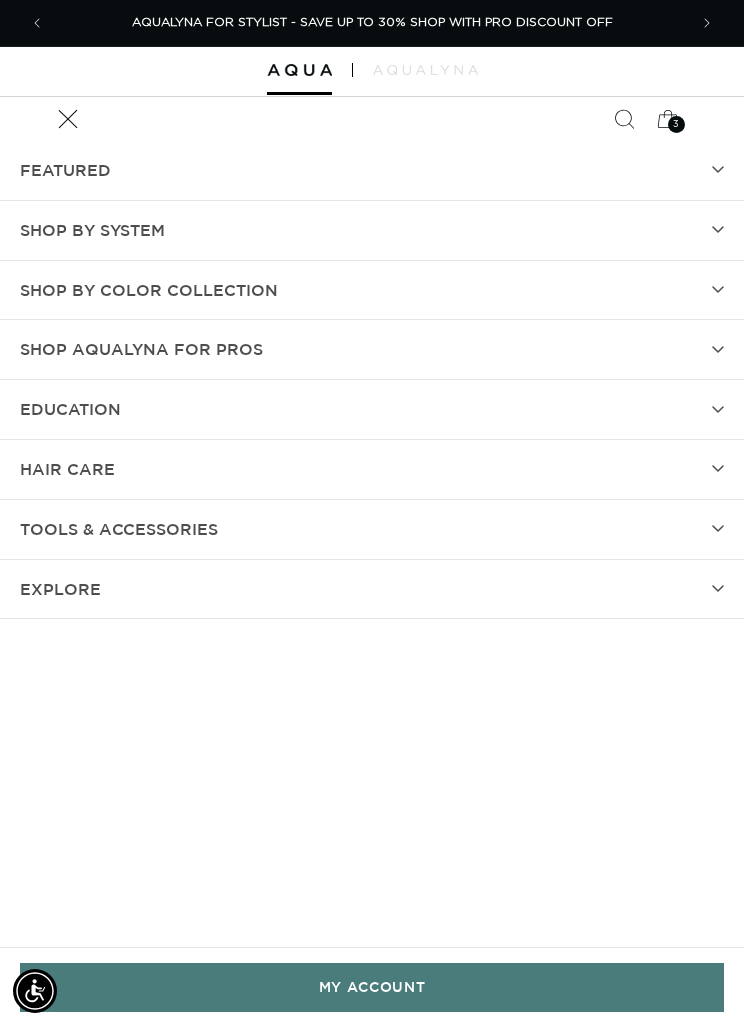 click on "Shop AquaLyna for Pros" at bounding box center [372, 349] 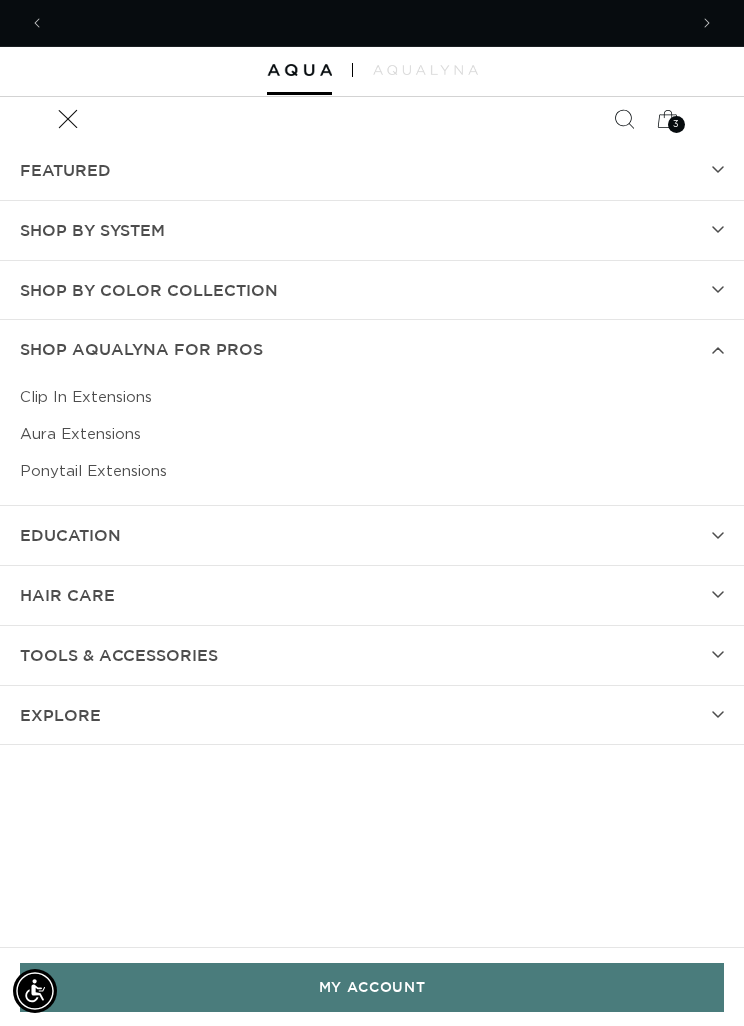 scroll, scrollTop: 0, scrollLeft: 0, axis: both 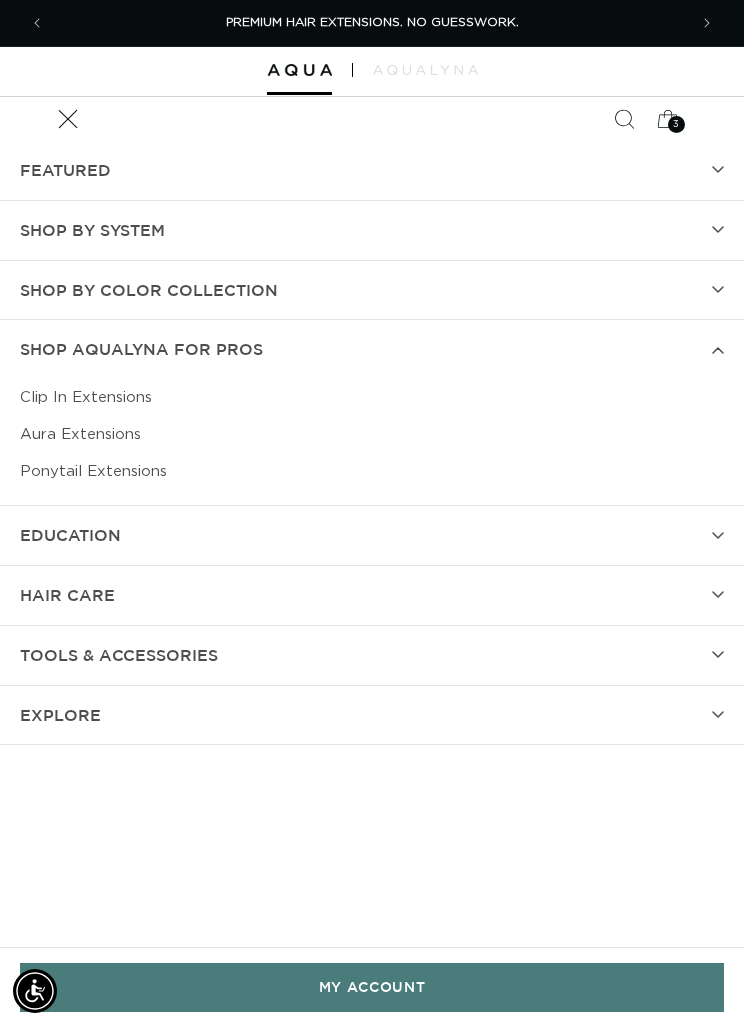click on "Shop by Color Collection" at bounding box center (372, 290) 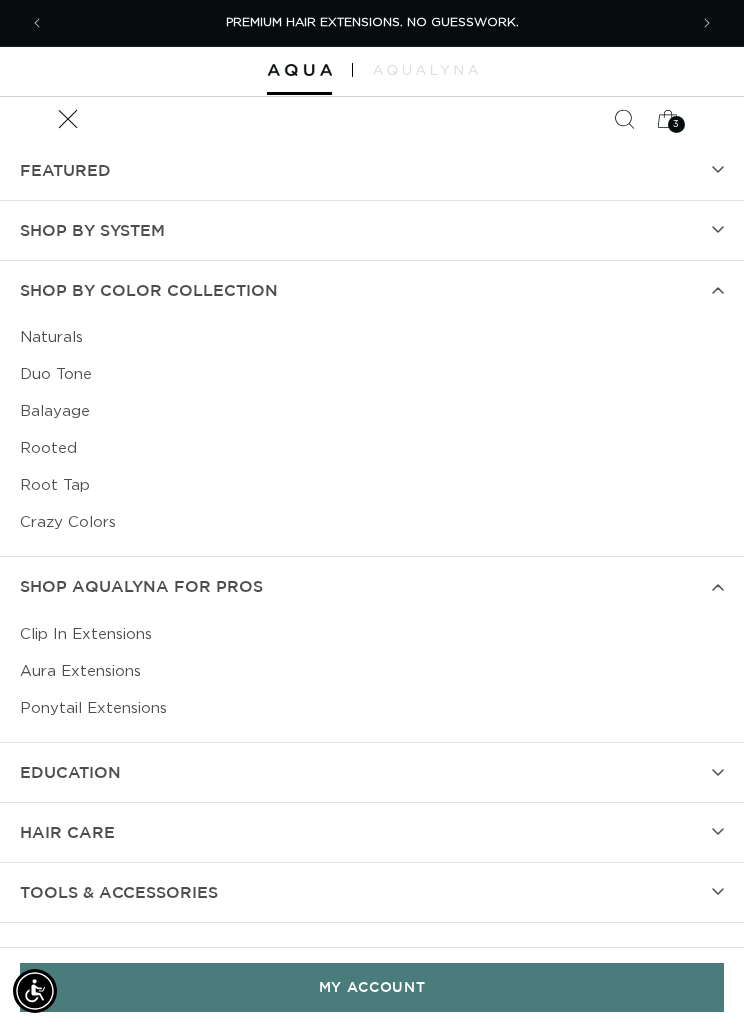 click on "Rooted" at bounding box center [372, 448] 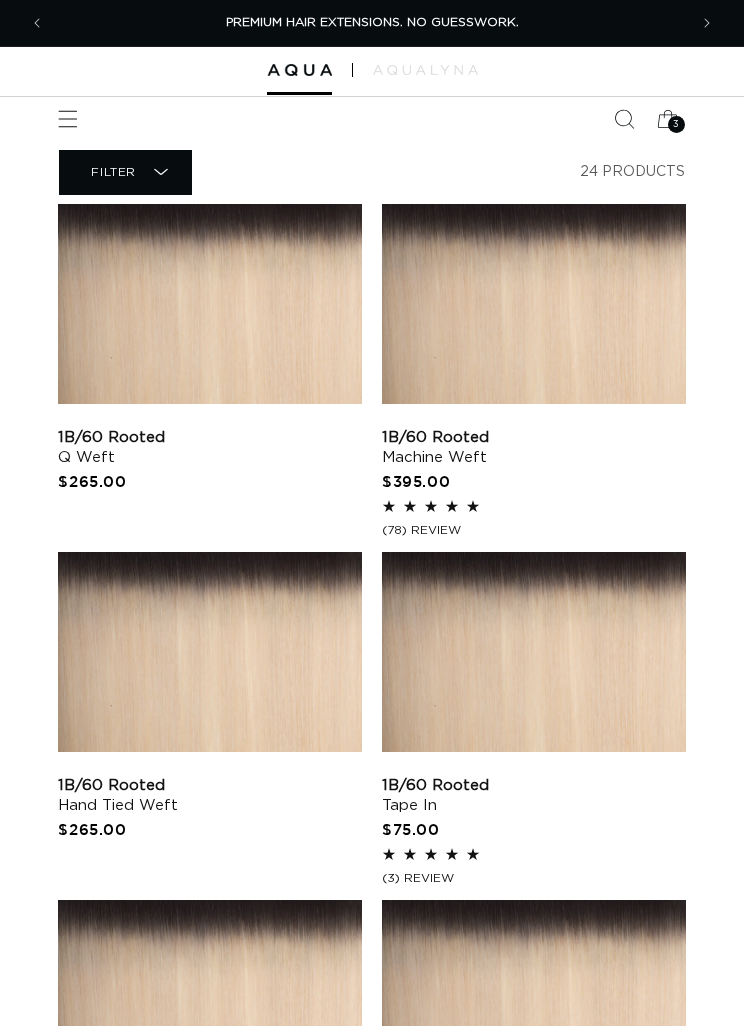 scroll, scrollTop: 0, scrollLeft: 0, axis: both 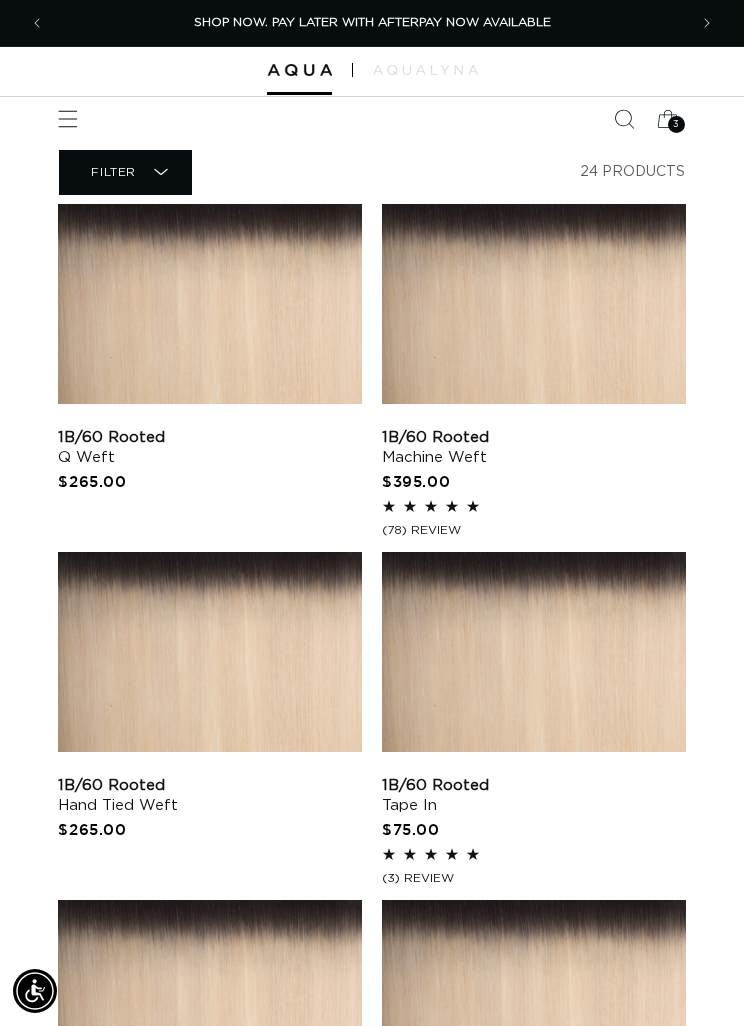 click on "1B/60 Rooted
Q Weft" at bounding box center [210, 448] 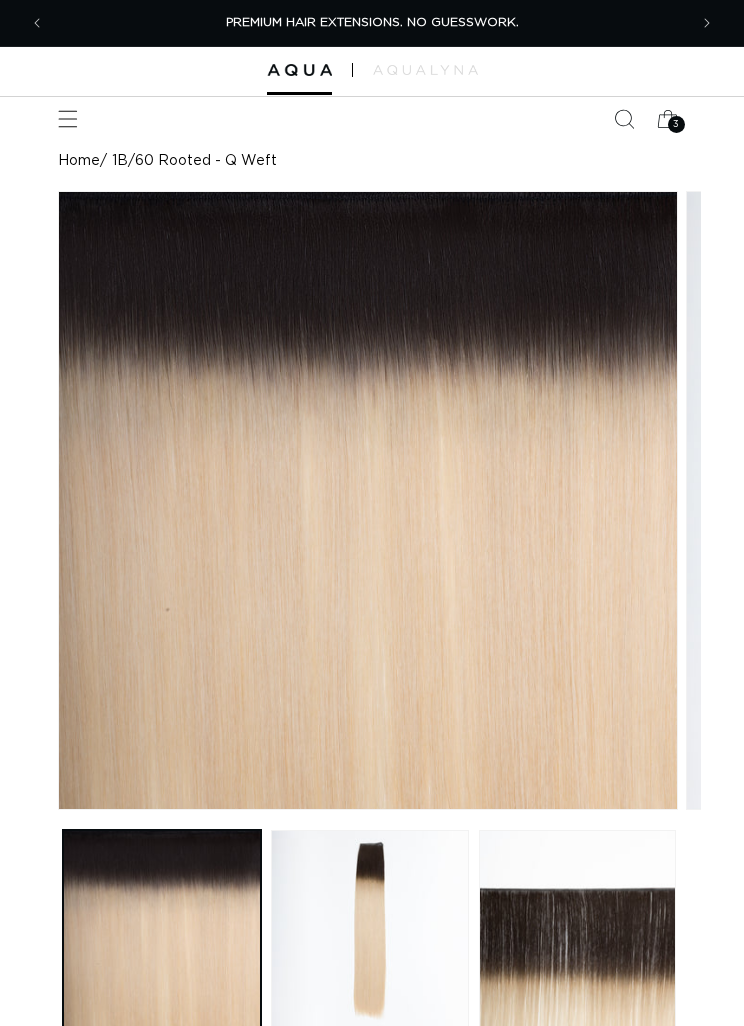scroll, scrollTop: 129, scrollLeft: 0, axis: vertical 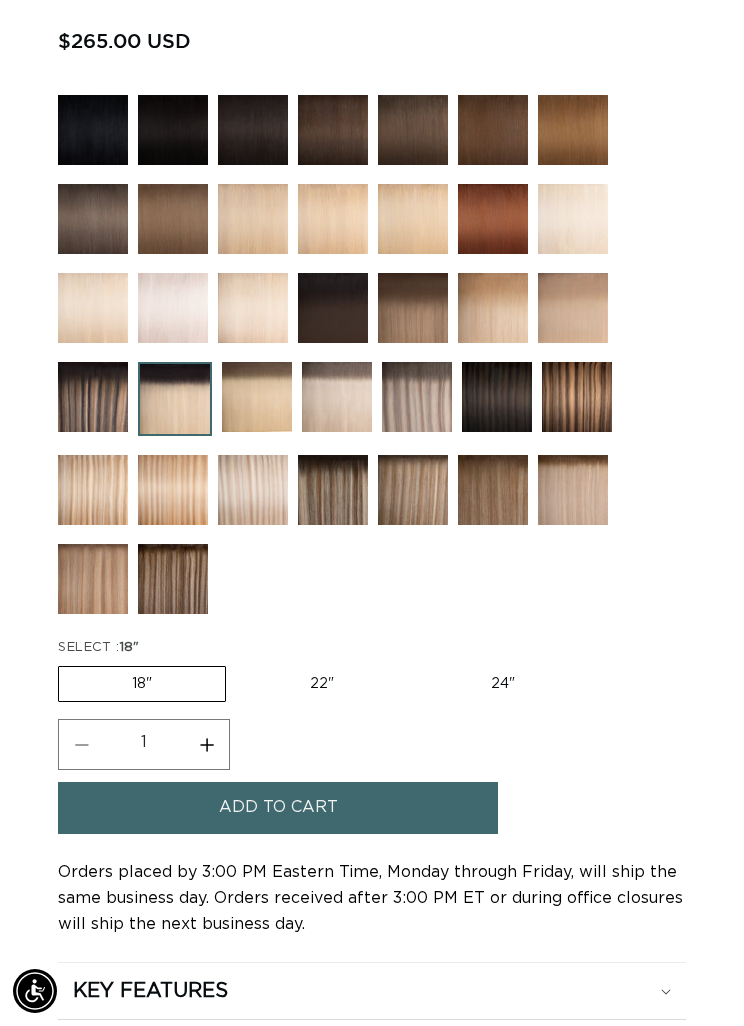 click on "24" Variant sold out or unavailable" at bounding box center [503, 684] 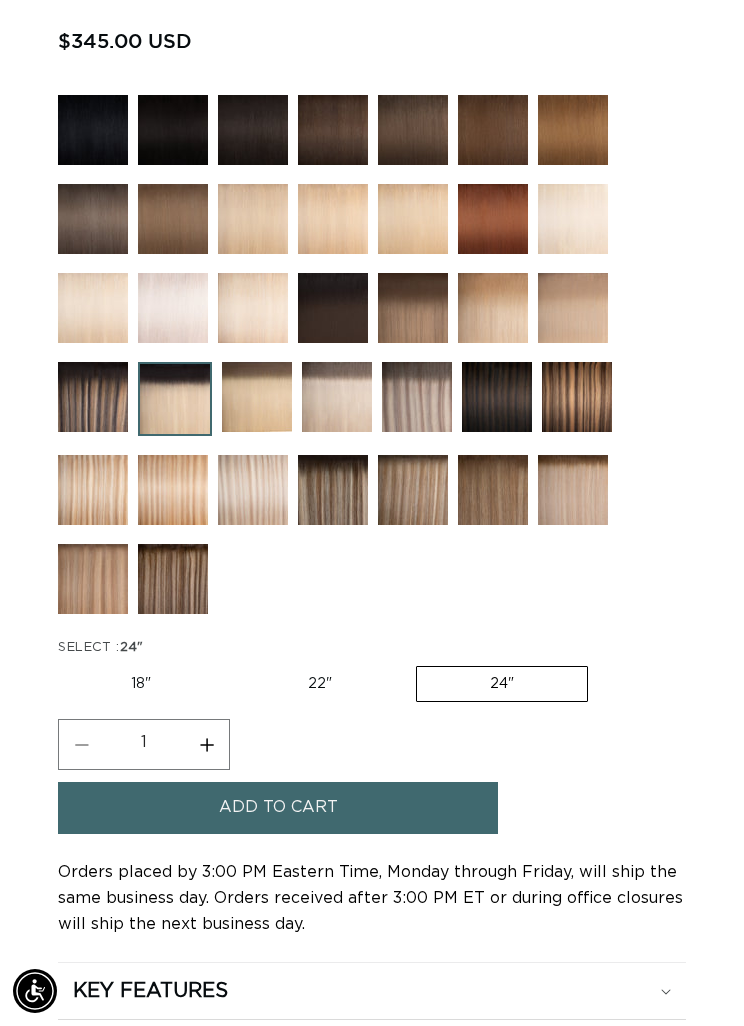 click on "Increase quantity for 1B/60 Rooted - Q Weft" at bounding box center (206, 744) 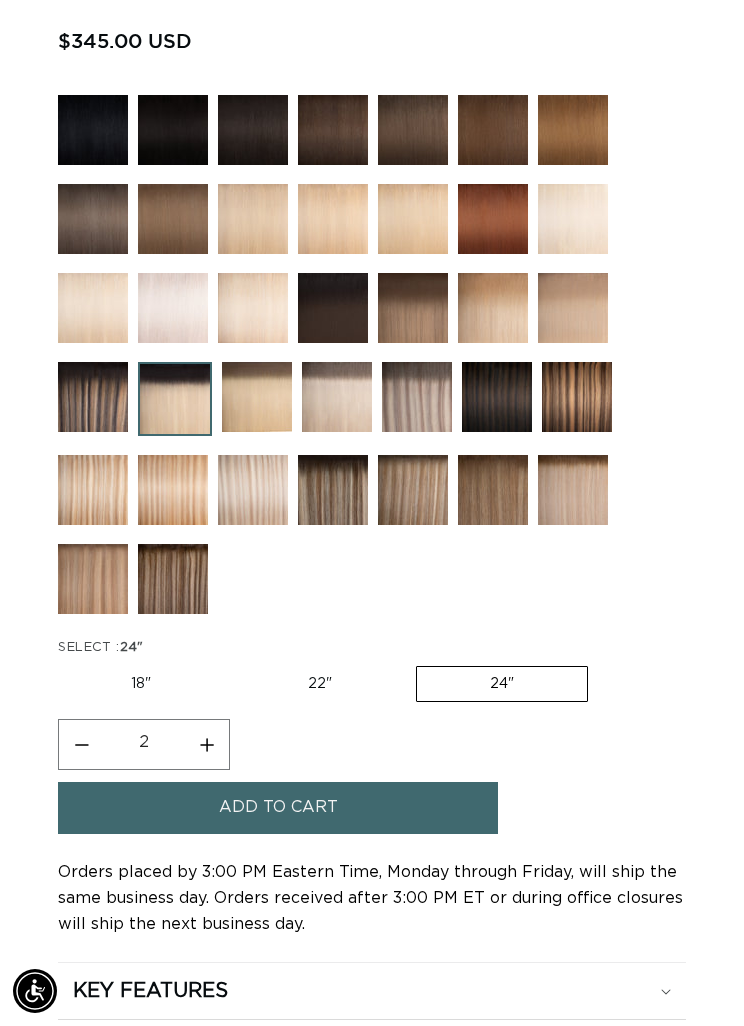 click on "Add to cart" at bounding box center [278, 807] 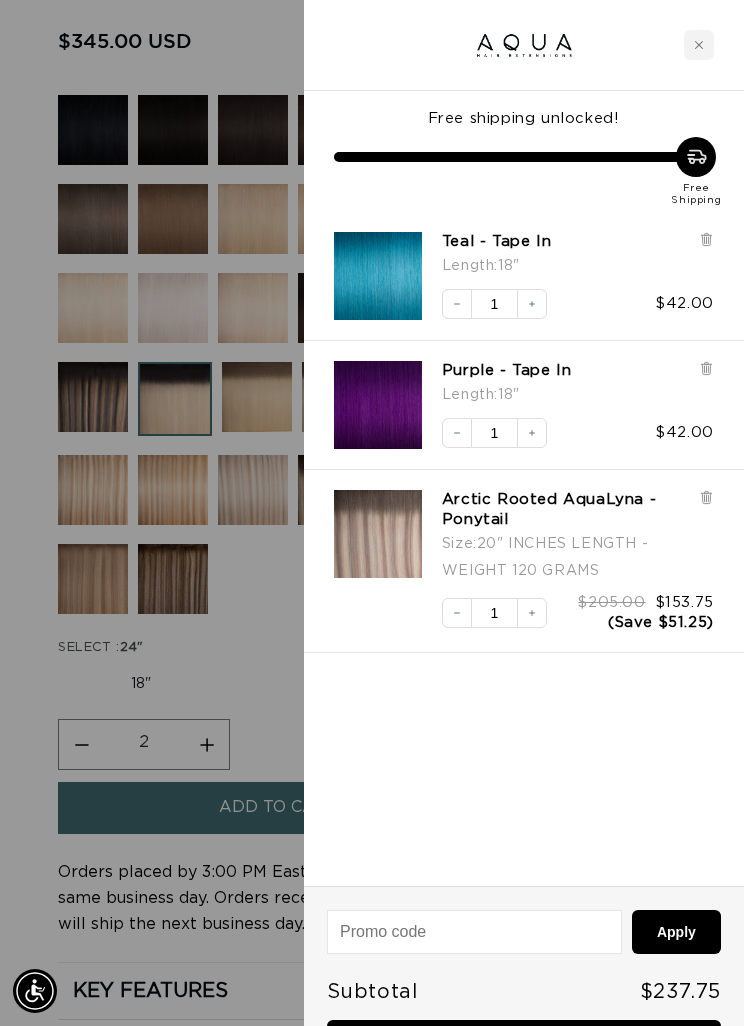 scroll, scrollTop: 0, scrollLeft: 1268, axis: horizontal 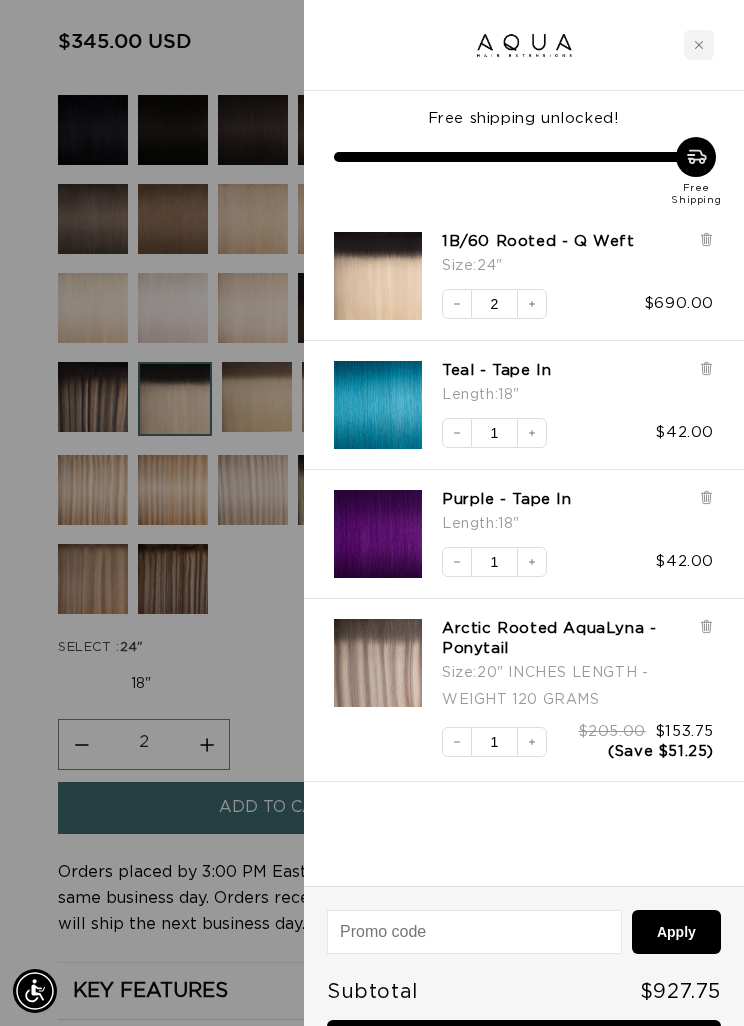 click at bounding box center [372, 513] 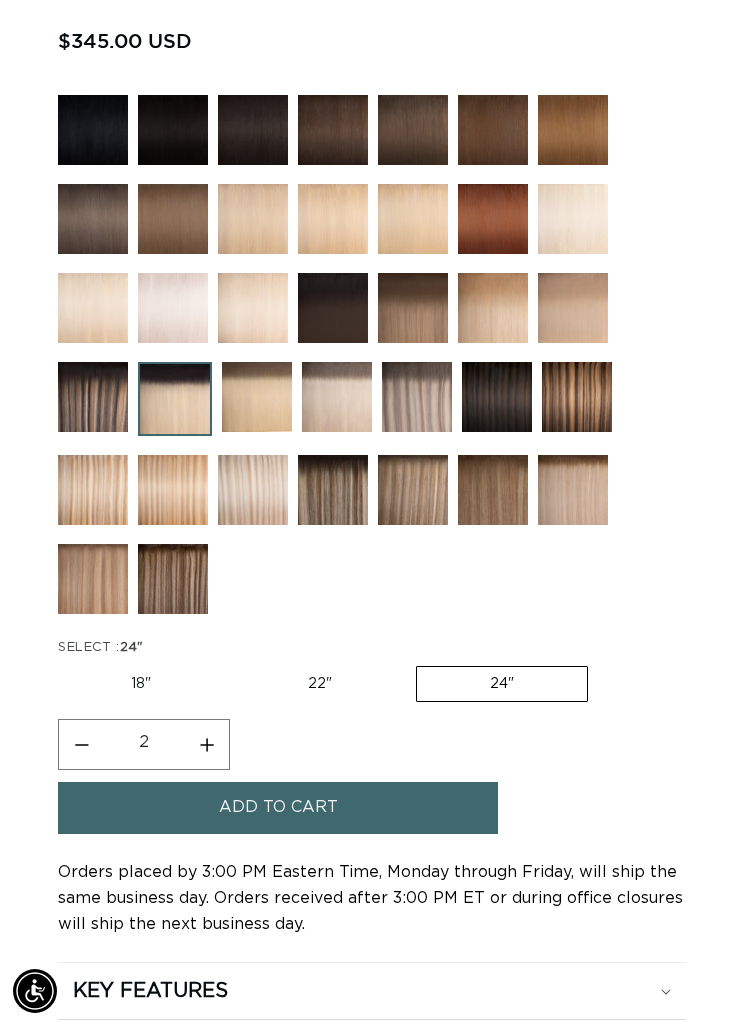 scroll, scrollTop: 0, scrollLeft: 0, axis: both 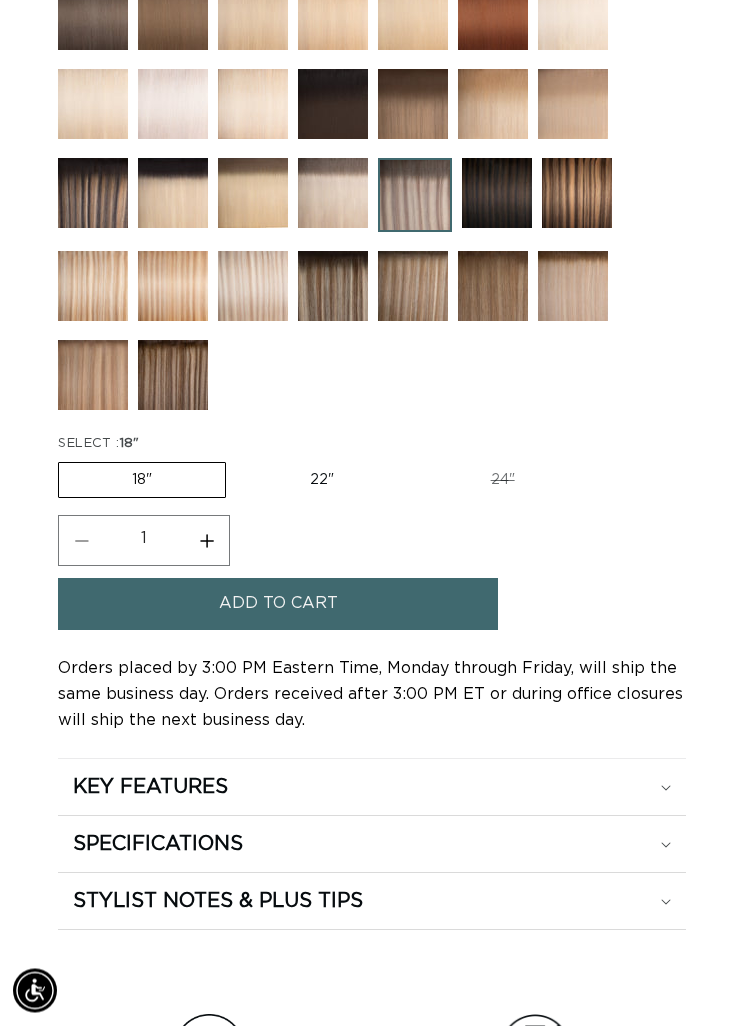 click on "24" Variant sold out or unavailable" at bounding box center (503, 481) 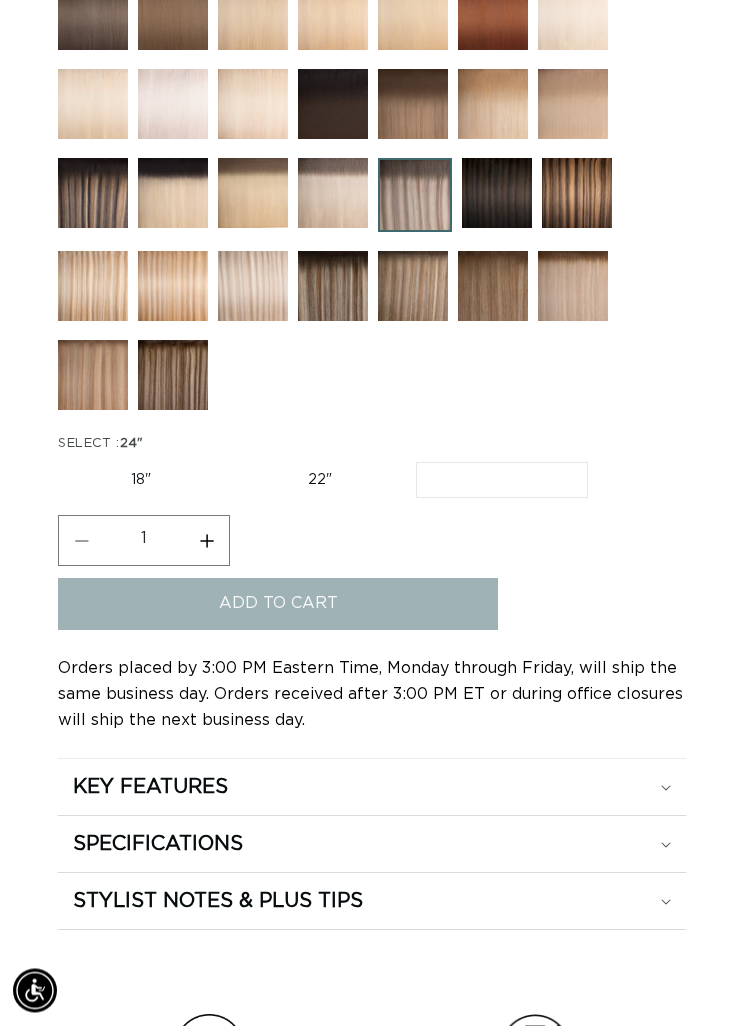 scroll, scrollTop: 1408, scrollLeft: 0, axis: vertical 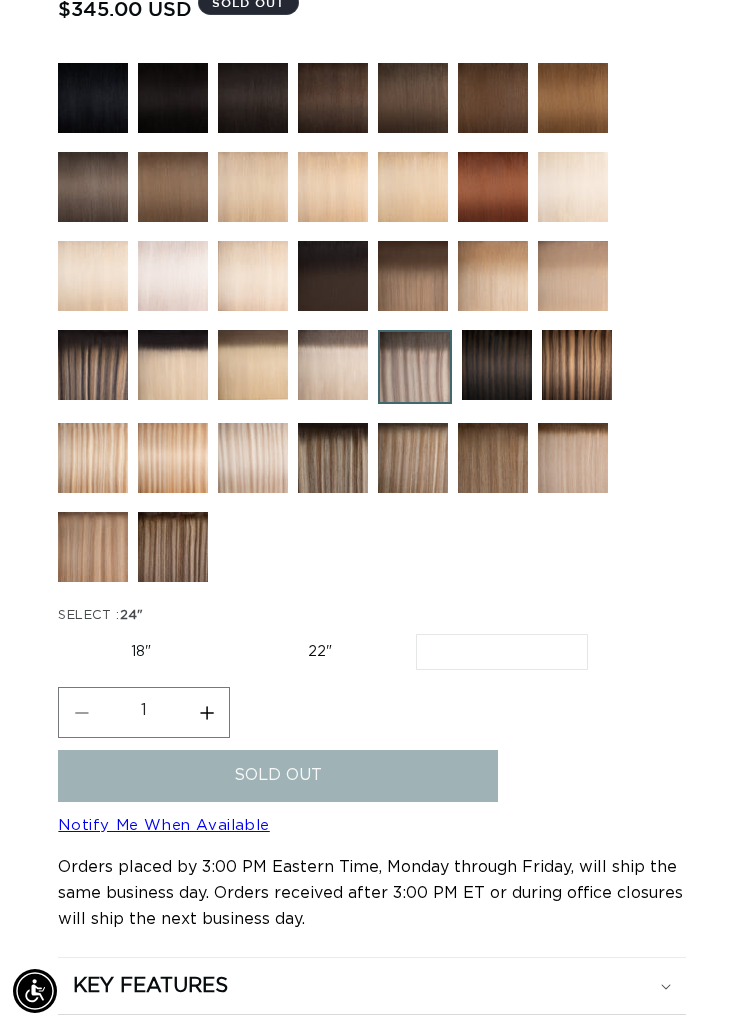 click at bounding box center (413, 458) 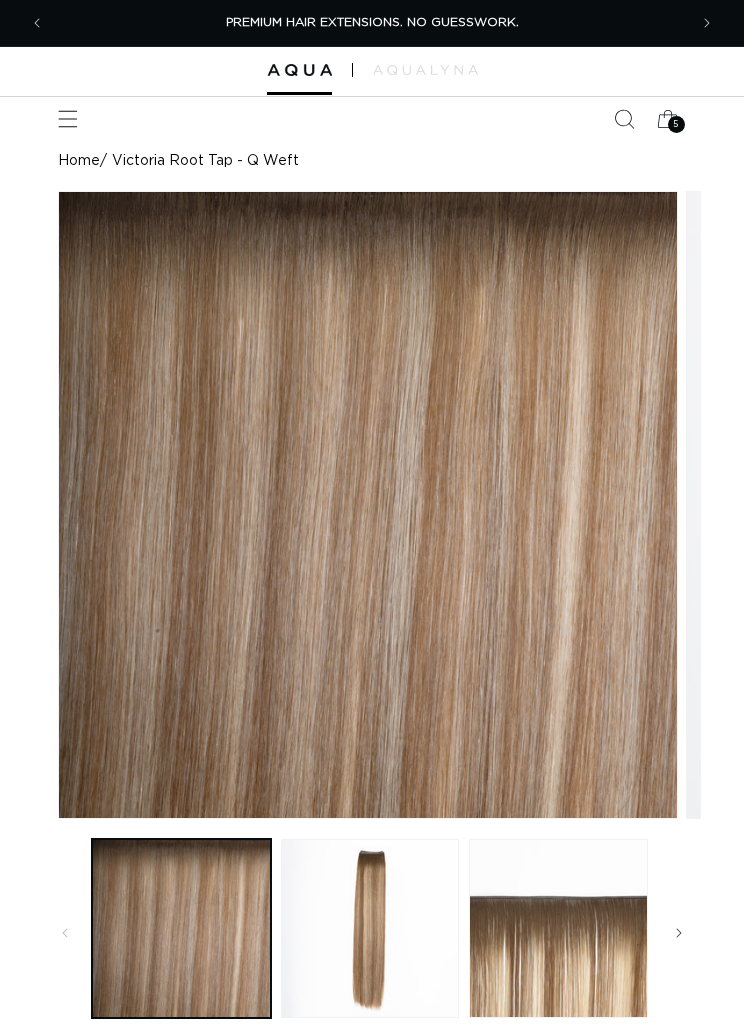 scroll, scrollTop: 0, scrollLeft: 0, axis: both 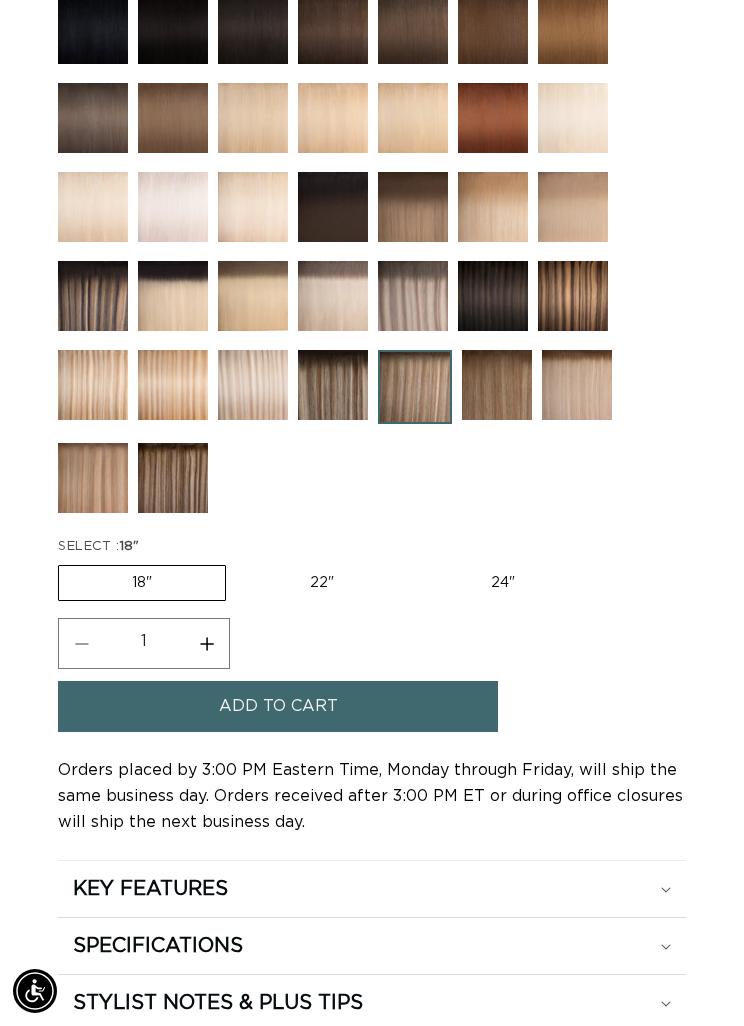 click on "24" Variant sold out or unavailable" at bounding box center [503, 583] 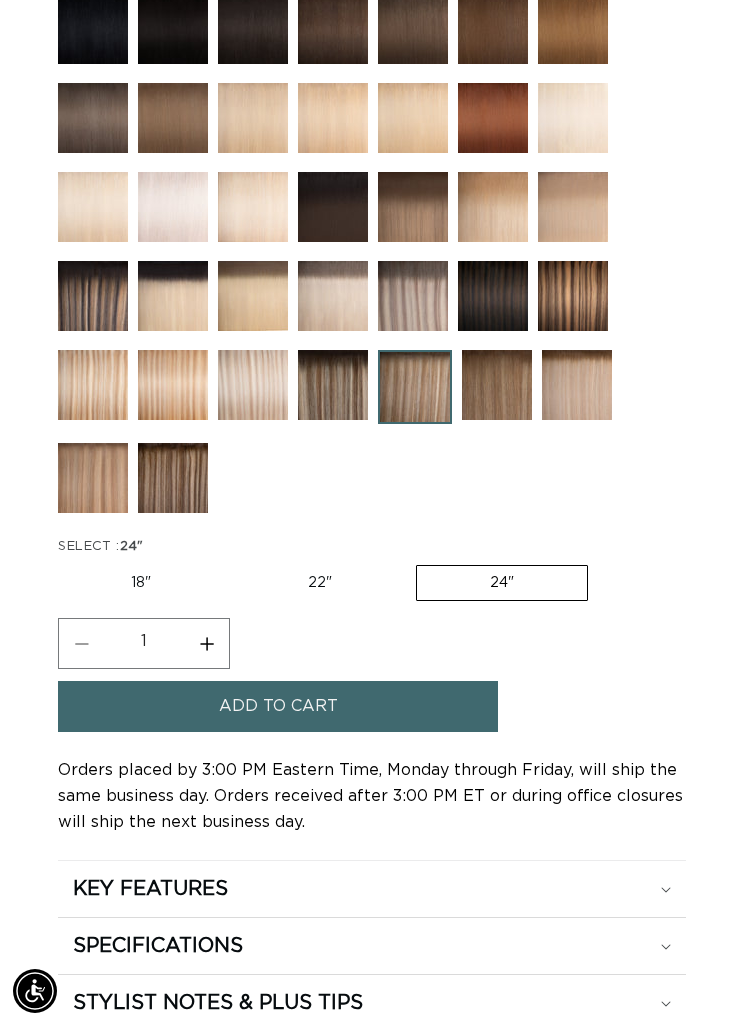 scroll, scrollTop: 0, scrollLeft: 1268, axis: horizontal 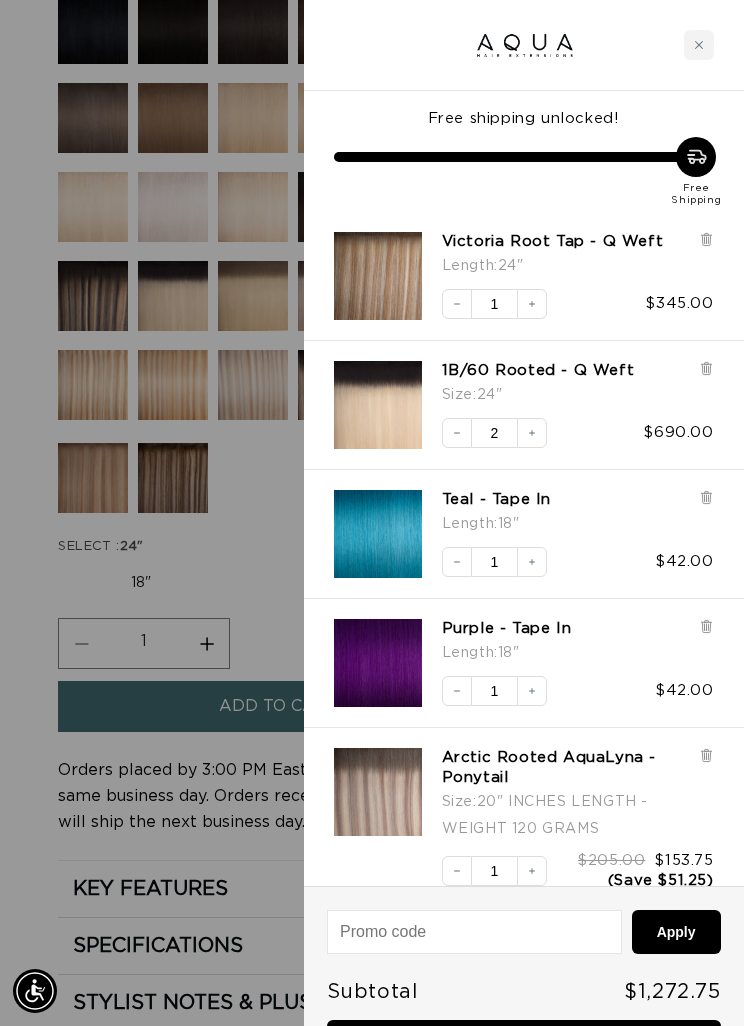 click at bounding box center (372, 513) 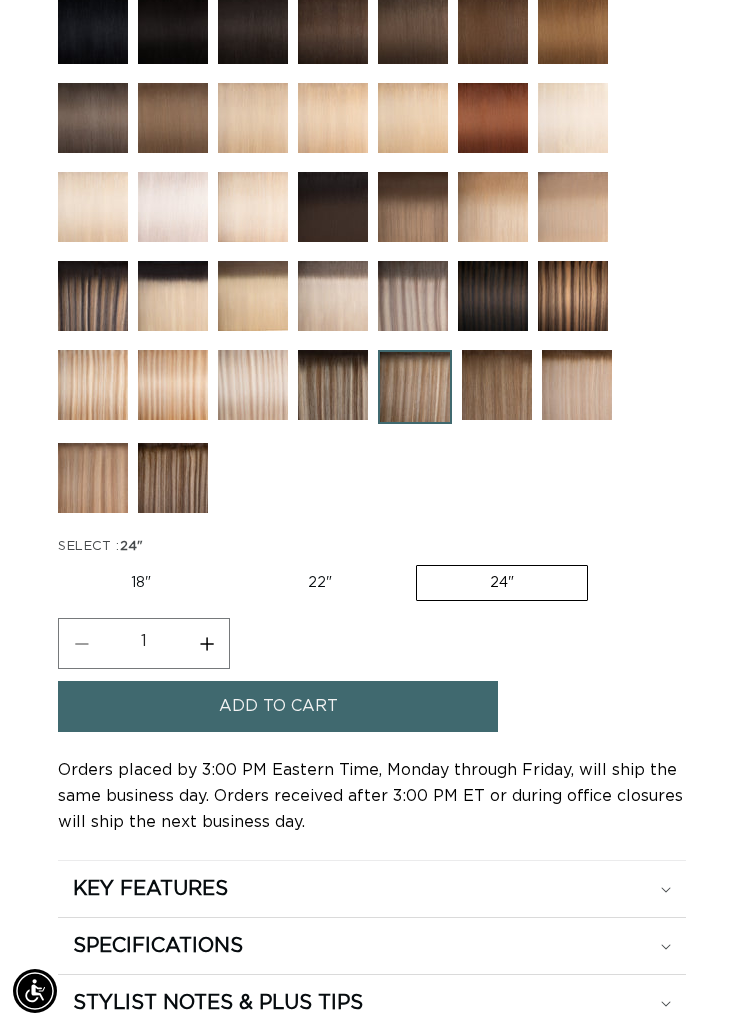 scroll, scrollTop: 0, scrollLeft: 0, axis: both 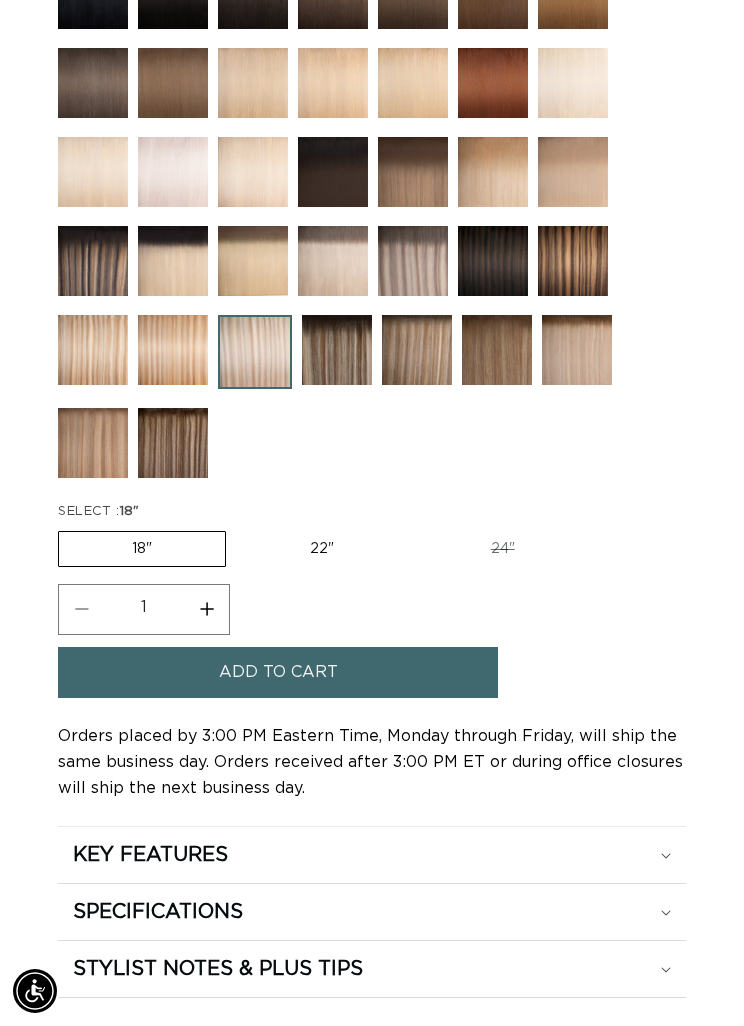 click on "24" Variant sold out or unavailable" at bounding box center (503, 549) 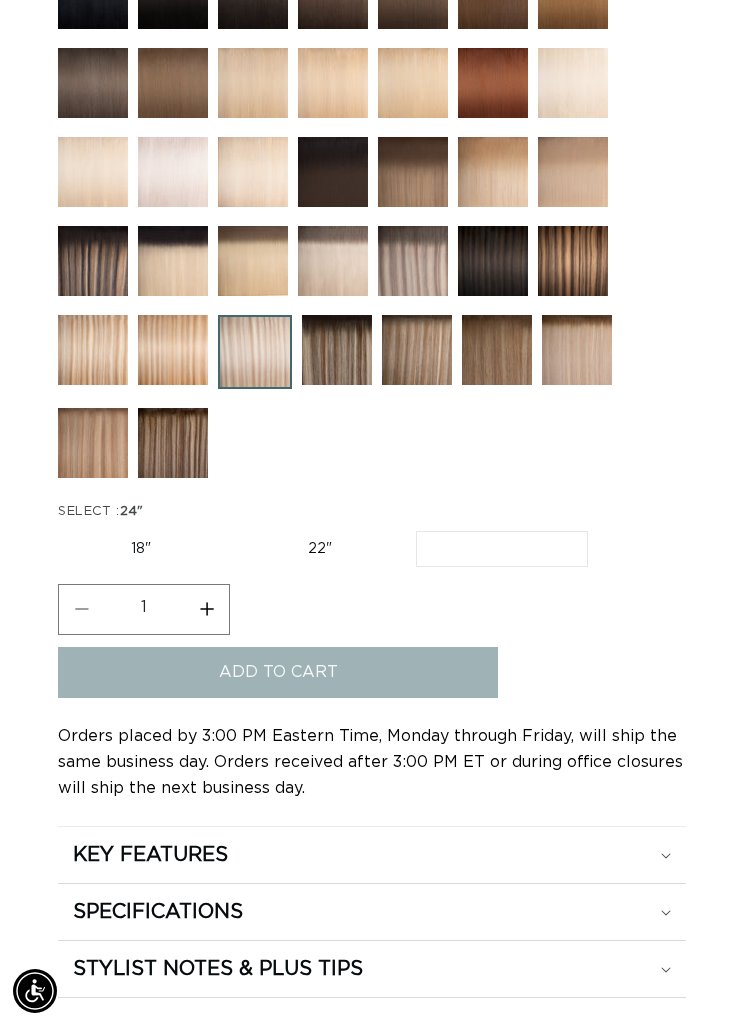 scroll, scrollTop: 0, scrollLeft: 1268, axis: horizontal 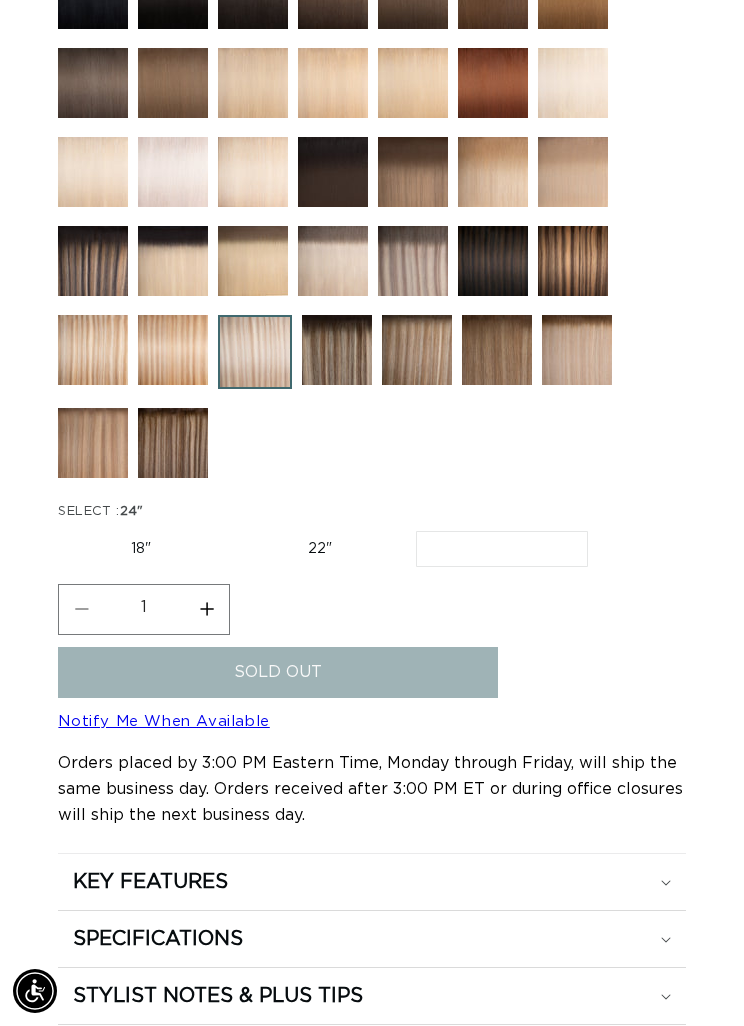 click at bounding box center [577, 350] 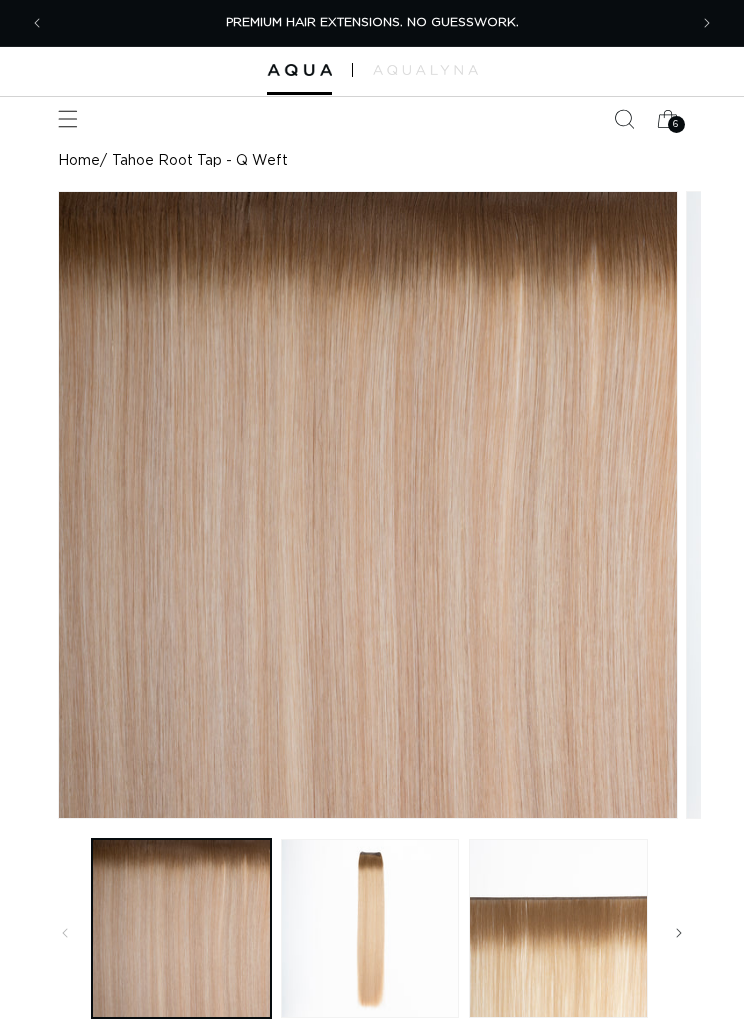 scroll, scrollTop: 0, scrollLeft: 0, axis: both 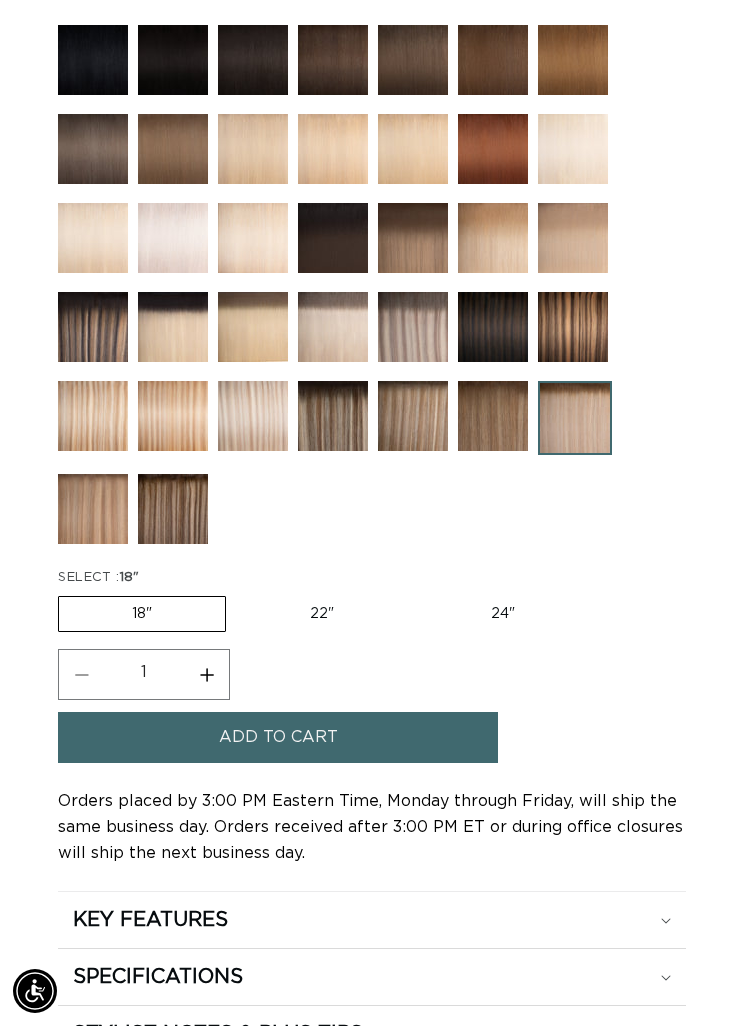 click at bounding box center (413, 416) 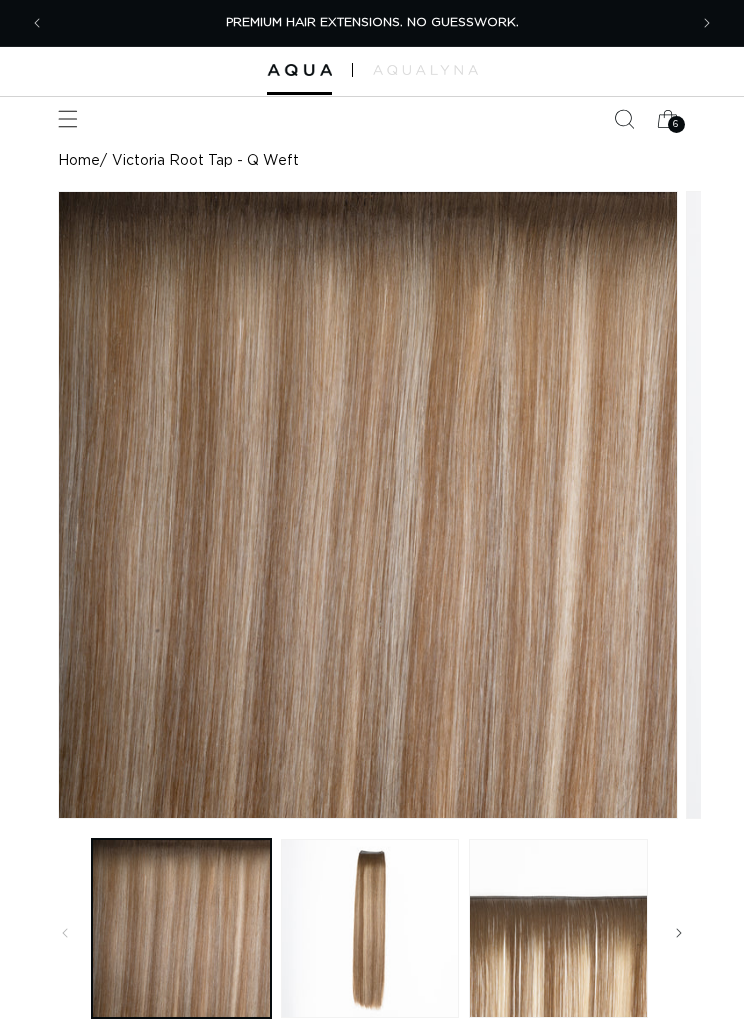 scroll, scrollTop: 0, scrollLeft: 0, axis: both 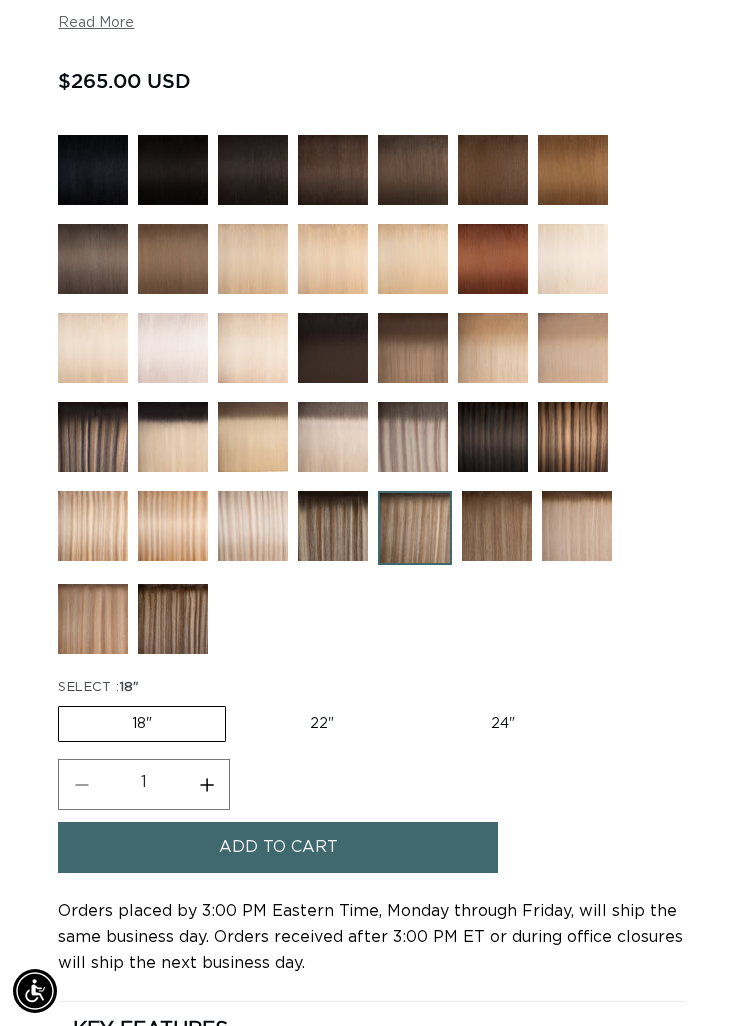 click on "24" Variant sold out or unavailable" at bounding box center (503, 724) 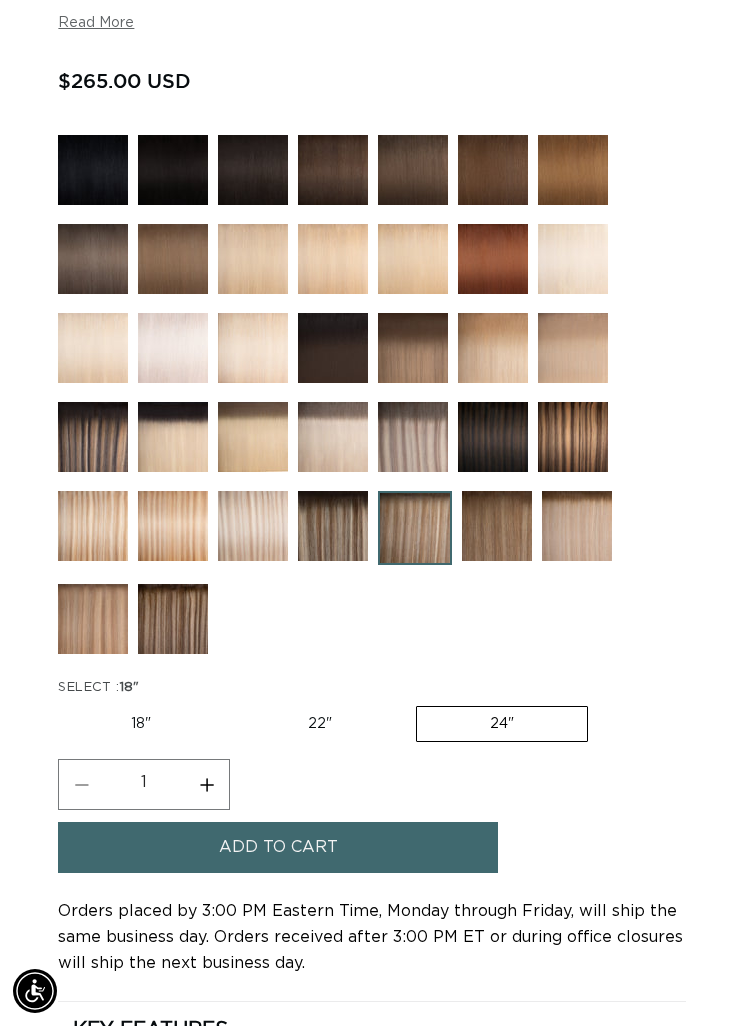 scroll, scrollTop: 0, scrollLeft: 634, axis: horizontal 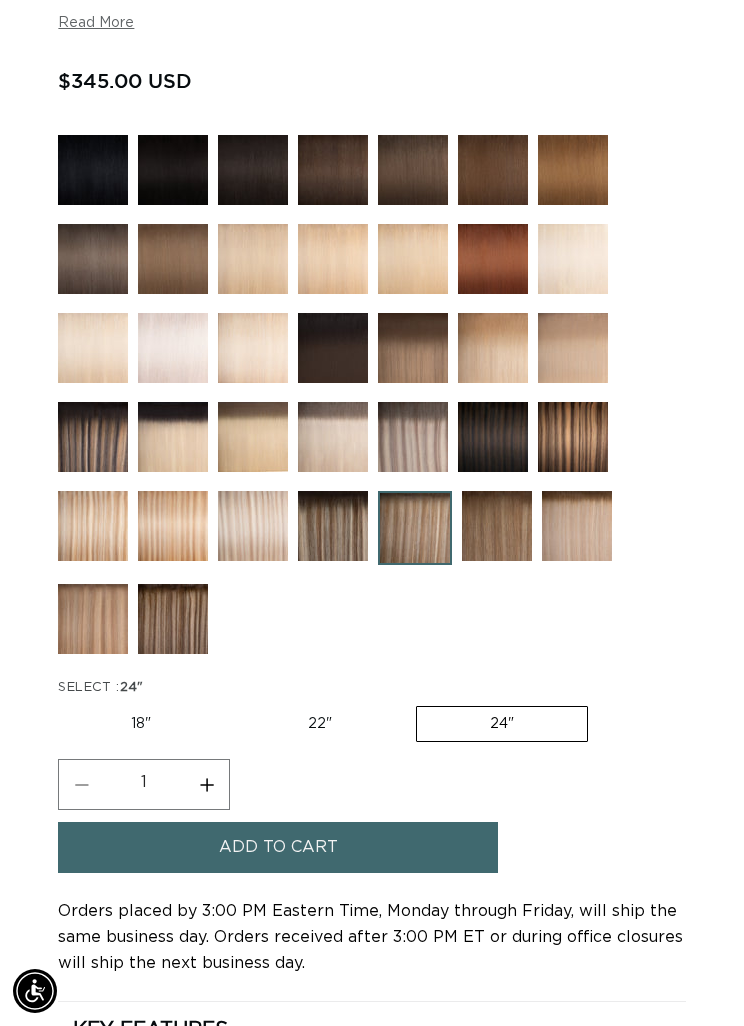 click on "Add to cart" at bounding box center (278, 847) 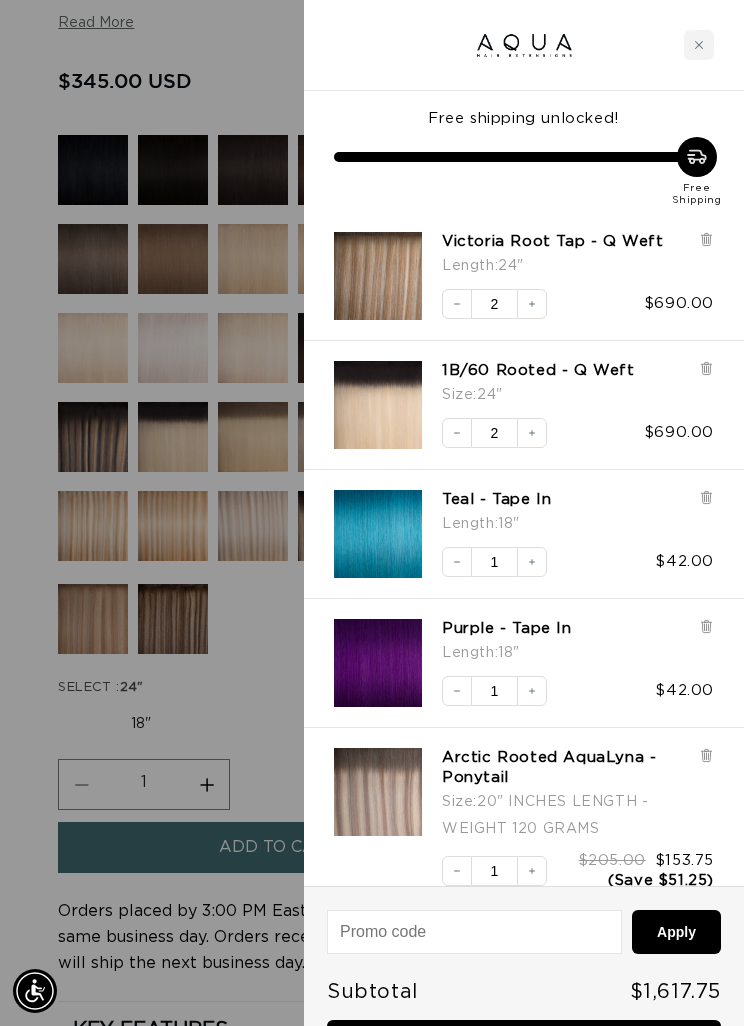 scroll, scrollTop: 0, scrollLeft: 634, axis: horizontal 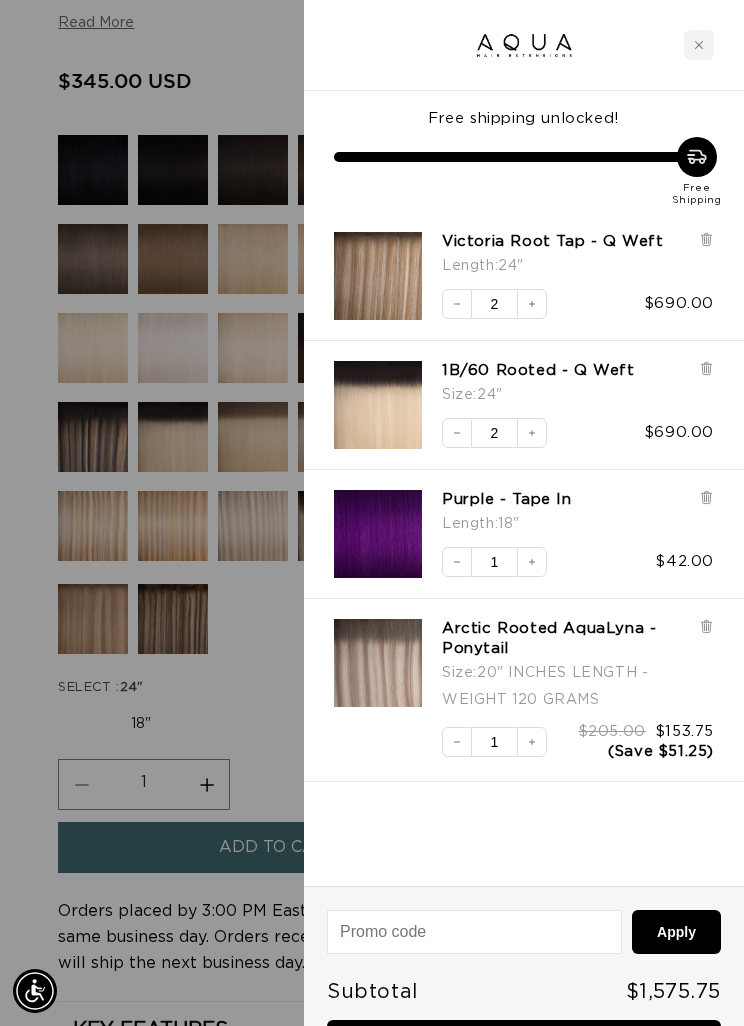 click 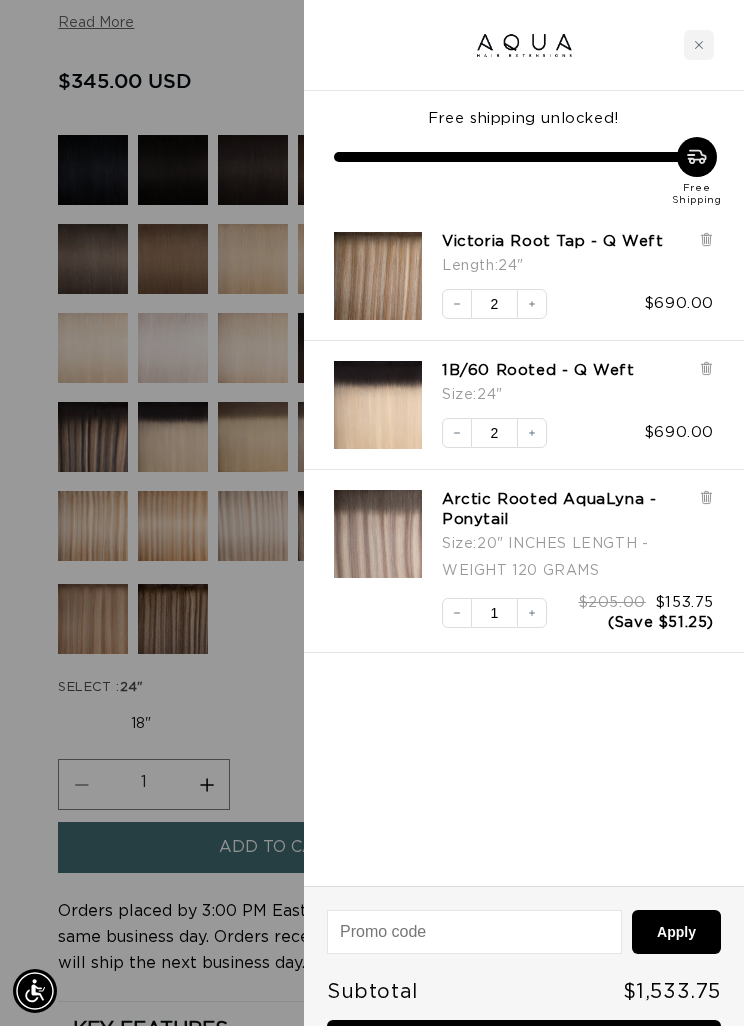 scroll, scrollTop: 0, scrollLeft: 634, axis: horizontal 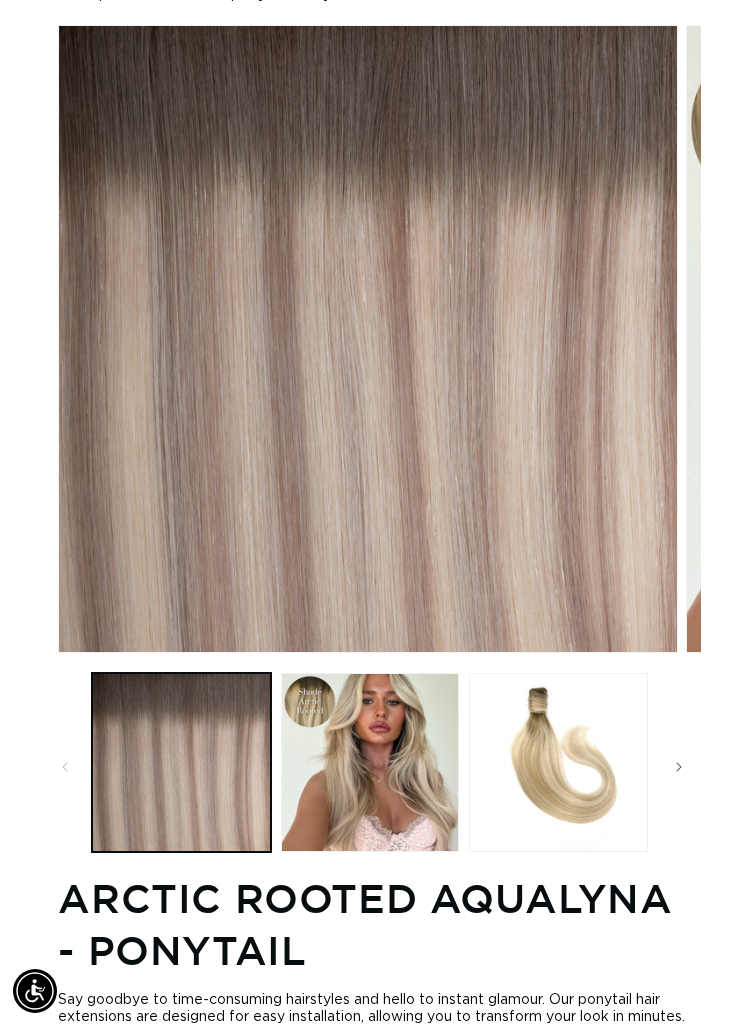 click at bounding box center [558, 762] 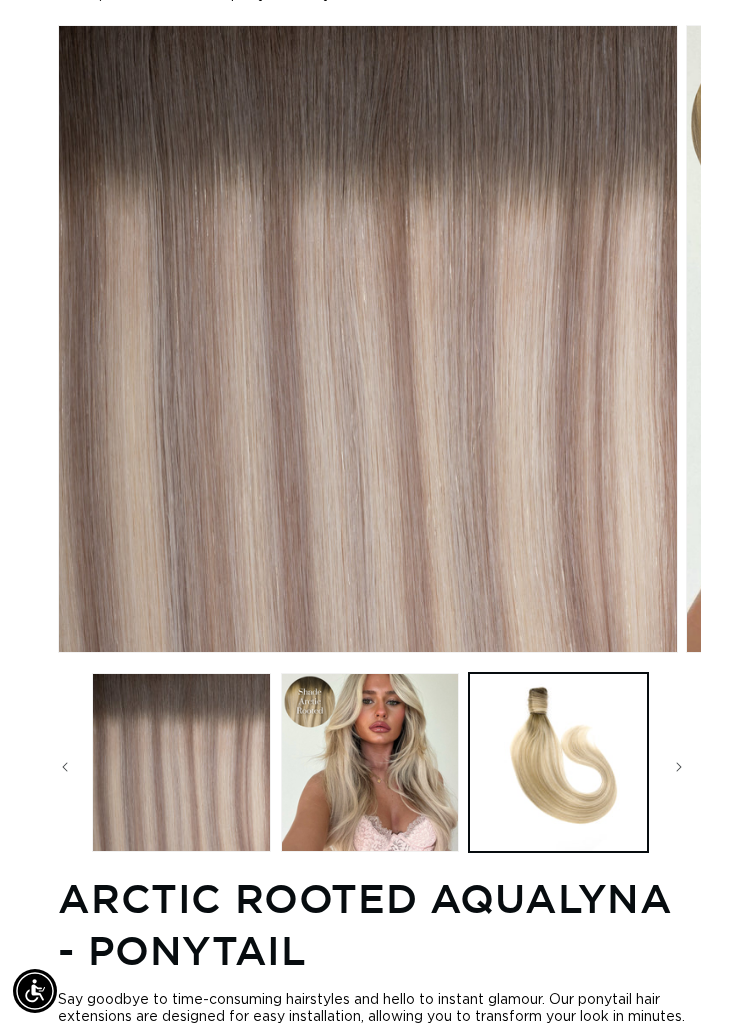 scroll, scrollTop: 0, scrollLeft: 95, axis: horizontal 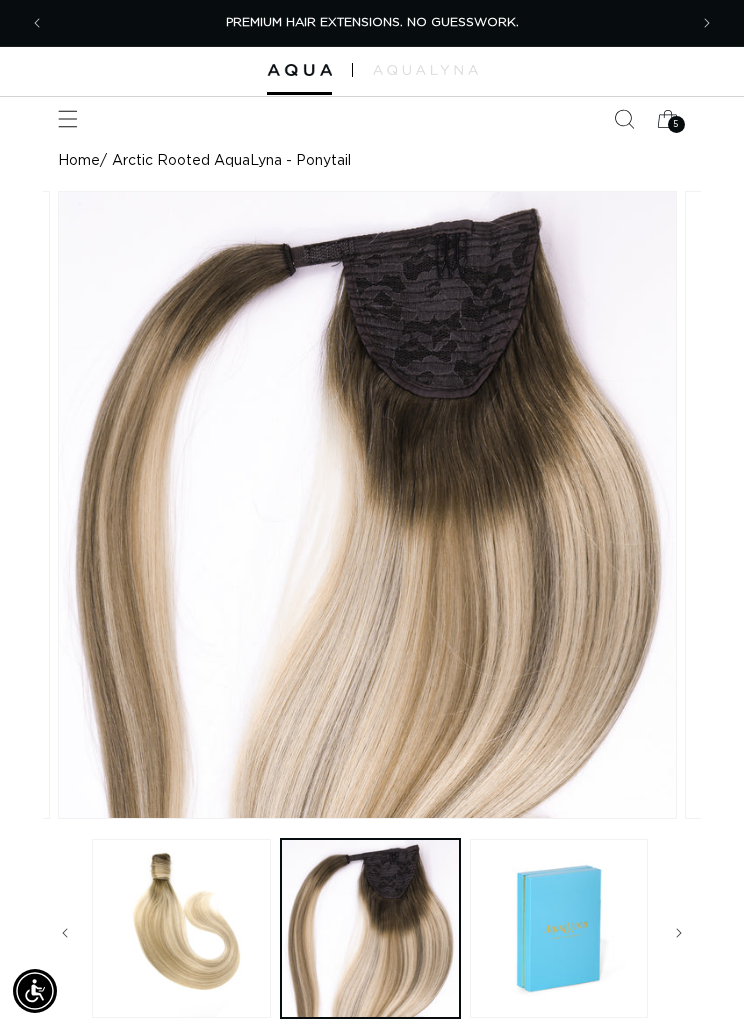click 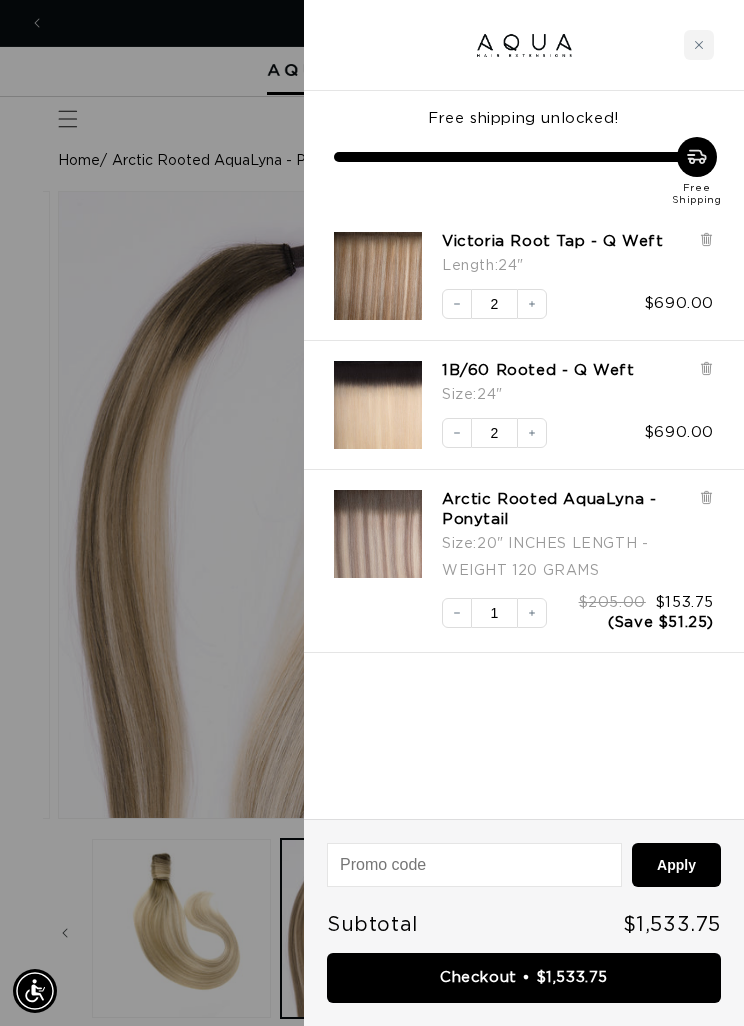 scroll, scrollTop: 0, scrollLeft: 1268, axis: horizontal 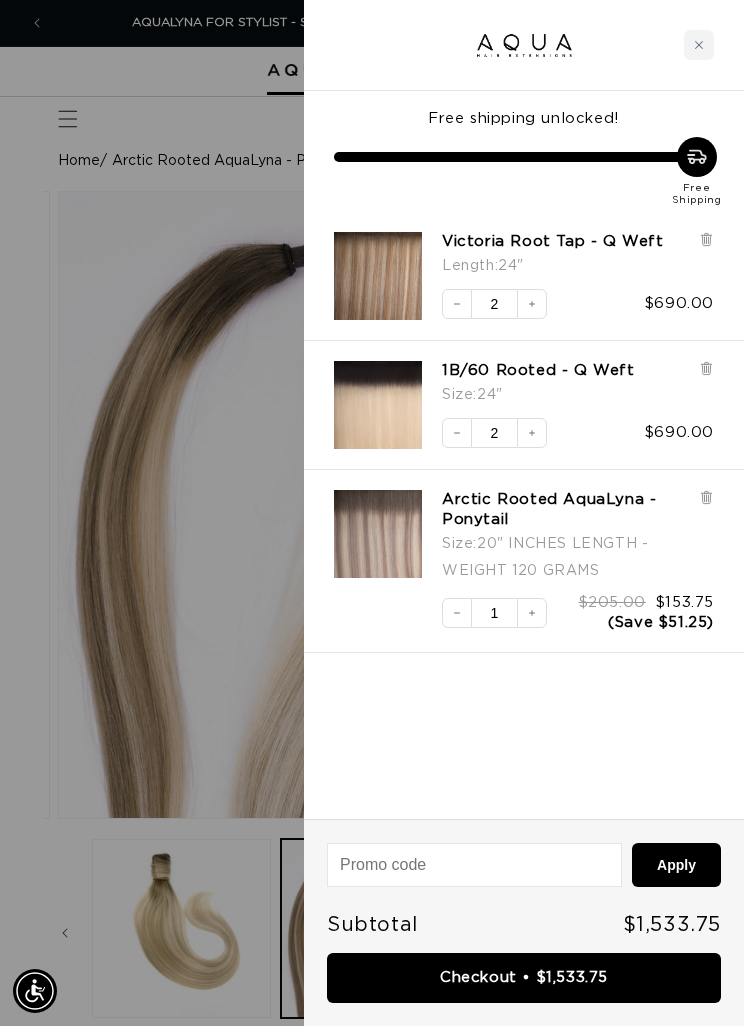 click on "Victoria Root Tap - Q Weft" at bounding box center [558, 242] 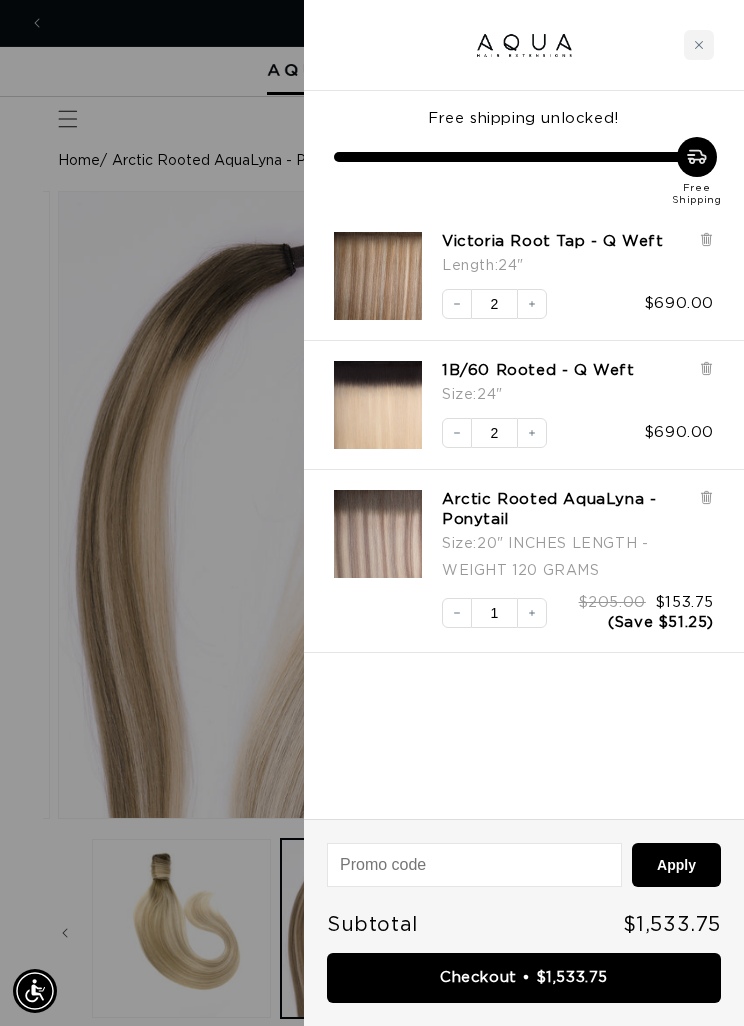 scroll, scrollTop: 0, scrollLeft: 0, axis: both 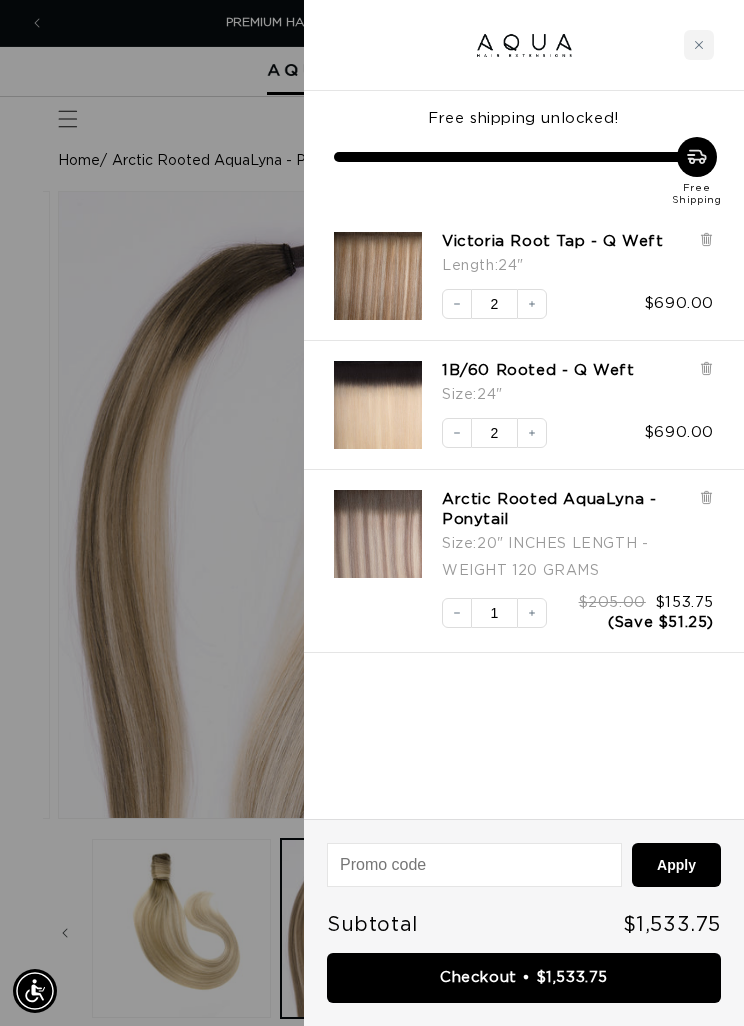 click 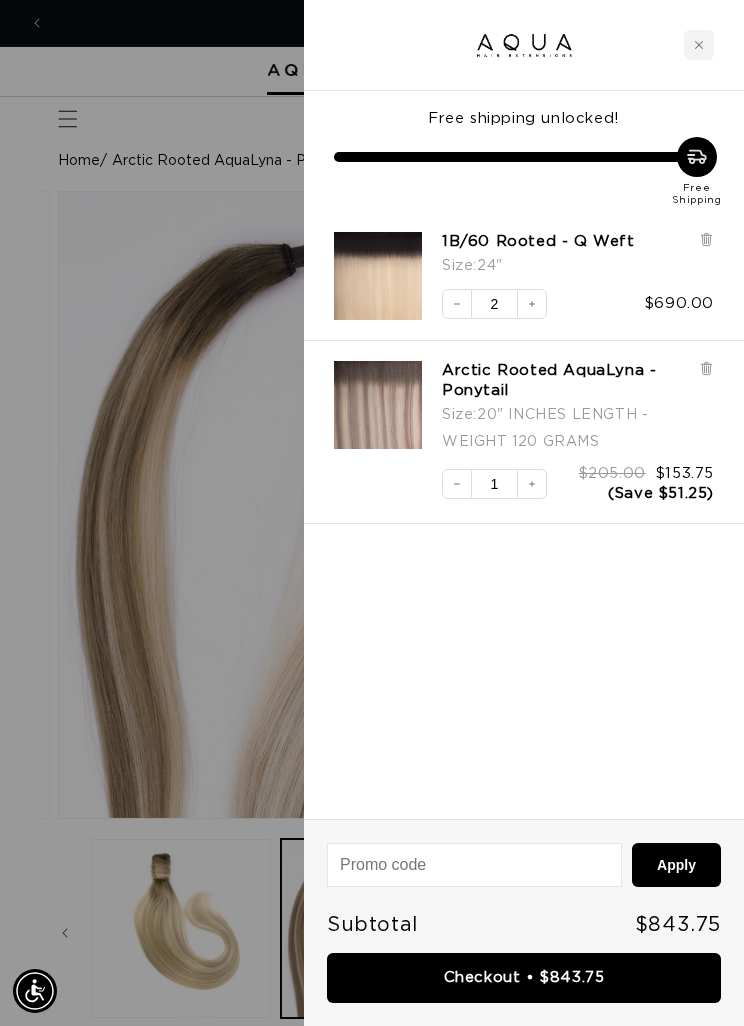 scroll, scrollTop: 0, scrollLeft: 634, axis: horizontal 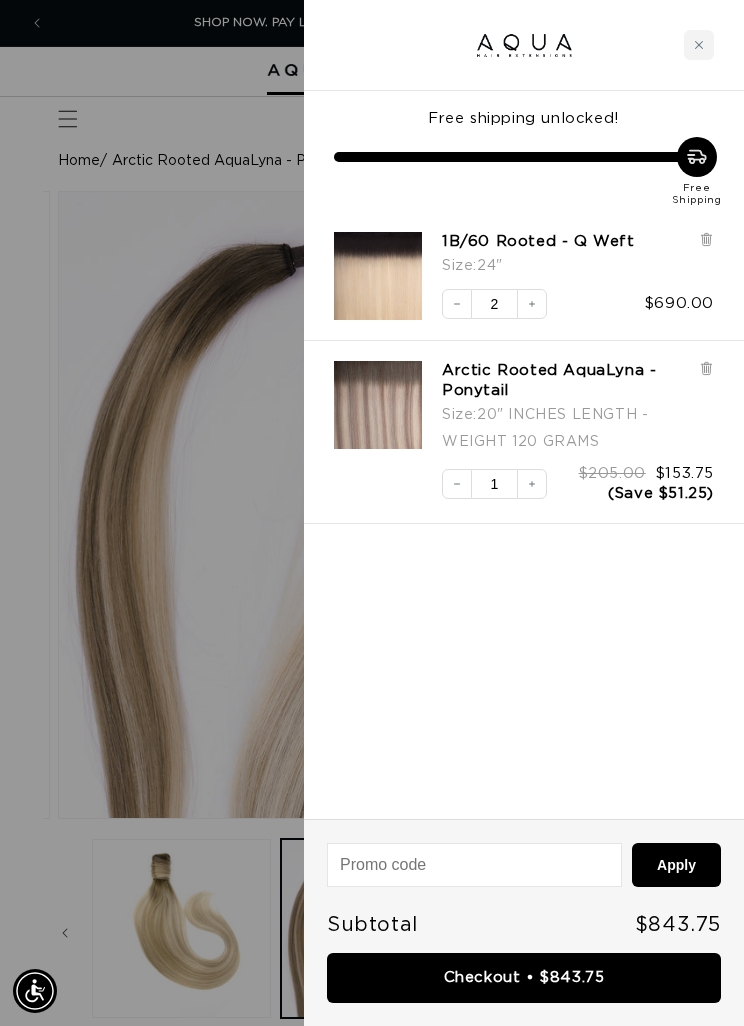 click 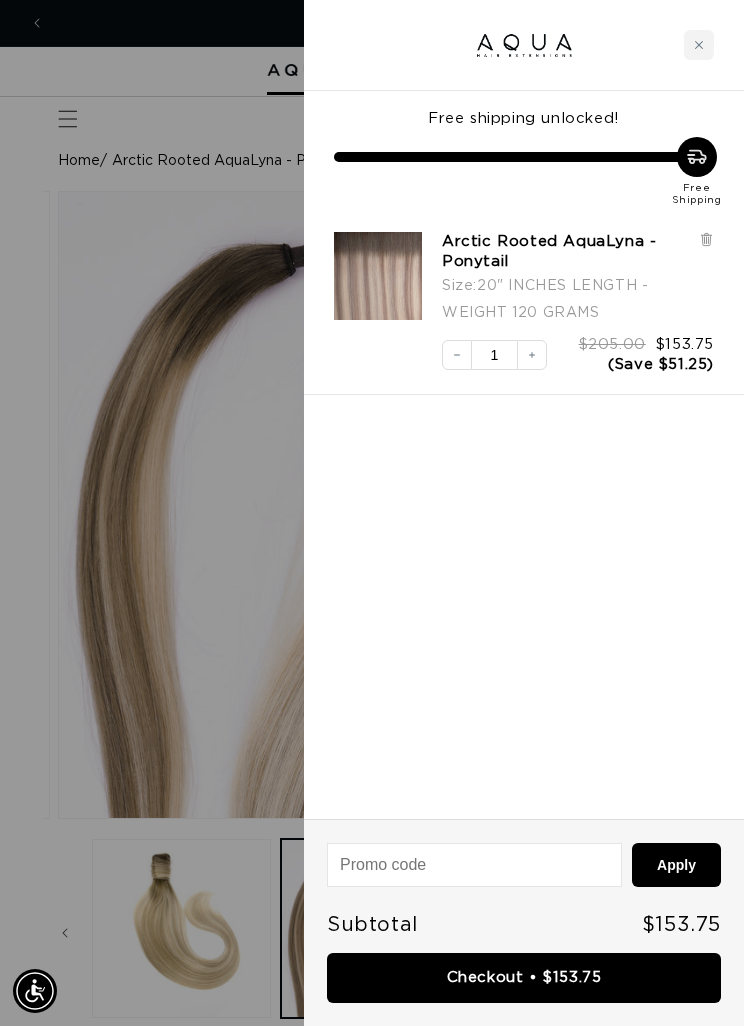 click on "Checkout • $153.75" at bounding box center (524, 978) 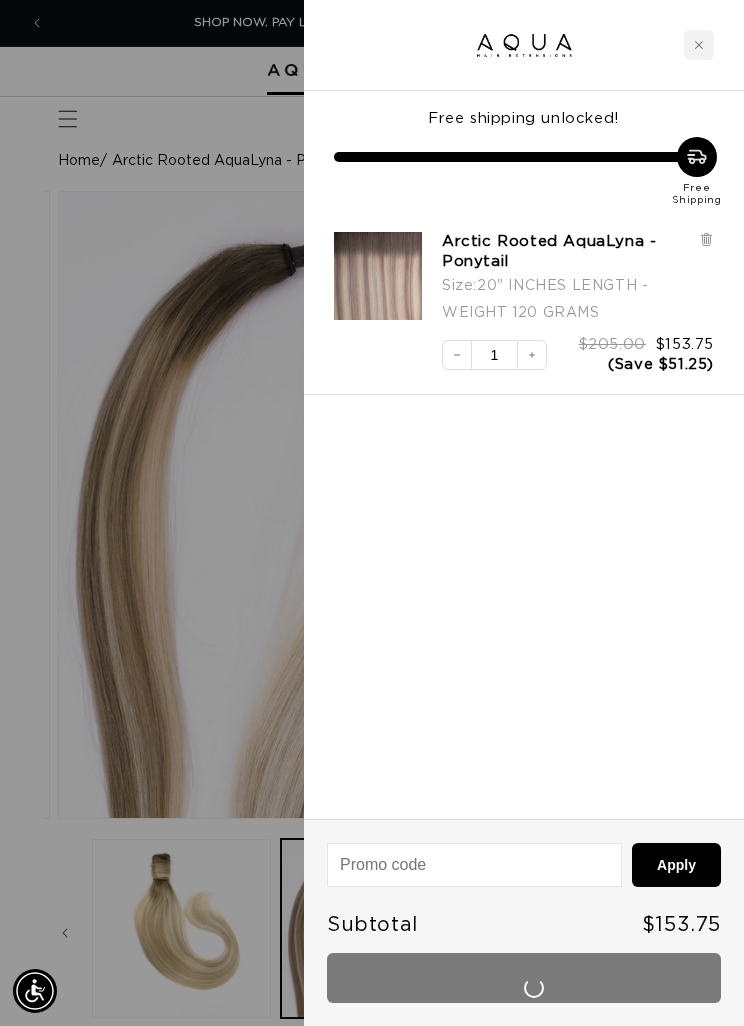 scroll, scrollTop: 0, scrollLeft: 1268, axis: horizontal 